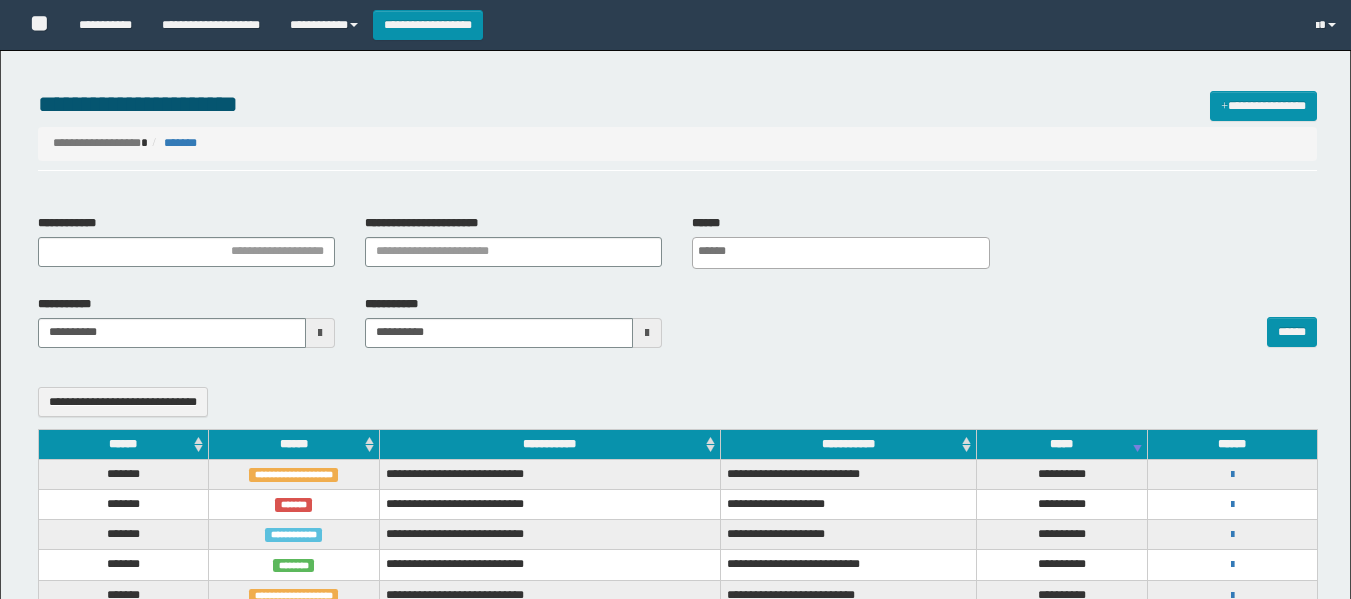select 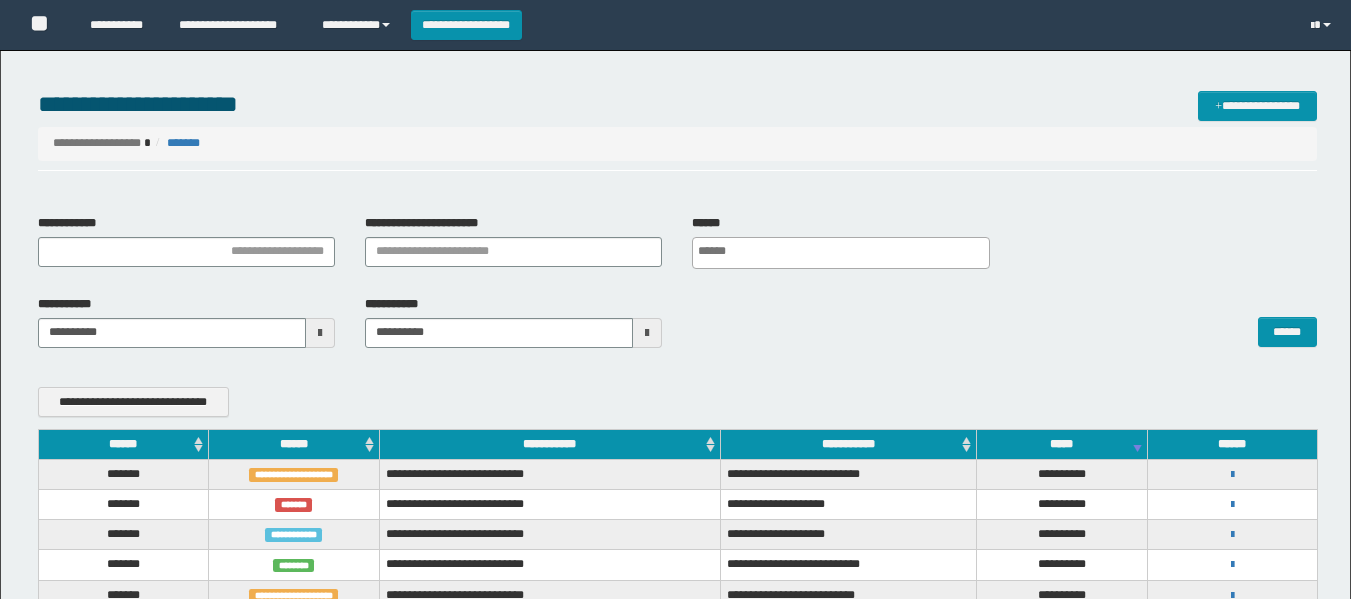 scroll, scrollTop: 200, scrollLeft: 0, axis: vertical 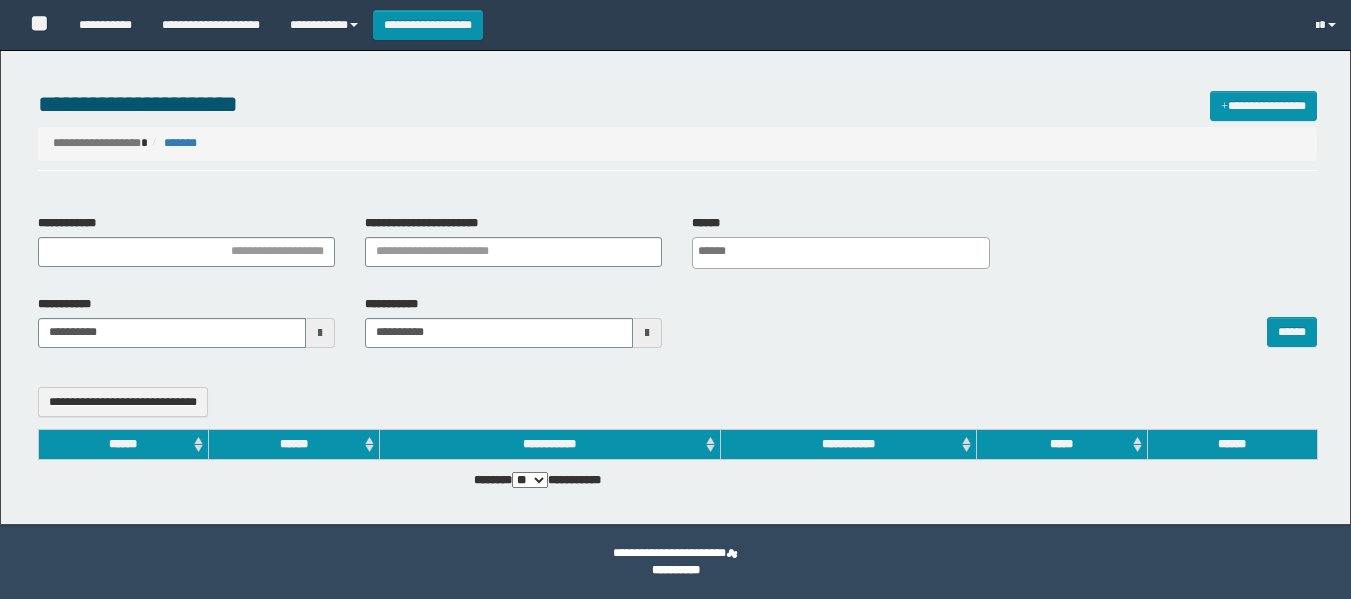 select 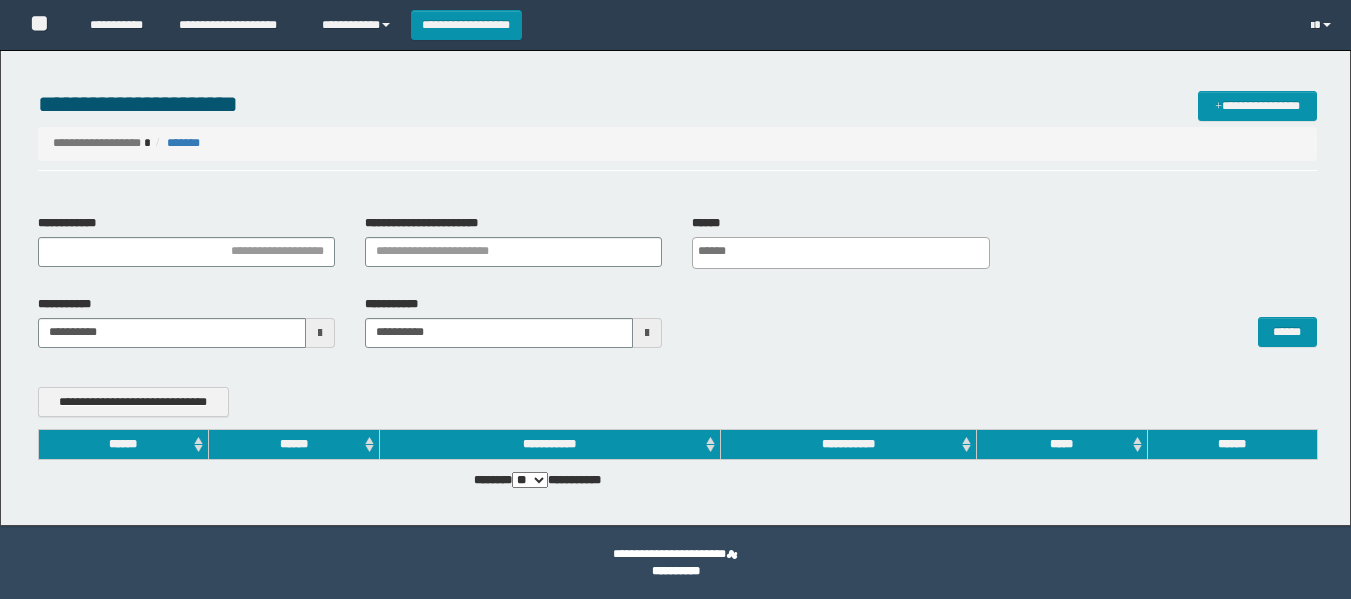 scroll, scrollTop: 0, scrollLeft: 0, axis: both 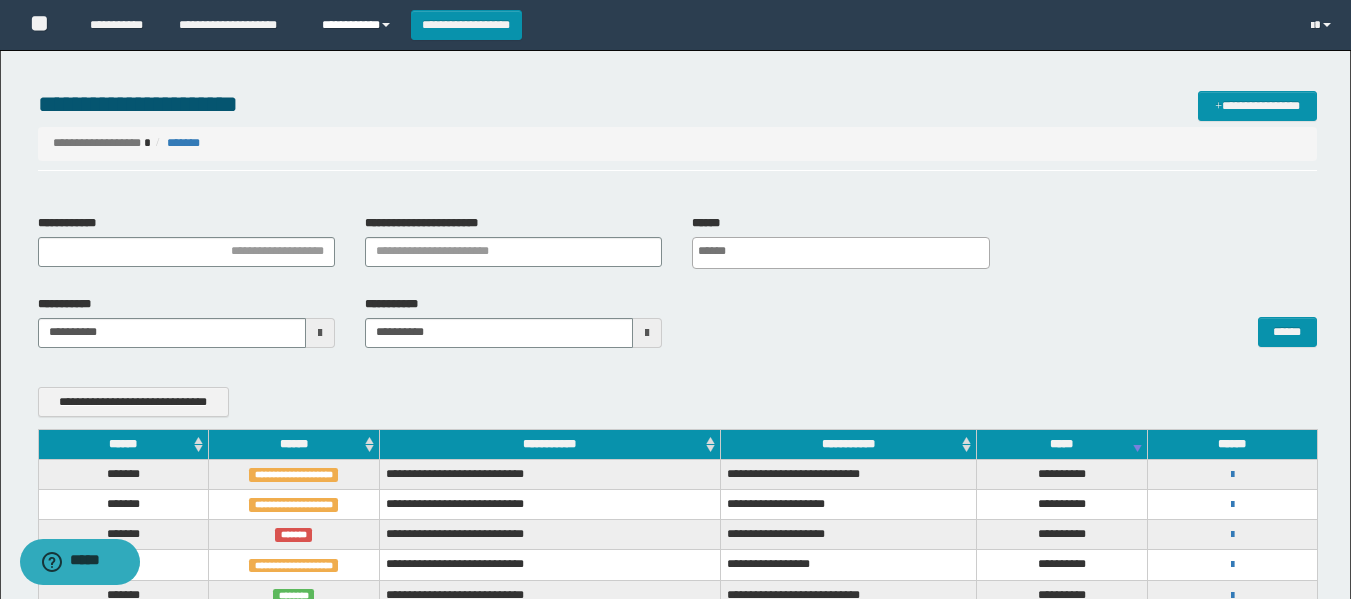 click on "**********" at bounding box center (359, 25) 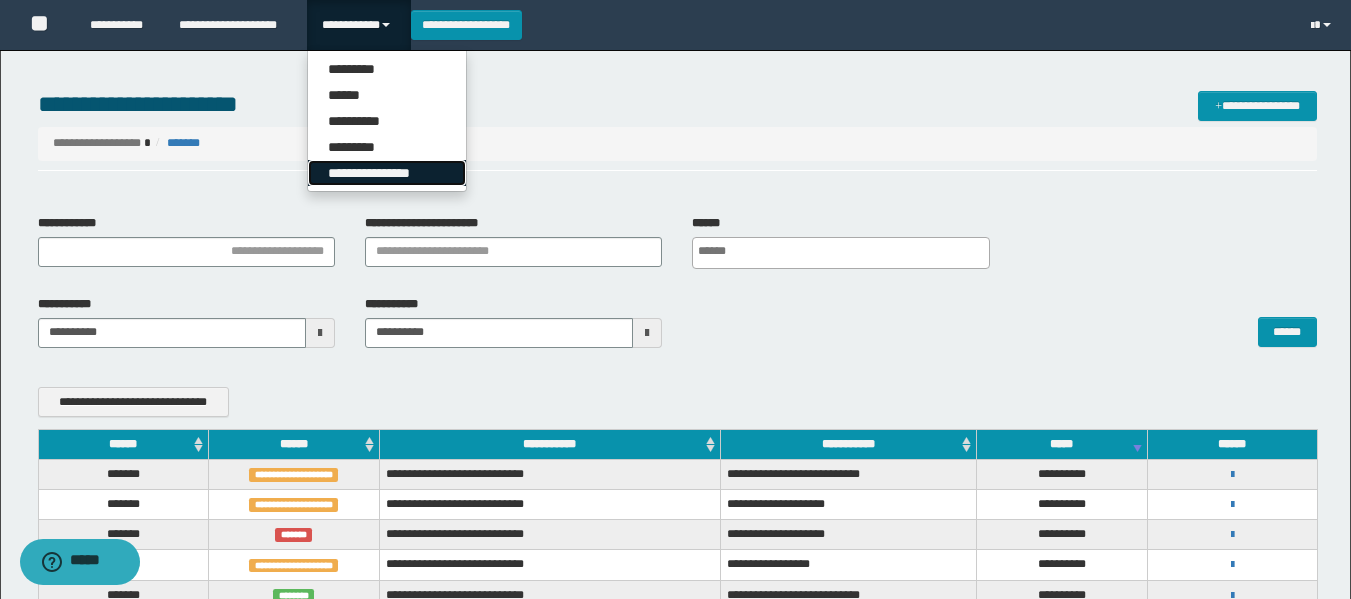 click on "**********" at bounding box center [387, 173] 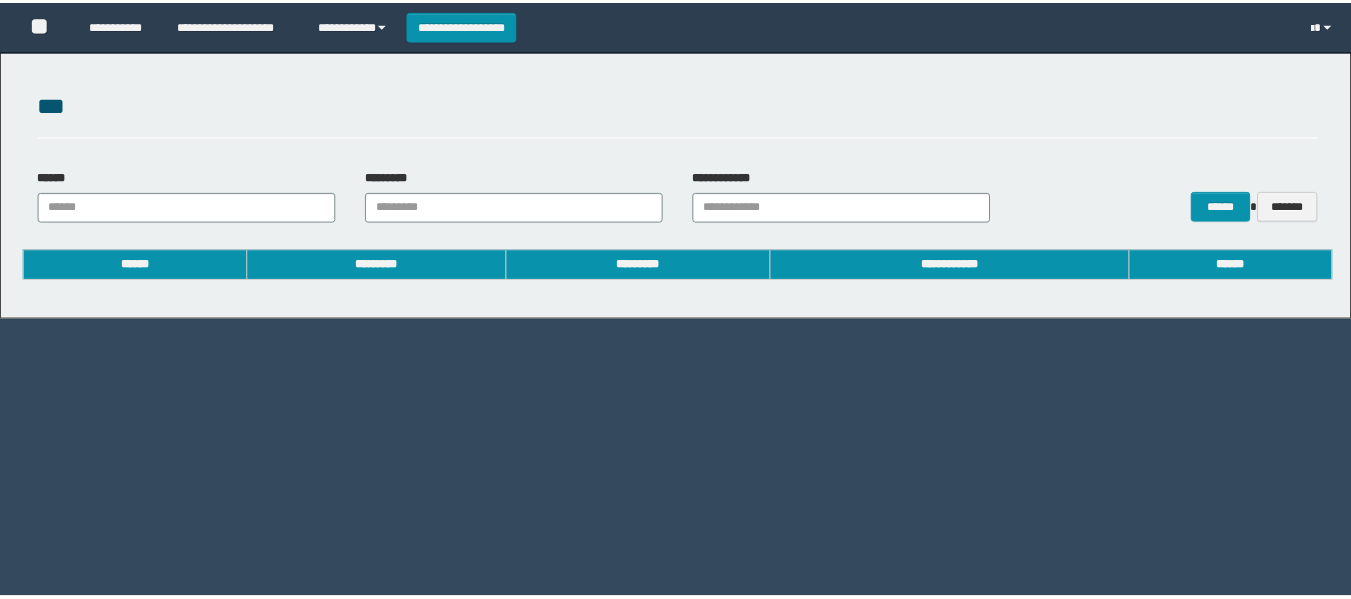 scroll, scrollTop: 0, scrollLeft: 0, axis: both 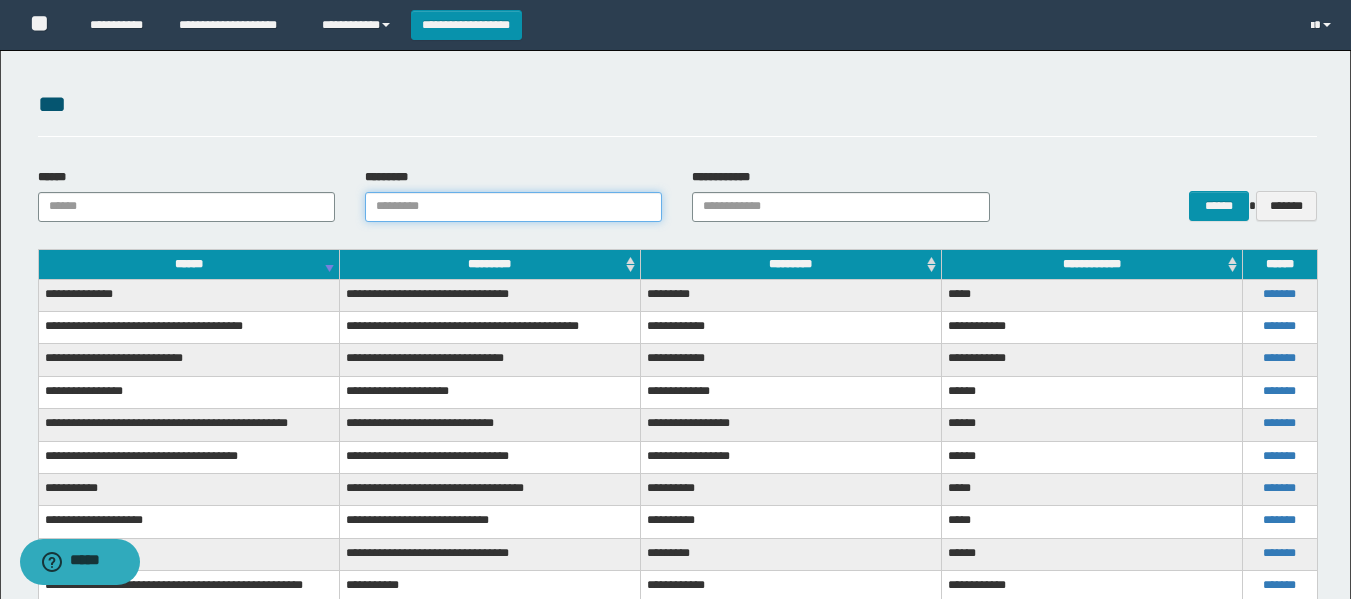 click on "*********" at bounding box center (513, 207) 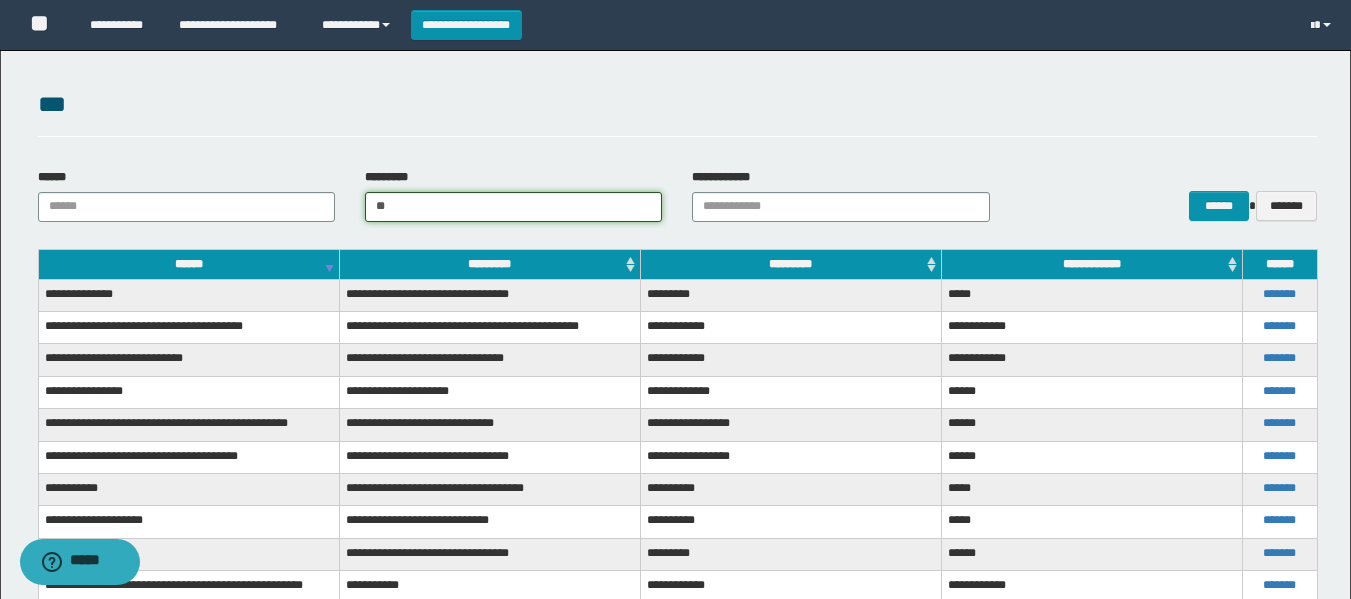 type on "*" 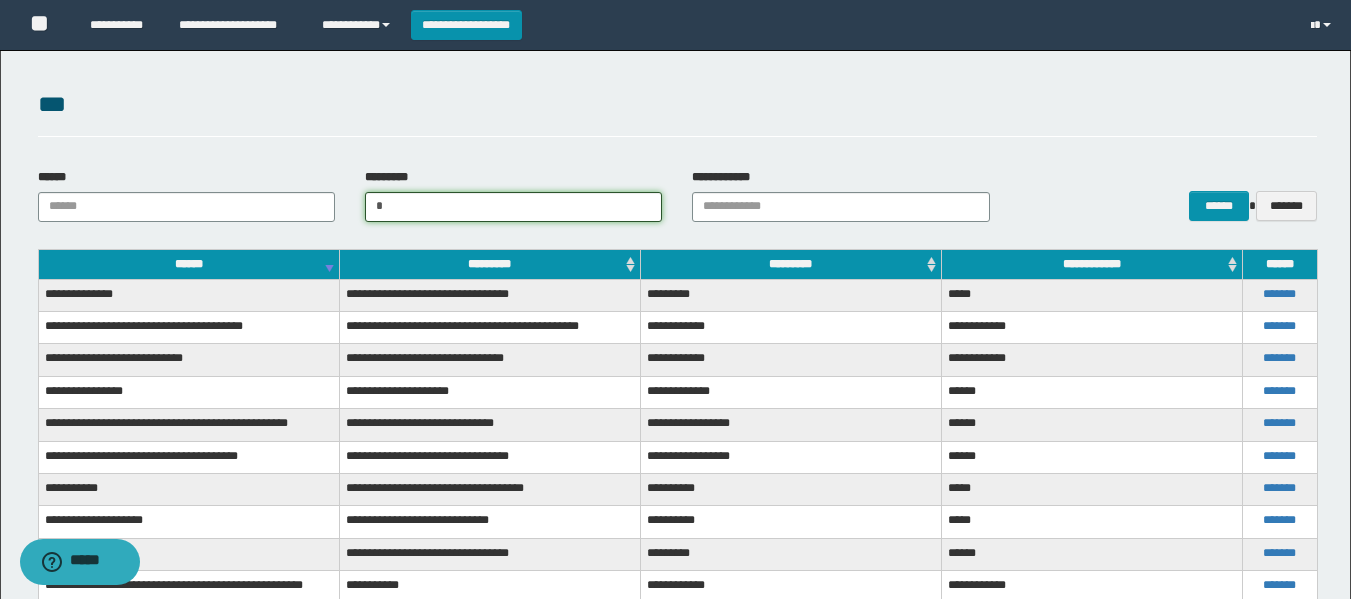 type 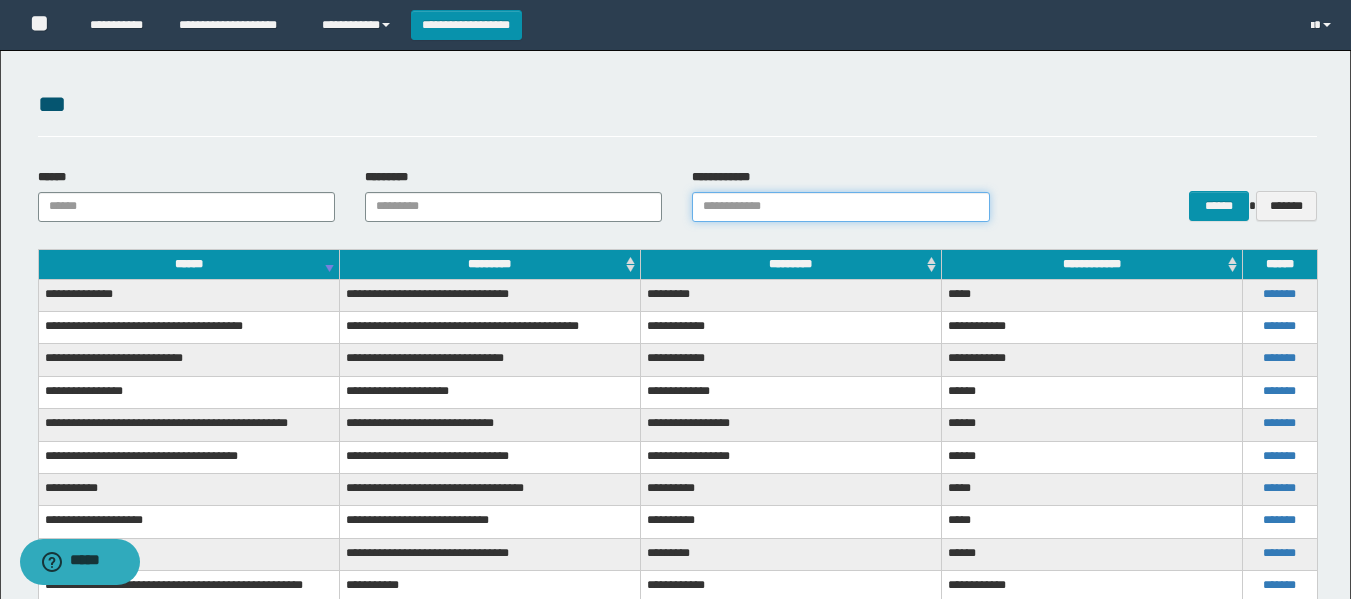 click on "**********" at bounding box center [840, 207] 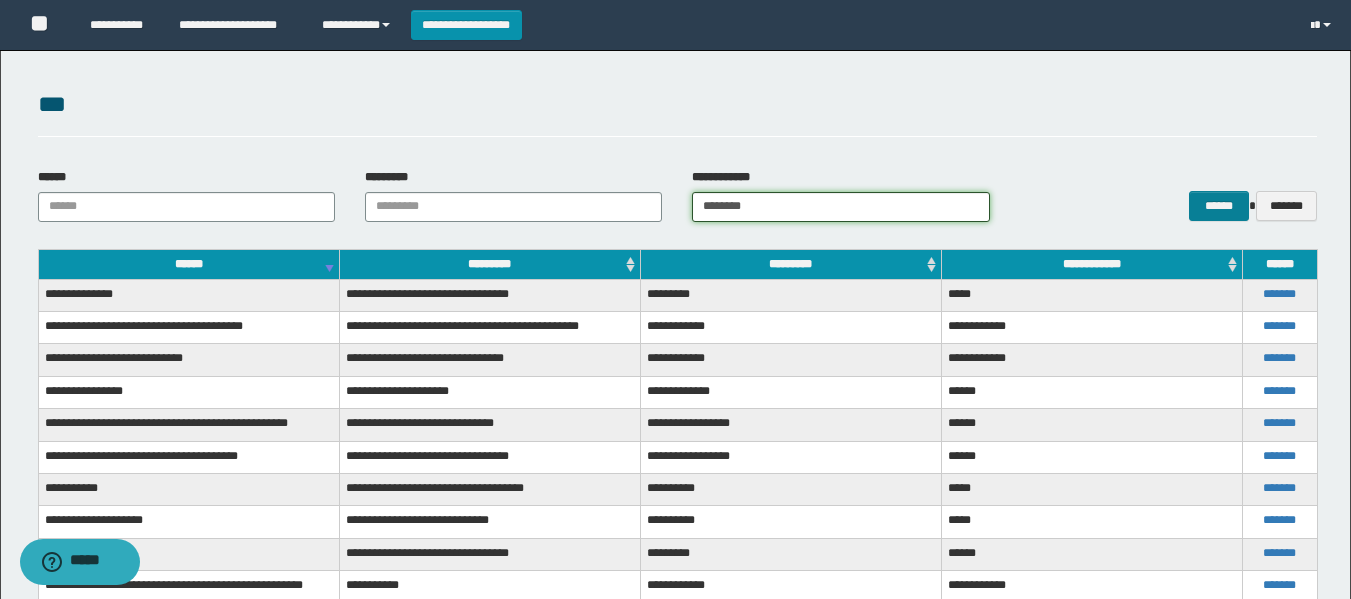 type on "********" 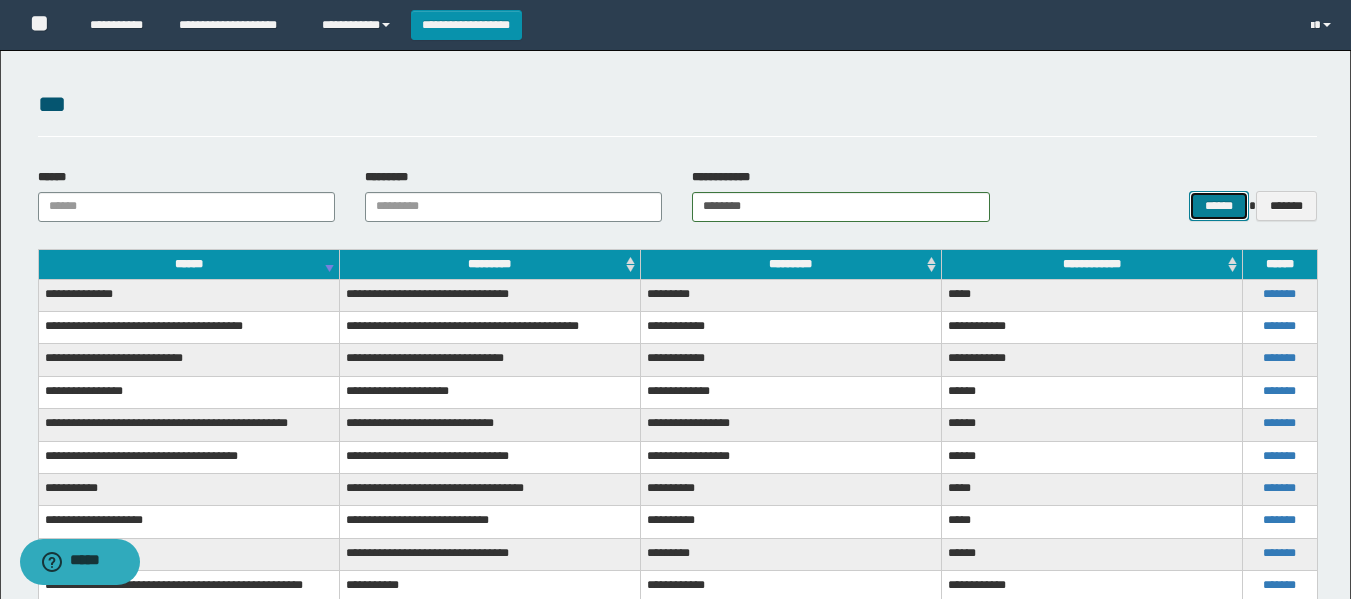 click on "******" at bounding box center (1218, 206) 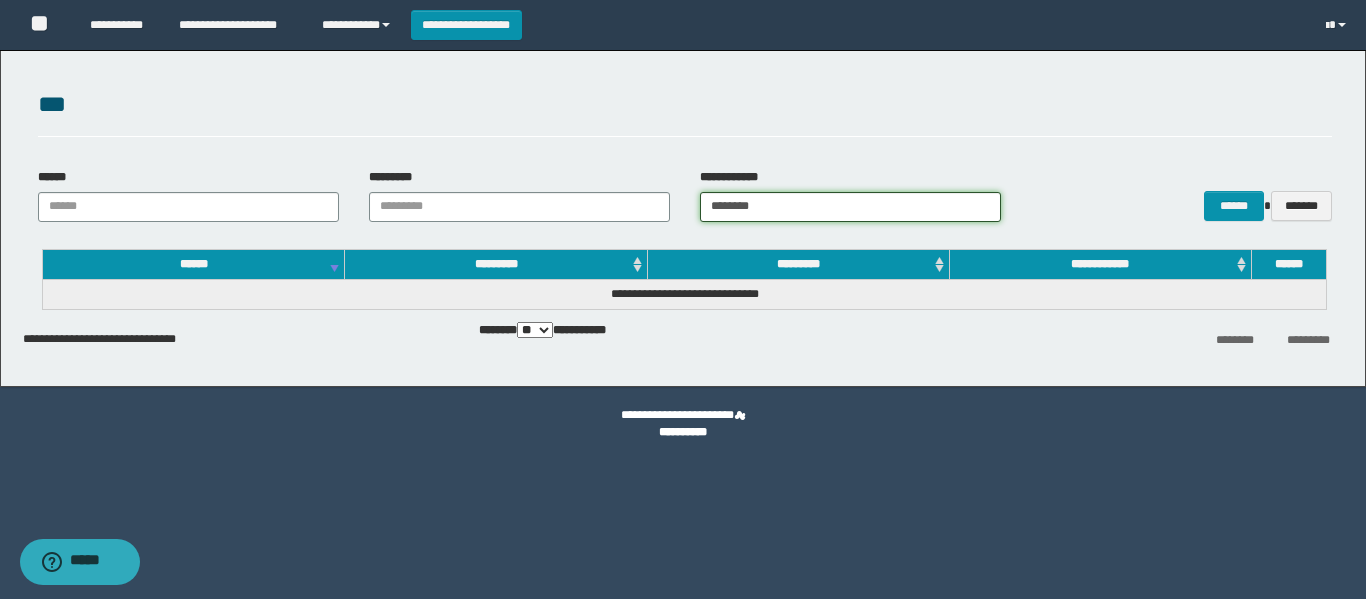 drag, startPoint x: 836, startPoint y: 196, endPoint x: 502, endPoint y: 208, distance: 334.21548 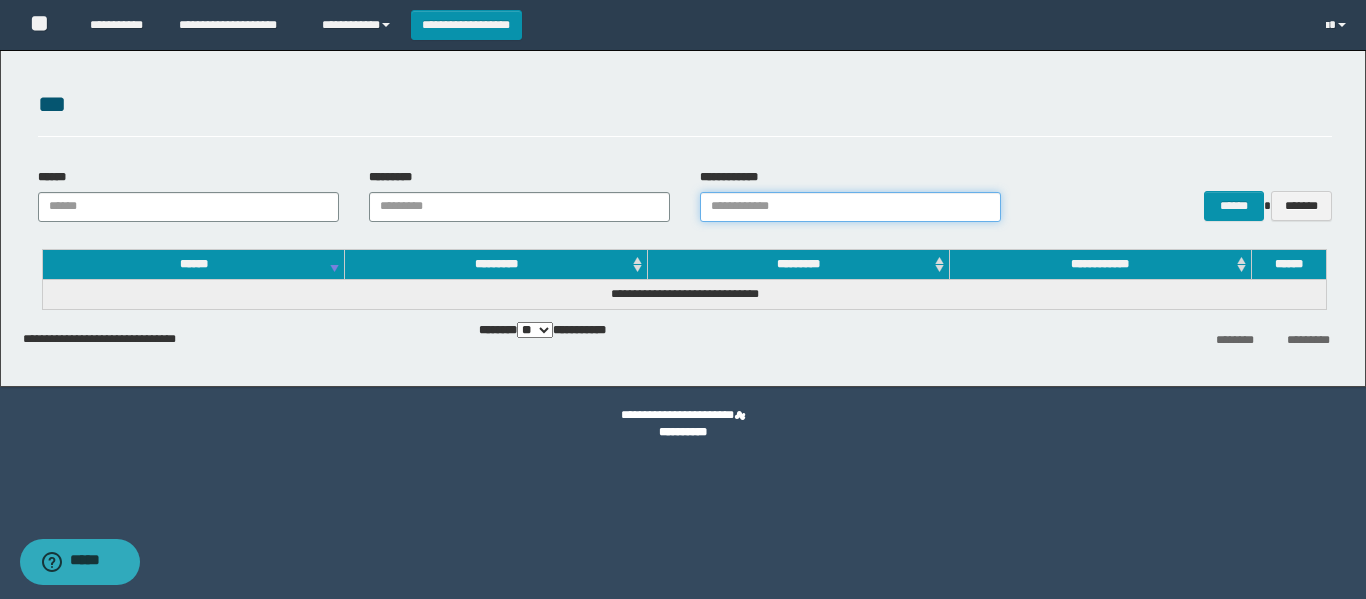 type 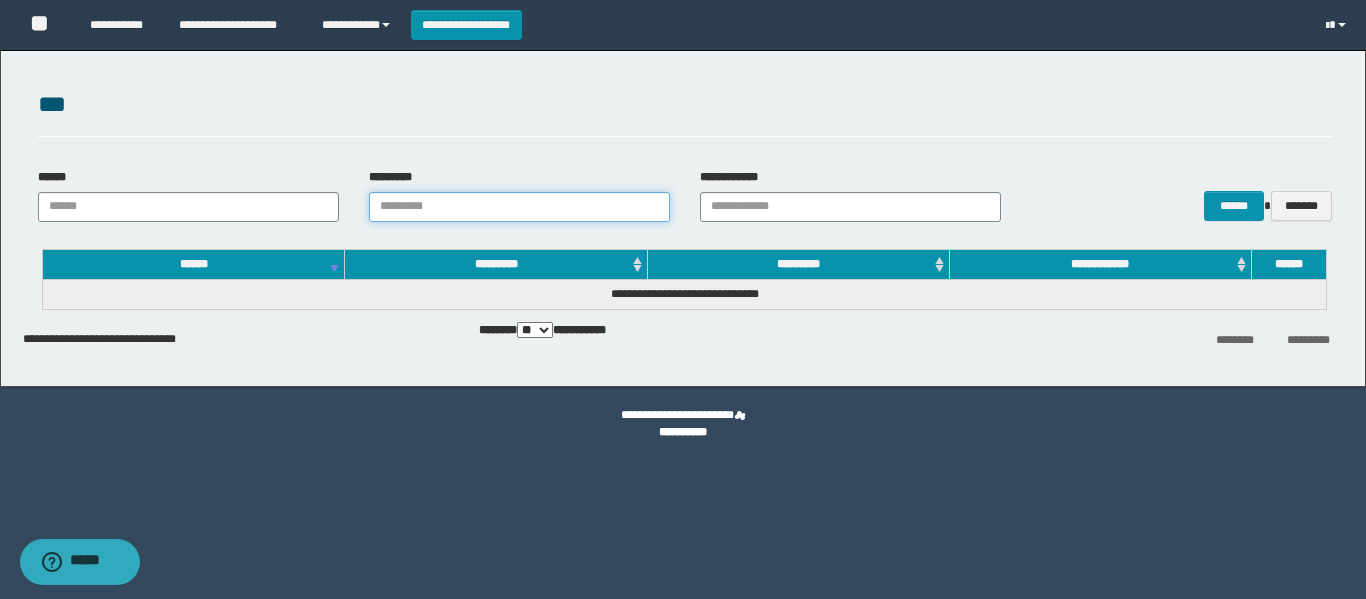 click on "*********" at bounding box center (519, 207) 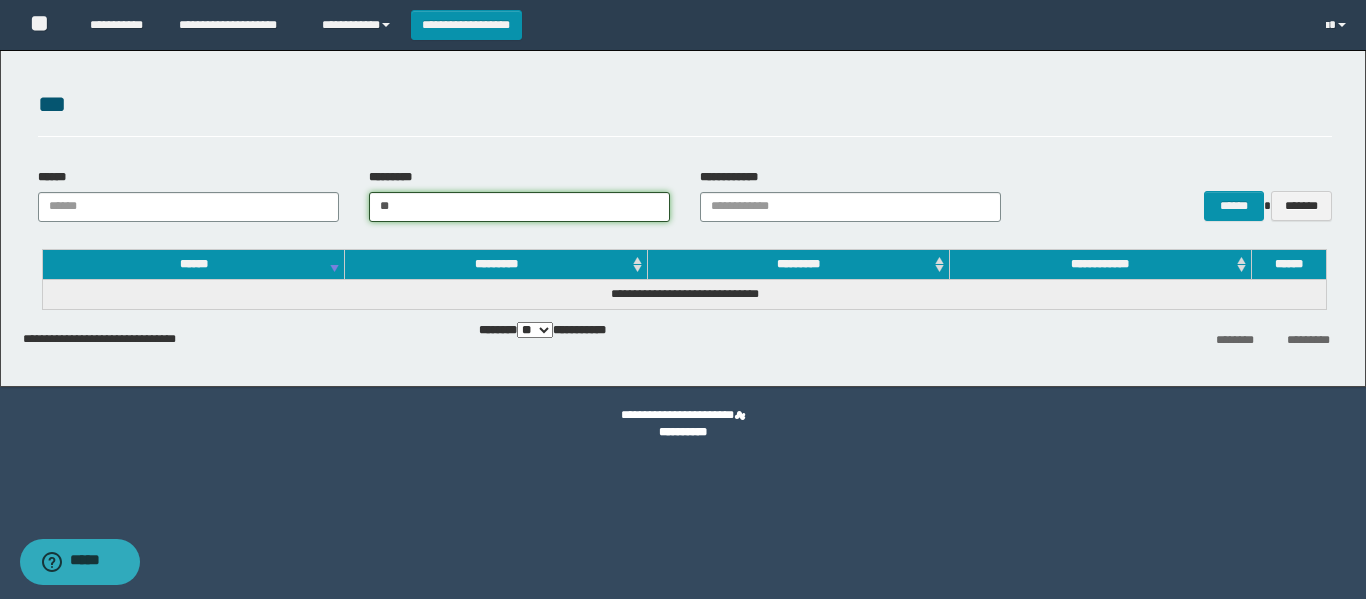 type on "*" 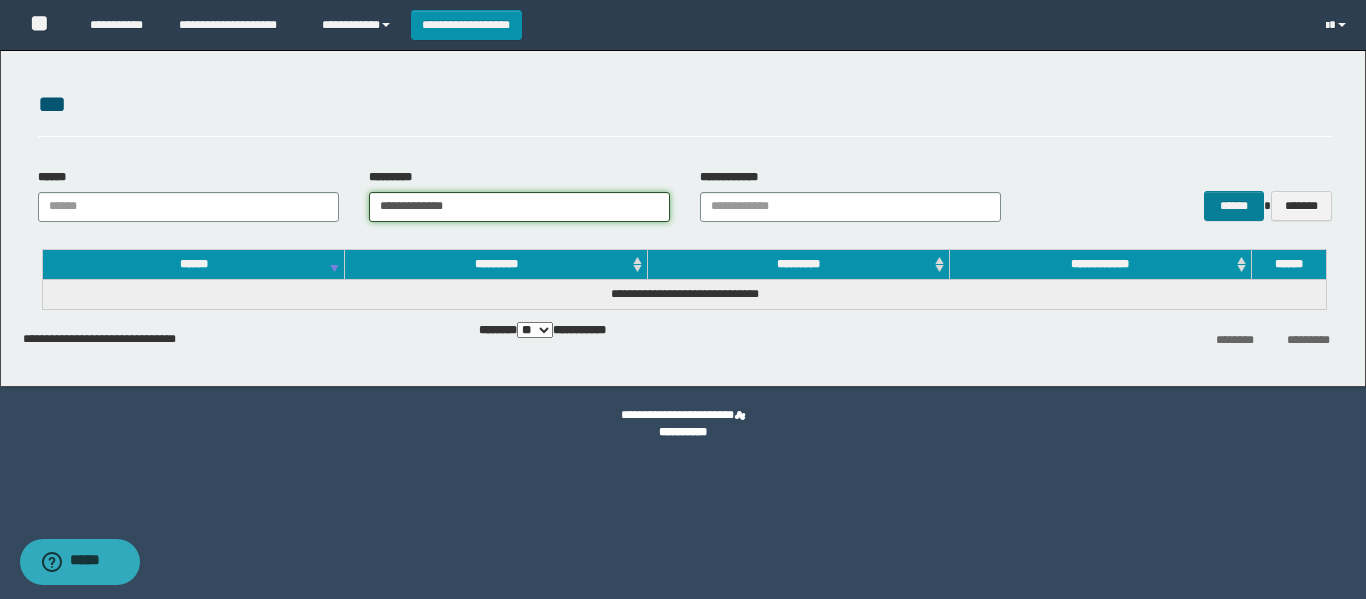 type on "**********" 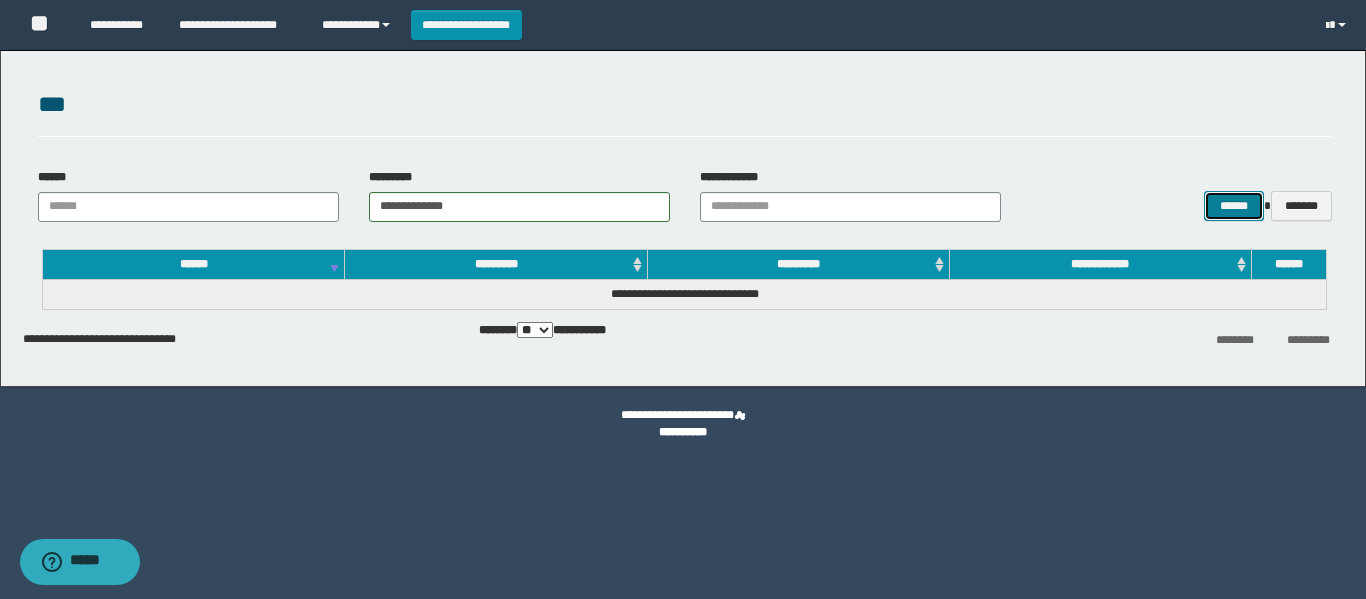 click on "******" at bounding box center [1233, 206] 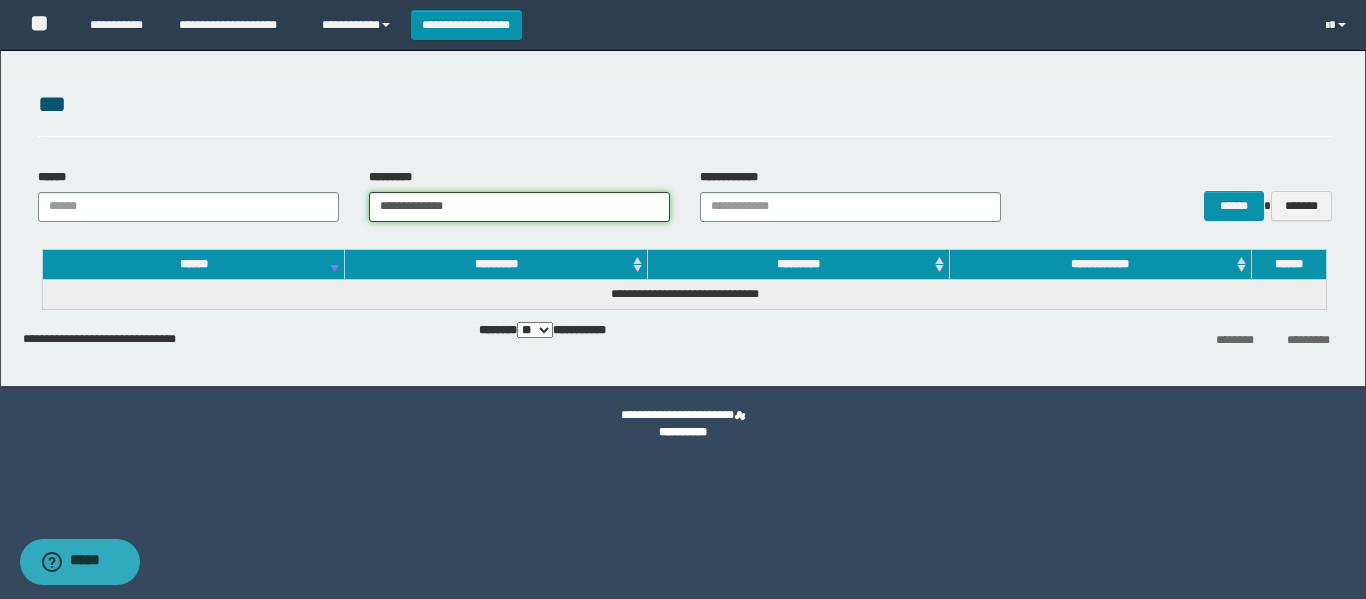 drag, startPoint x: 528, startPoint y: 217, endPoint x: 358, endPoint y: 213, distance: 170.04706 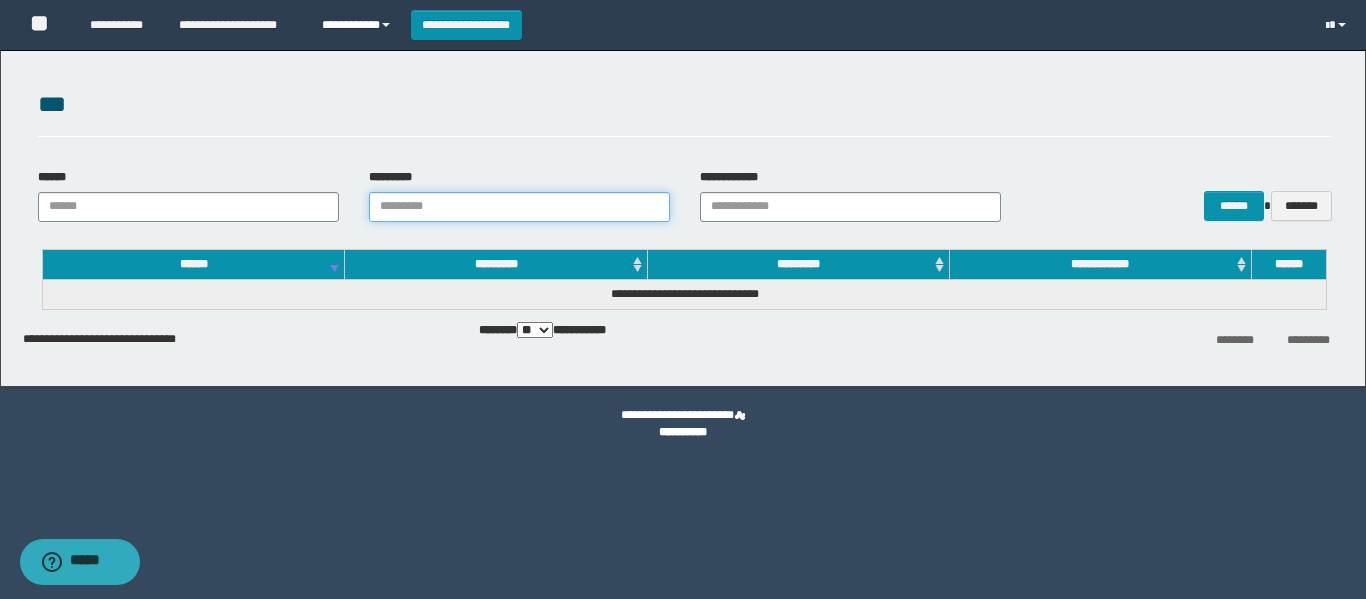 type 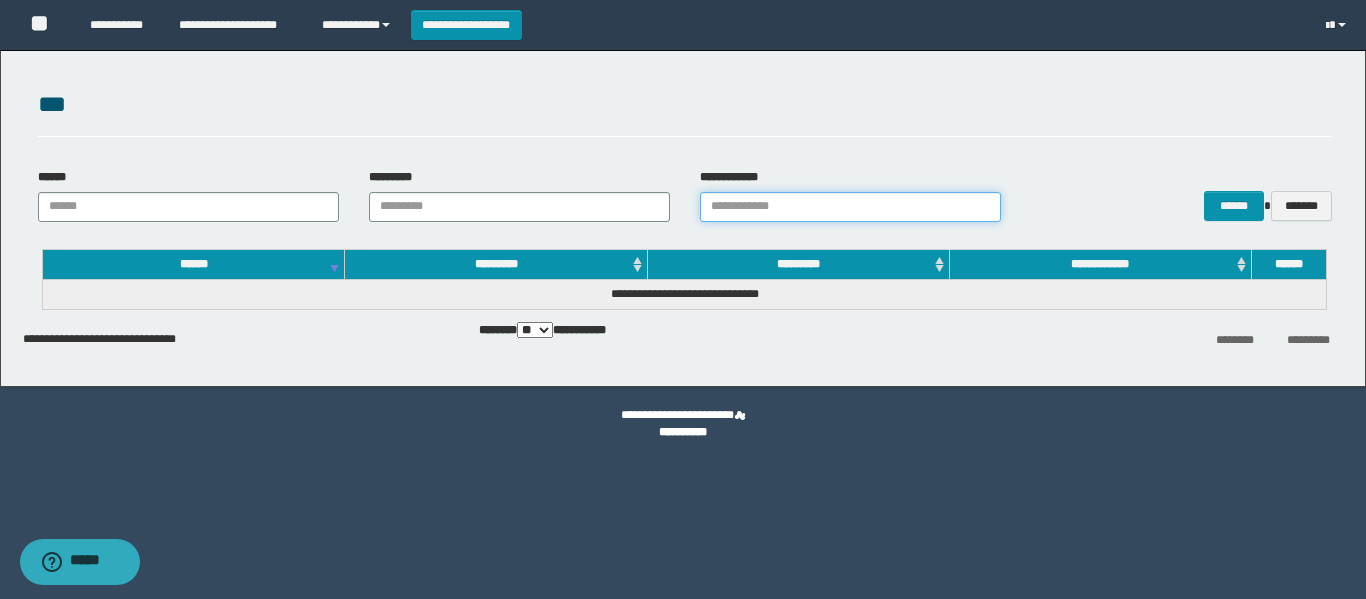 click on "**********" at bounding box center [850, 207] 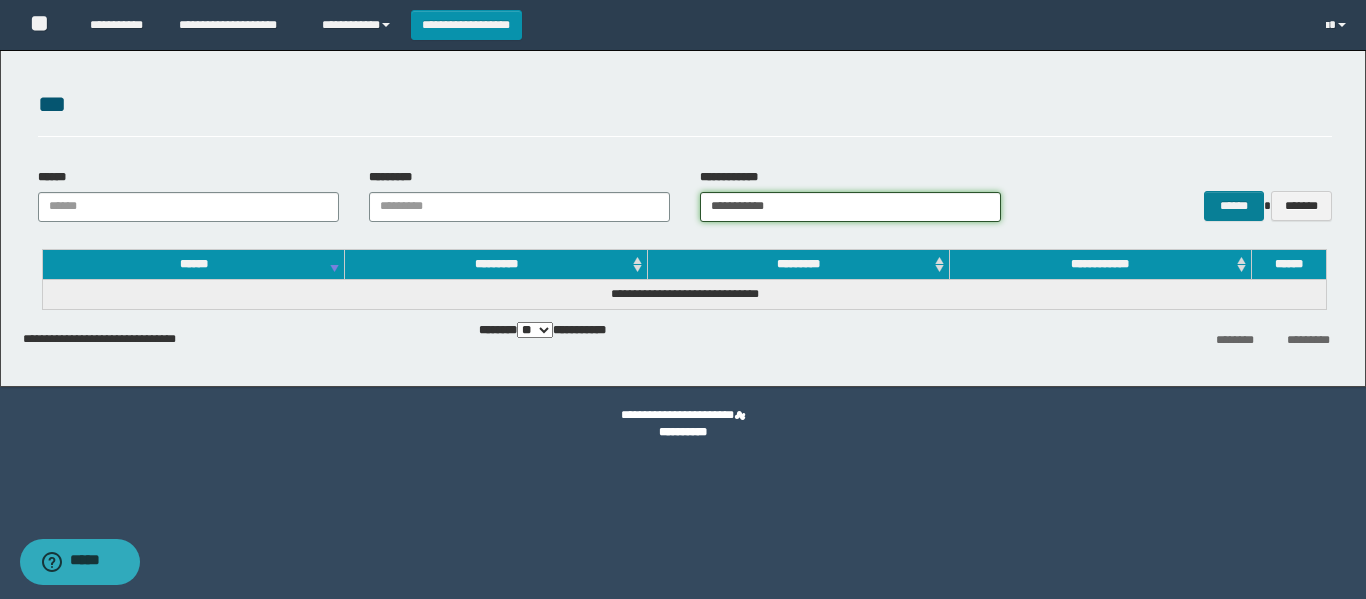 type on "**********" 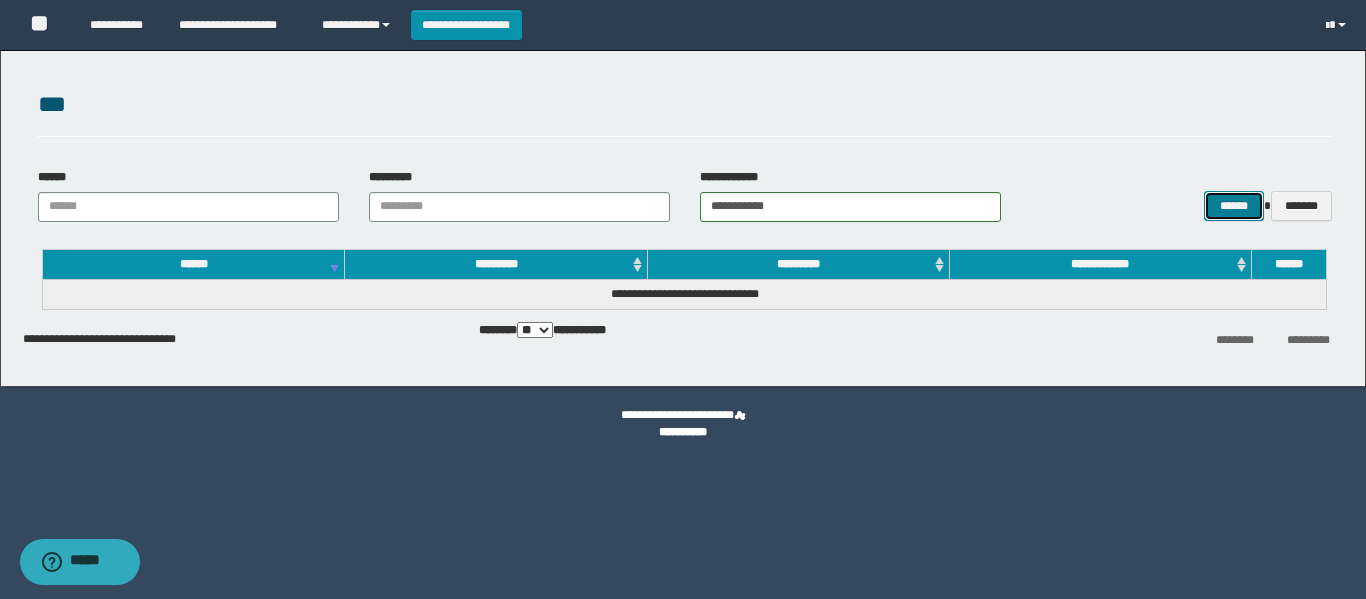 click on "******" at bounding box center (1233, 206) 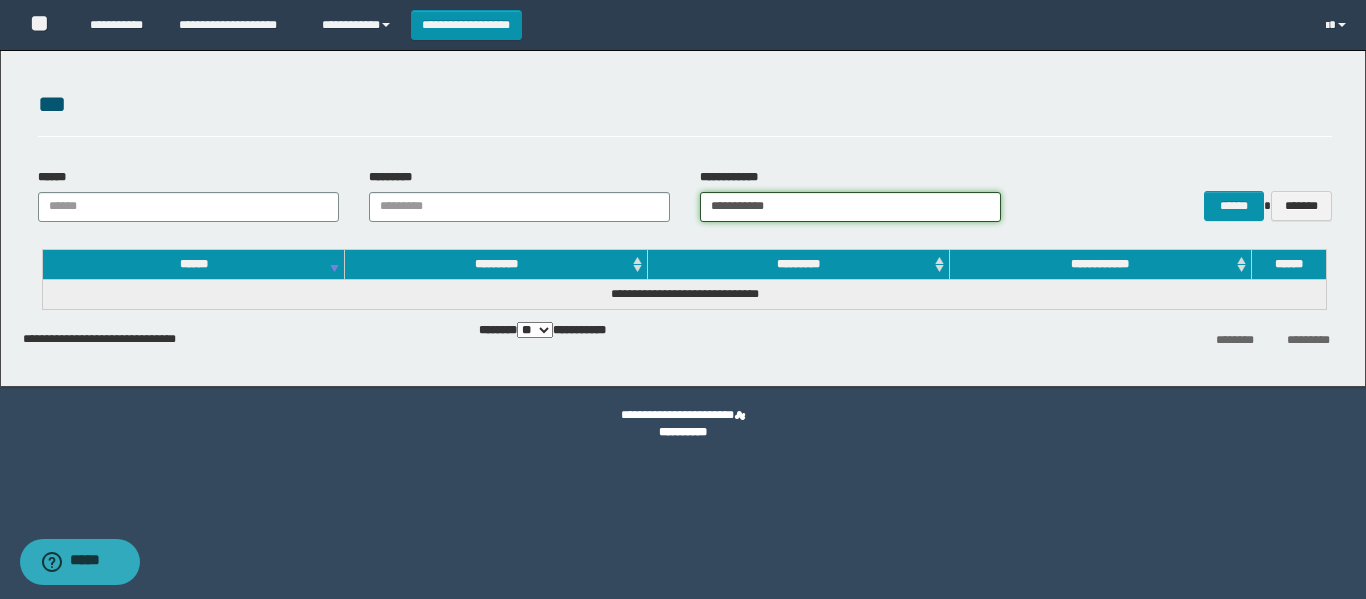 drag, startPoint x: 798, startPoint y: 202, endPoint x: 607, endPoint y: 204, distance: 191.01047 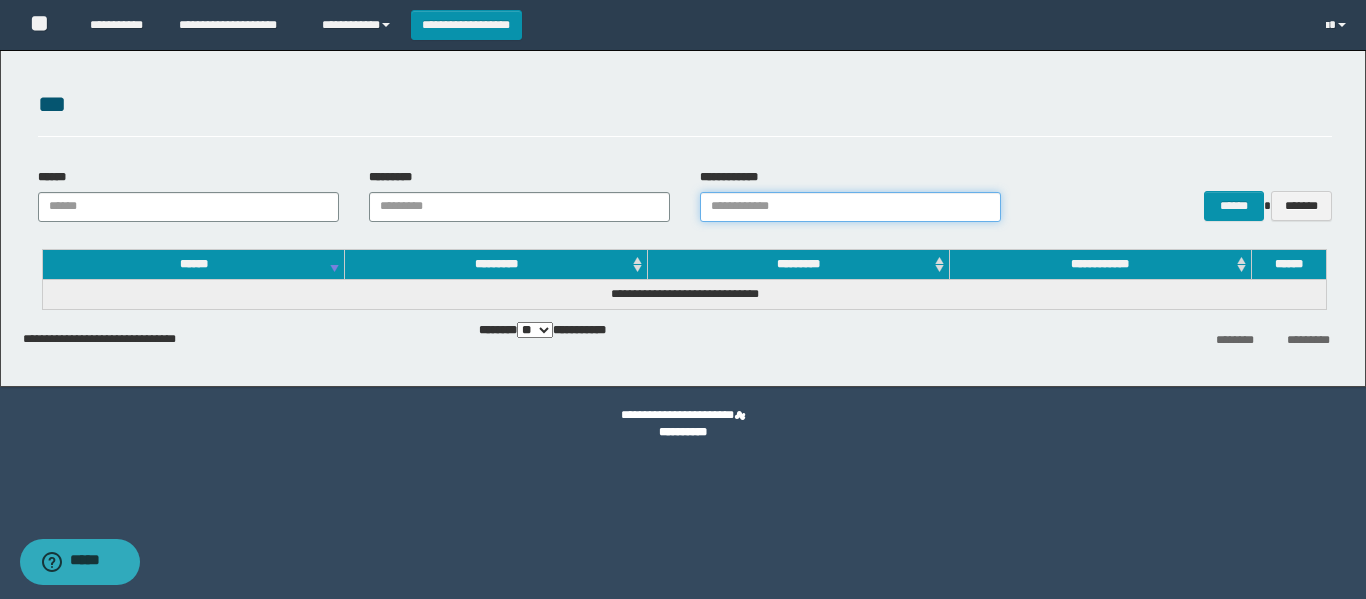 type 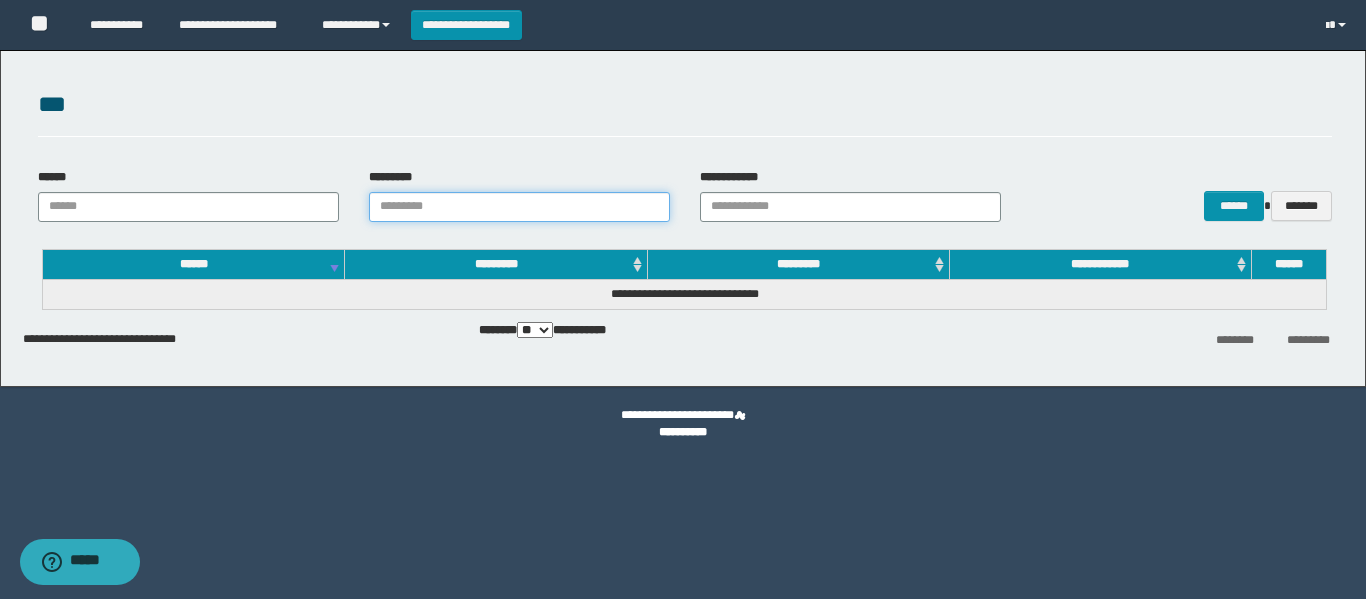 click on "*********" at bounding box center [519, 207] 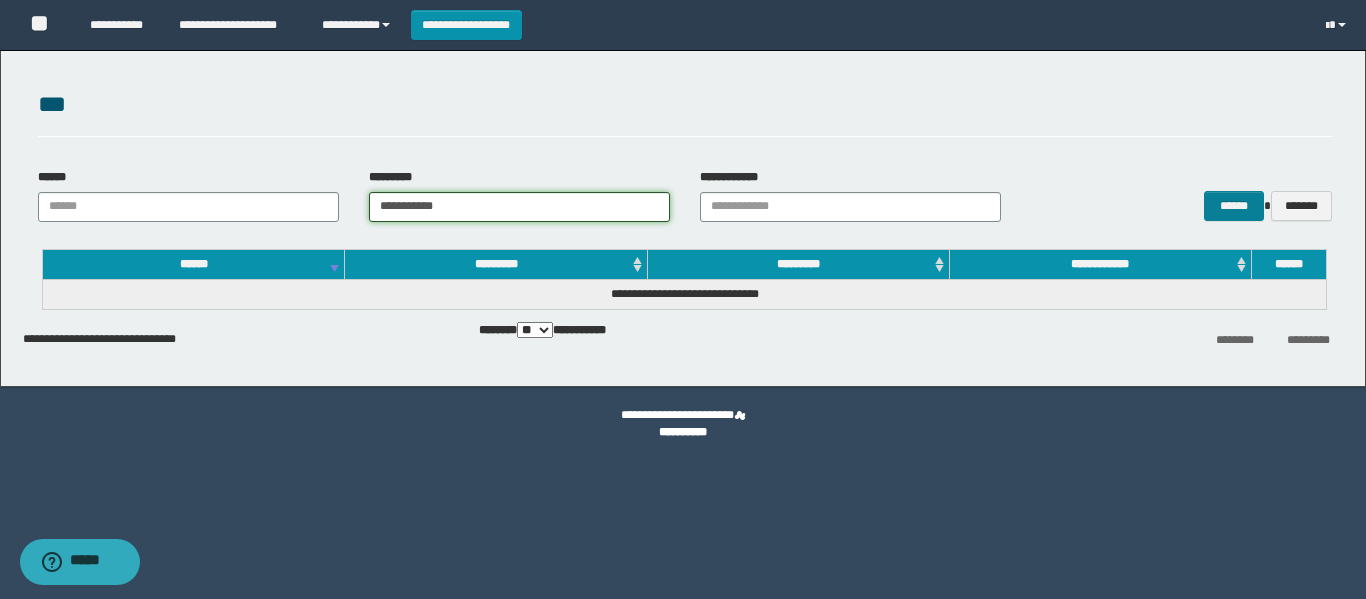 type on "**********" 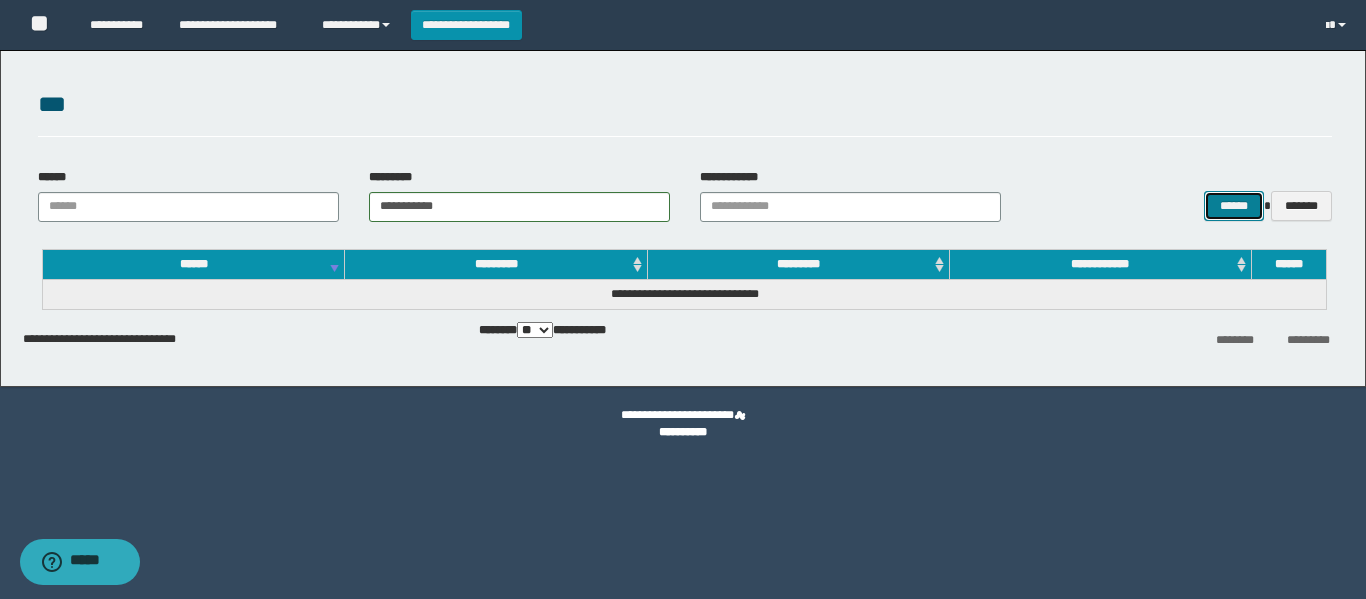 click on "******" at bounding box center [1233, 206] 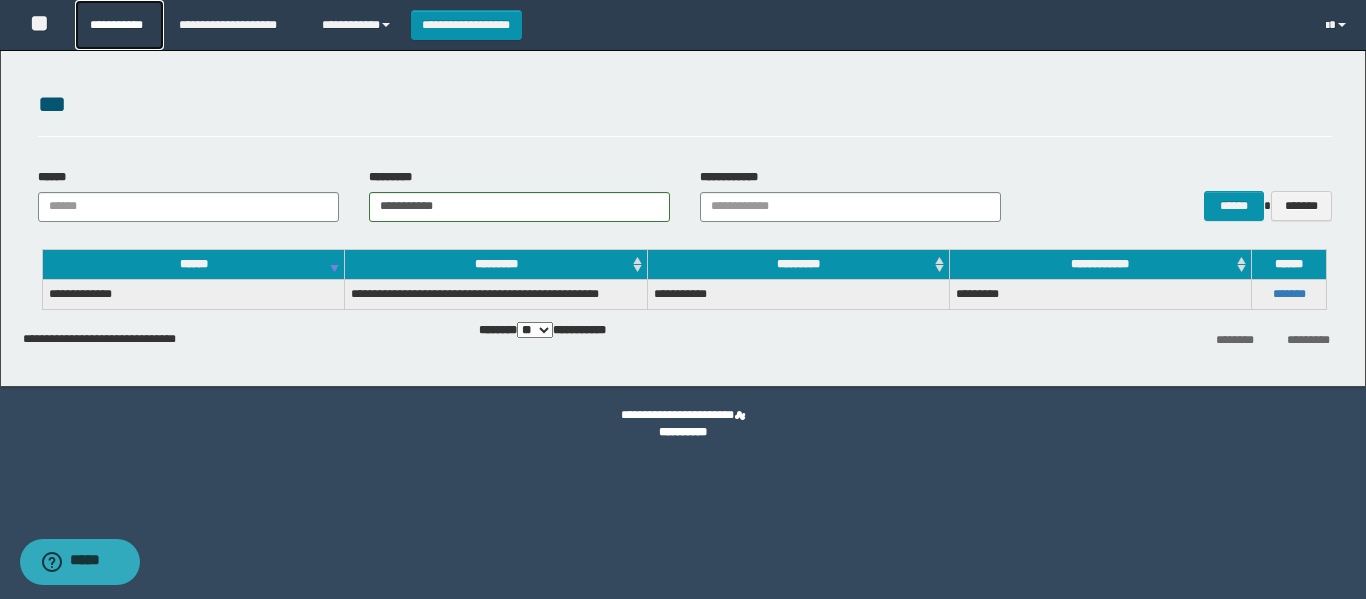 click on "**********" at bounding box center (119, 25) 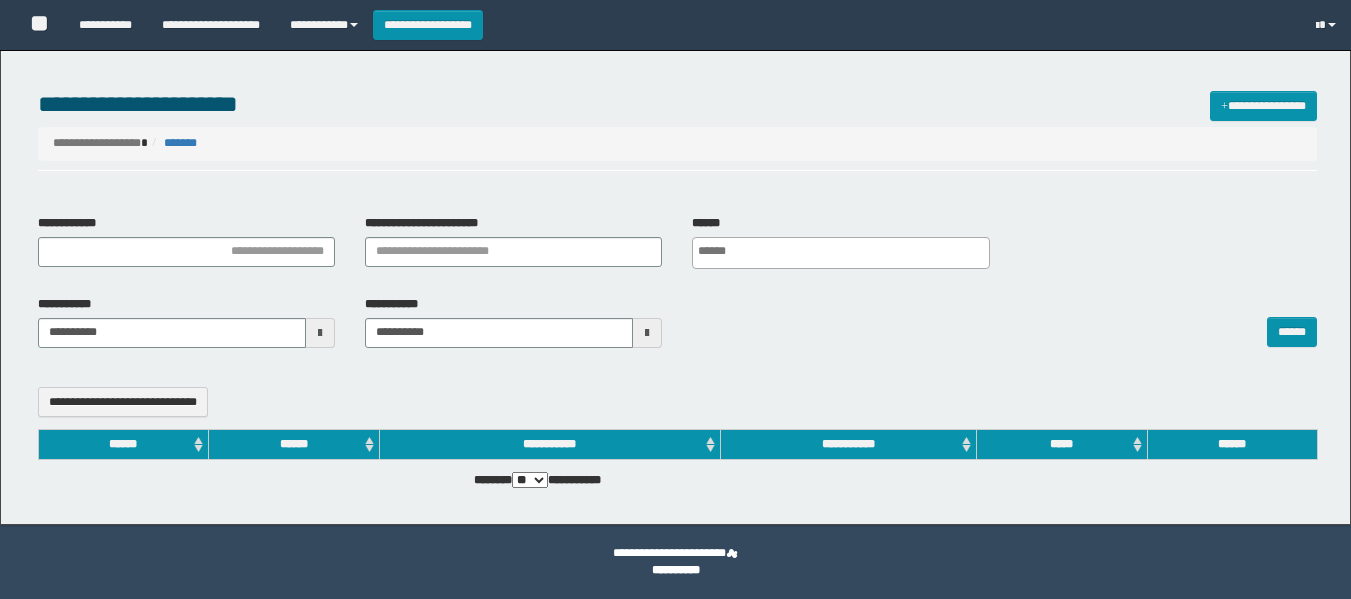 select 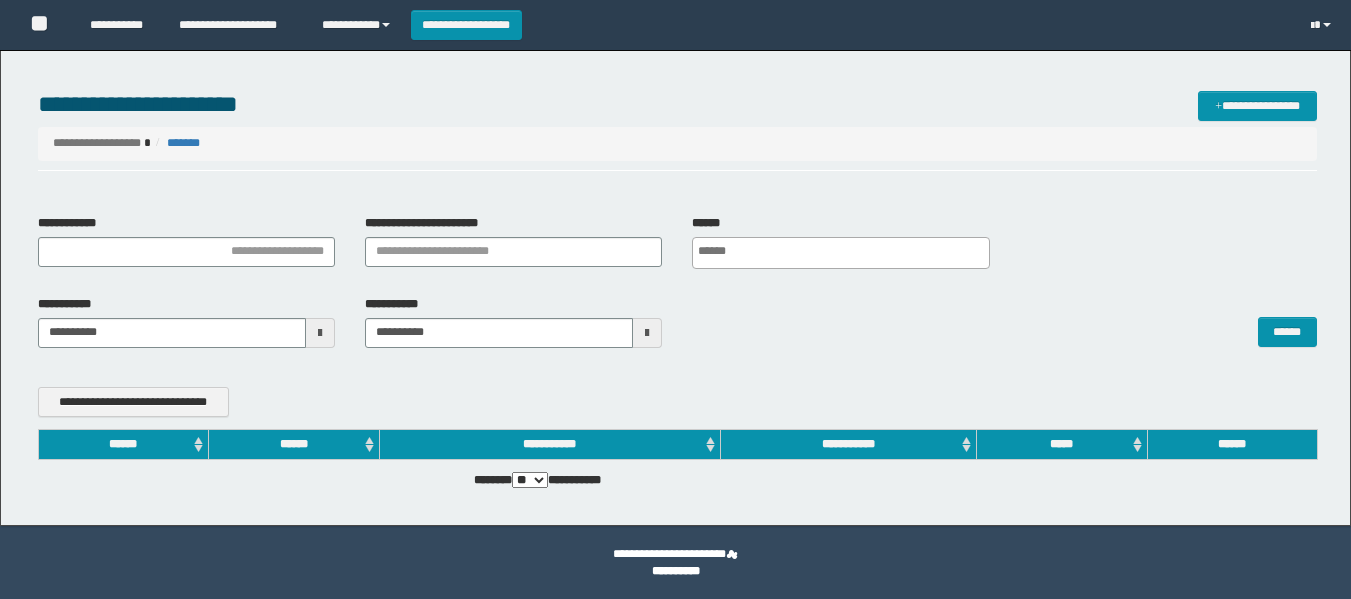 scroll, scrollTop: 0, scrollLeft: 0, axis: both 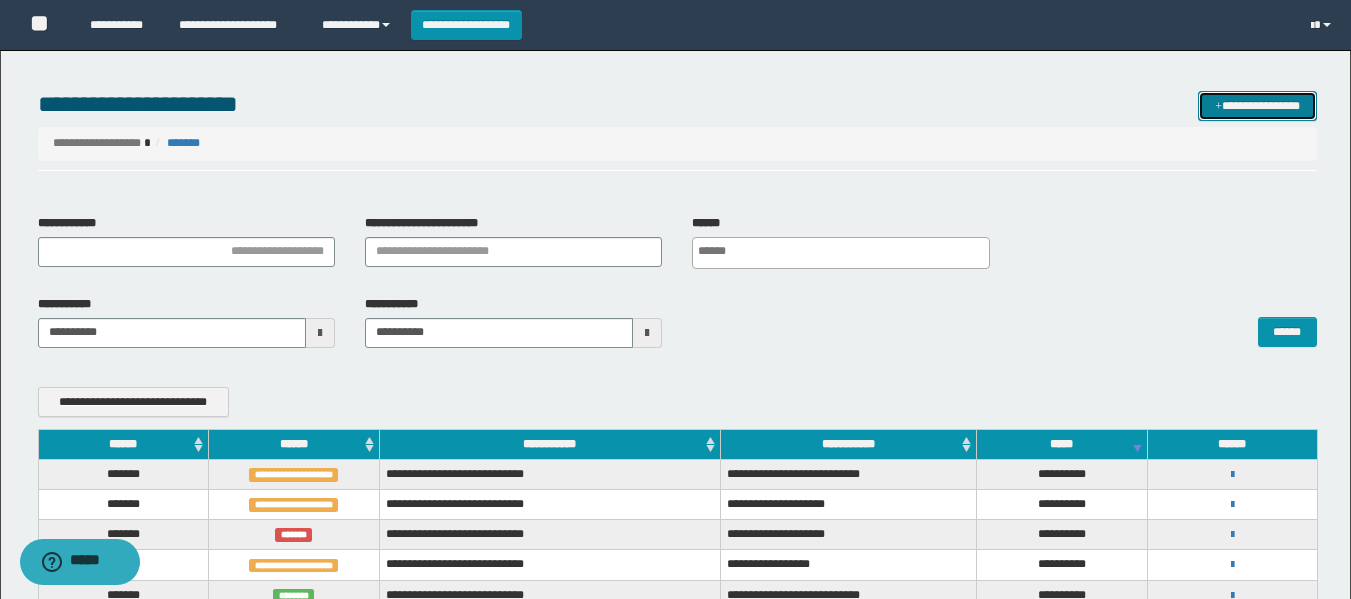 click on "**********" 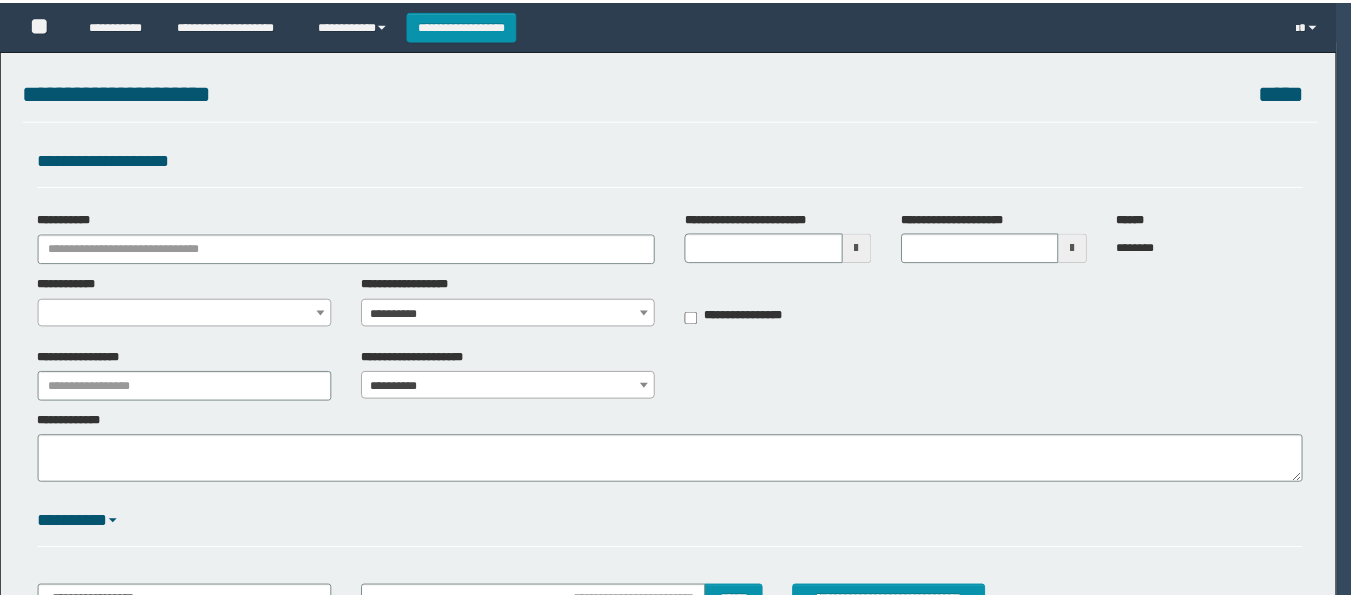 scroll, scrollTop: 0, scrollLeft: 0, axis: both 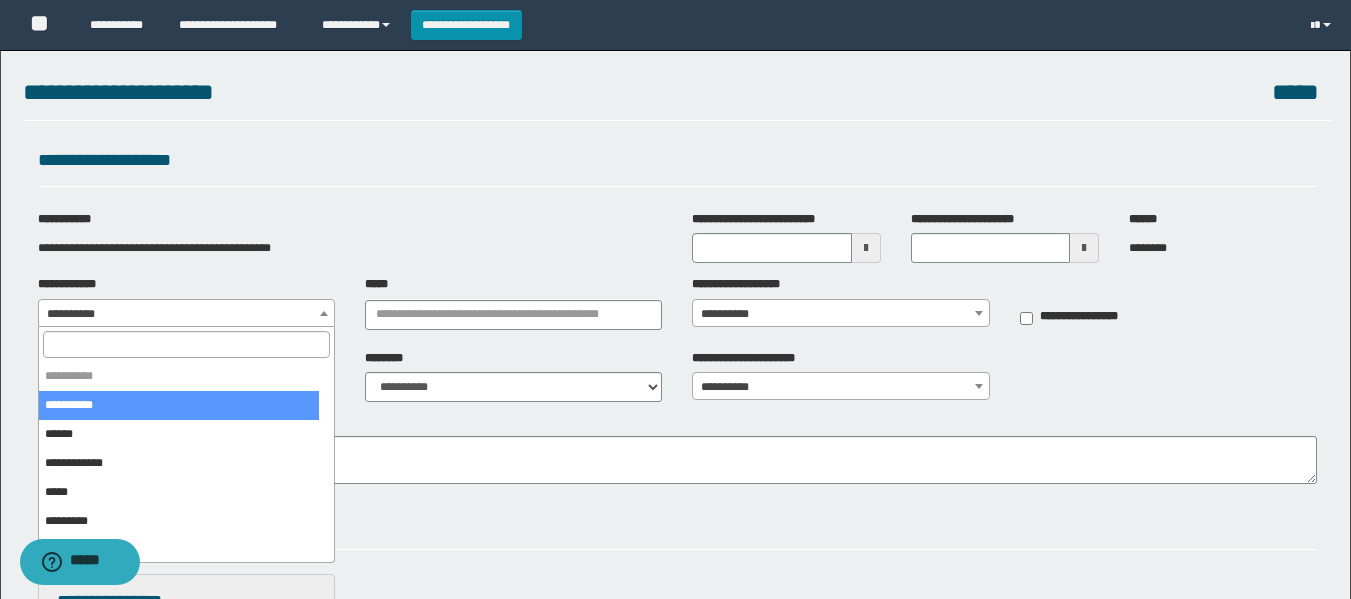click on "**********" at bounding box center (186, 314) 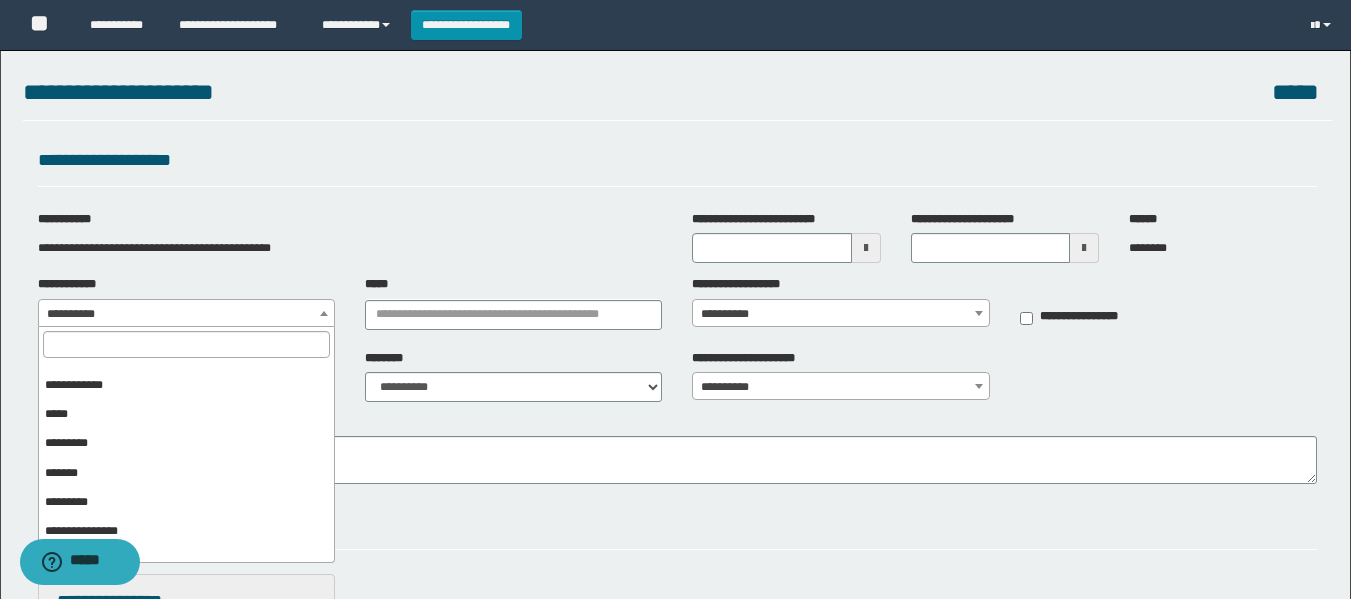 scroll, scrollTop: 100, scrollLeft: 0, axis: vertical 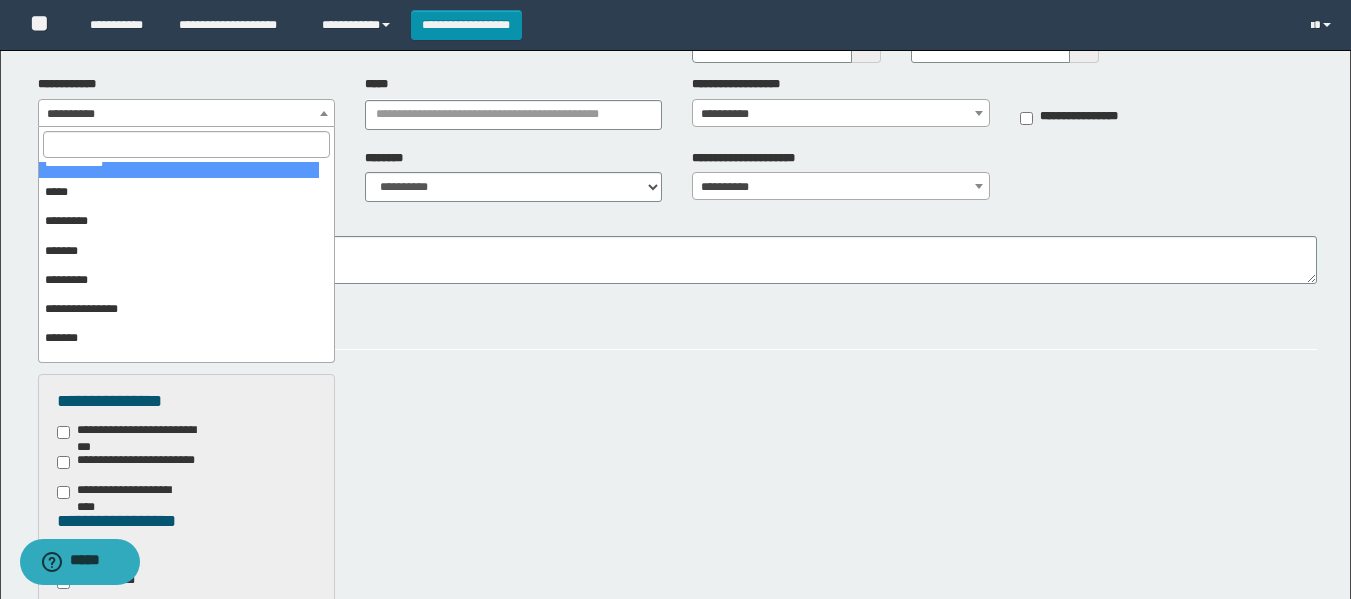 click at bounding box center (186, 144) 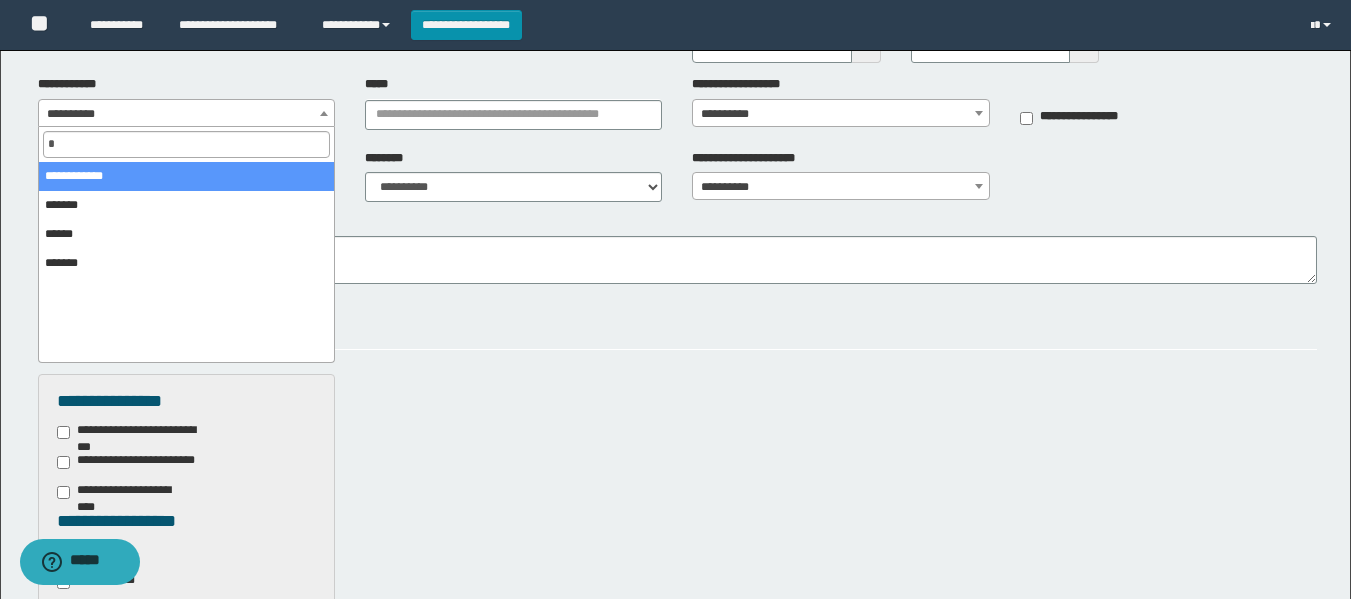 scroll, scrollTop: 0, scrollLeft: 0, axis: both 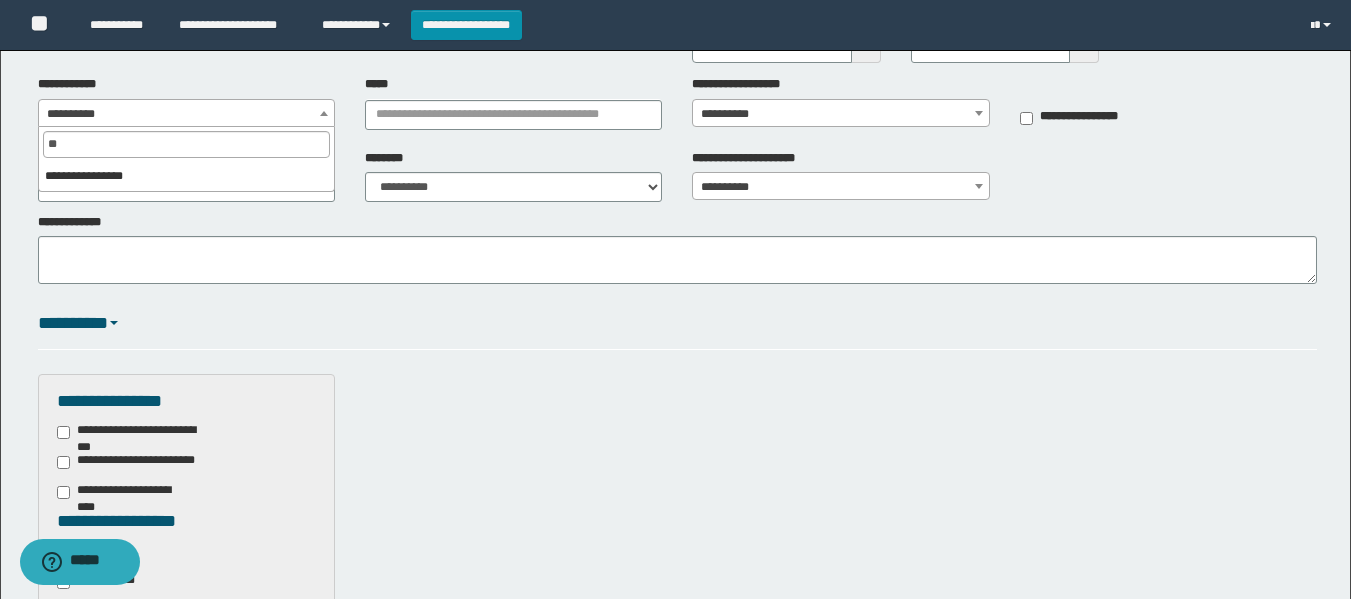 type on "*" 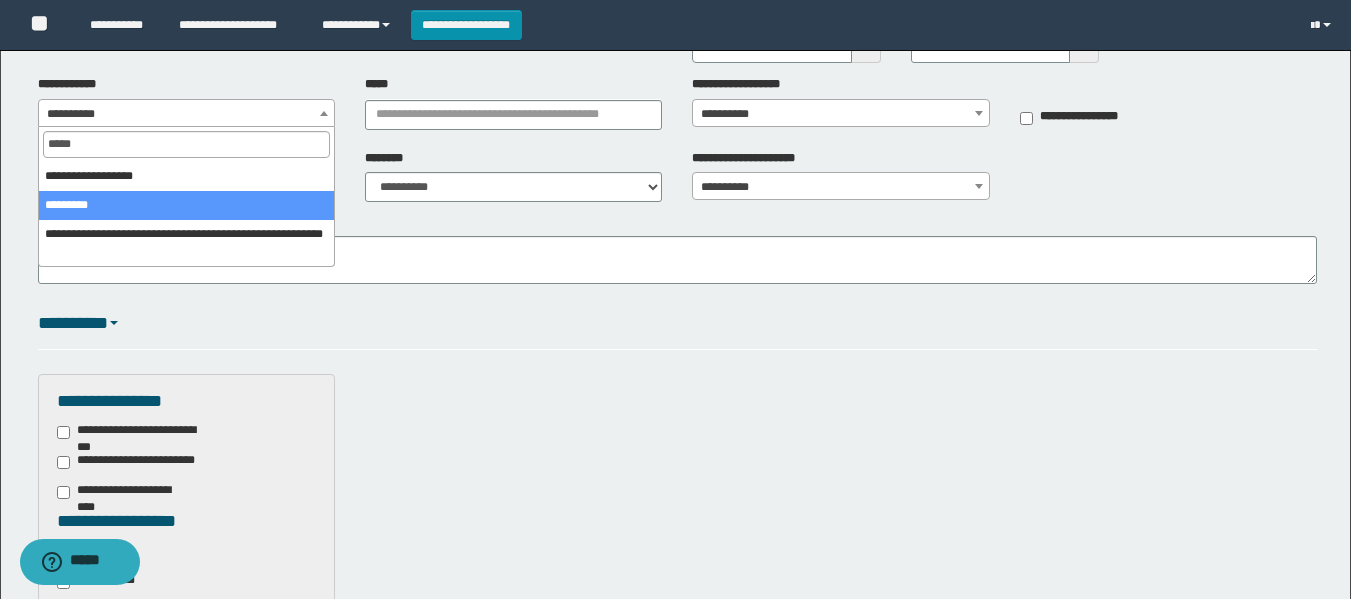 type on "*****" 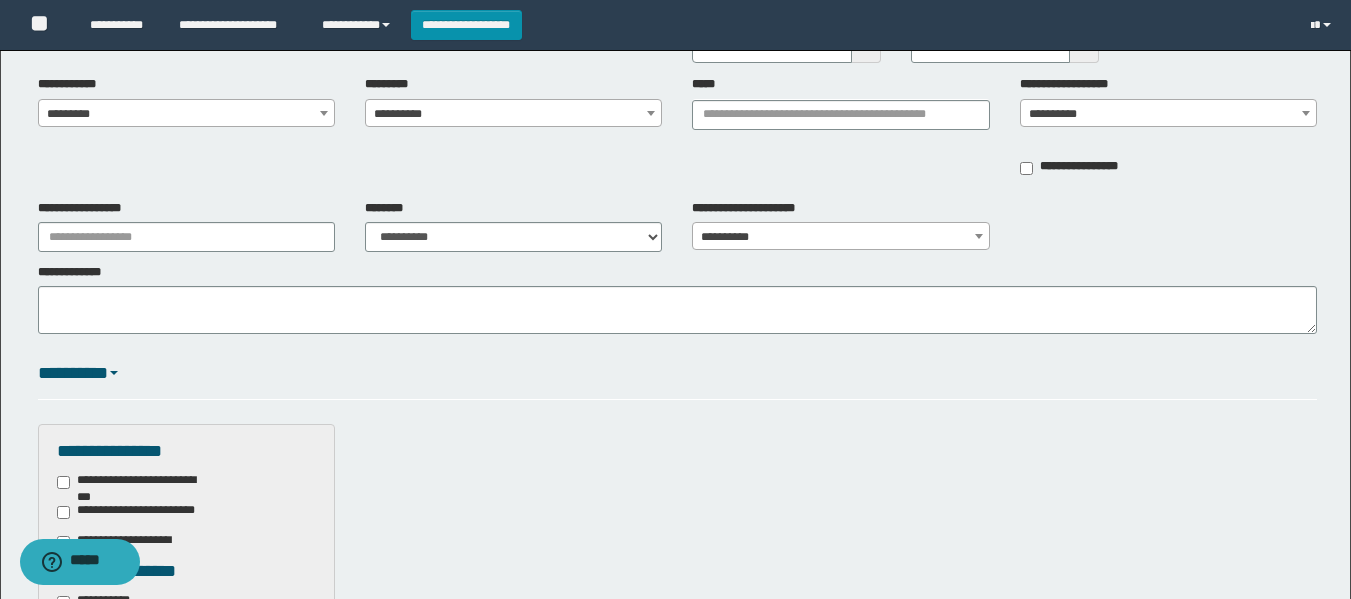click on "**********" at bounding box center (513, 114) 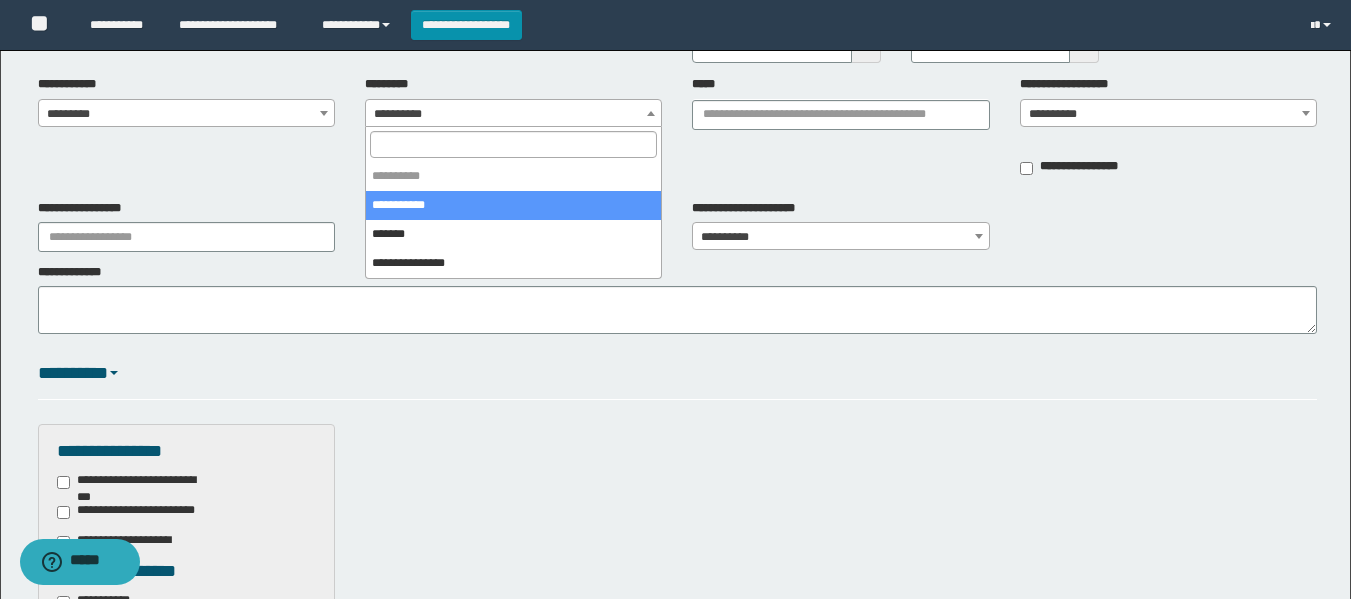 select on "****" 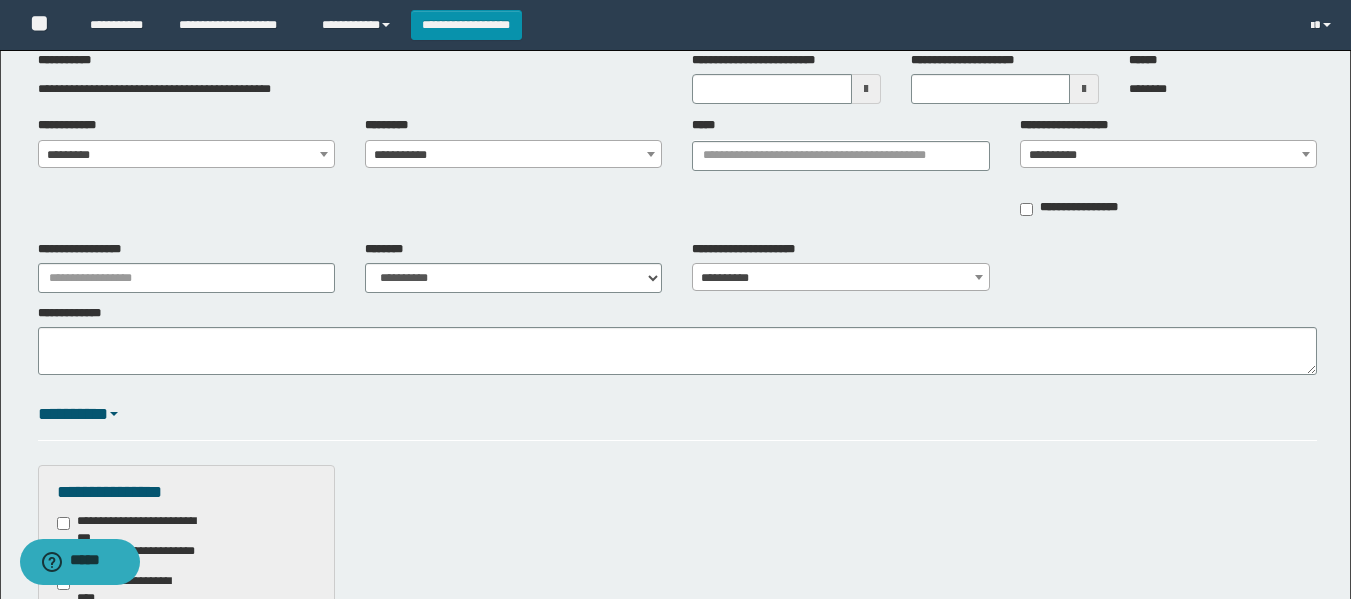 scroll, scrollTop: 100, scrollLeft: 0, axis: vertical 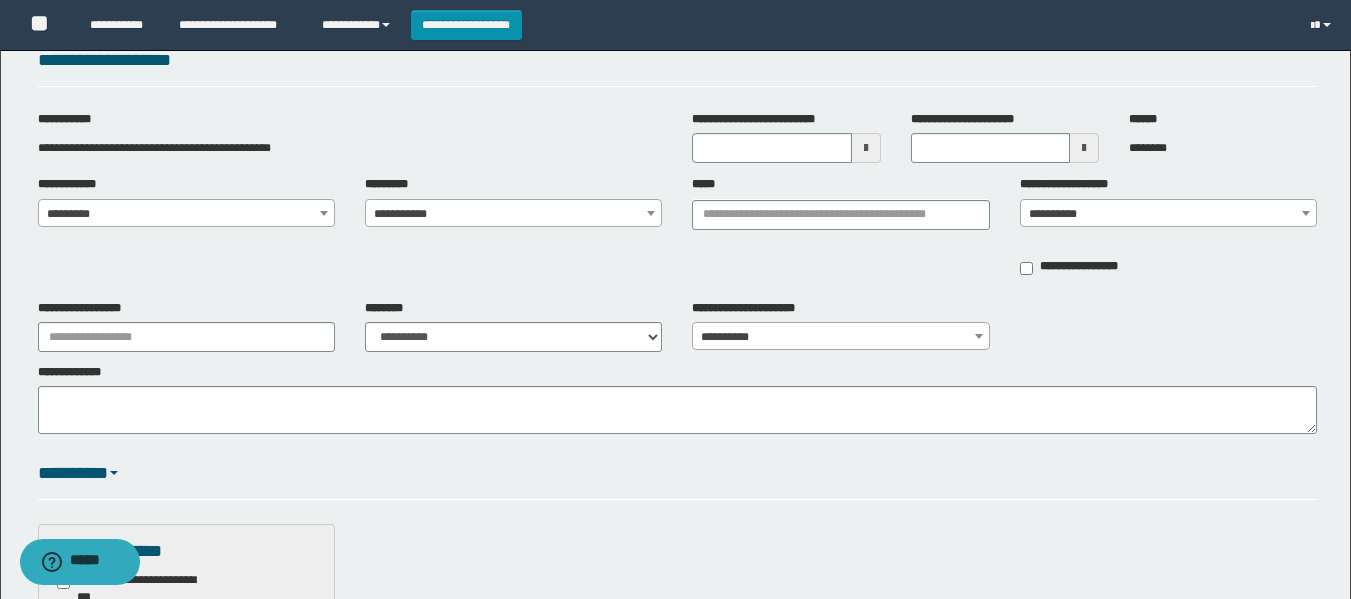 click at bounding box center [866, 148] 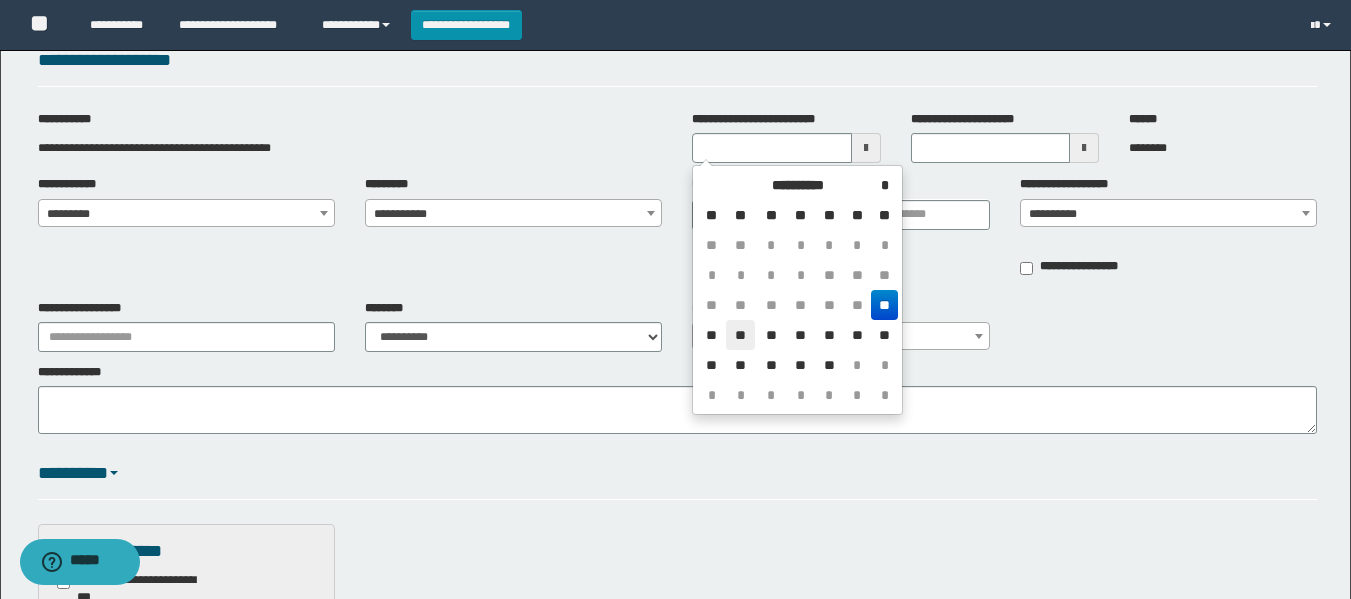click on "**" at bounding box center (740, 335) 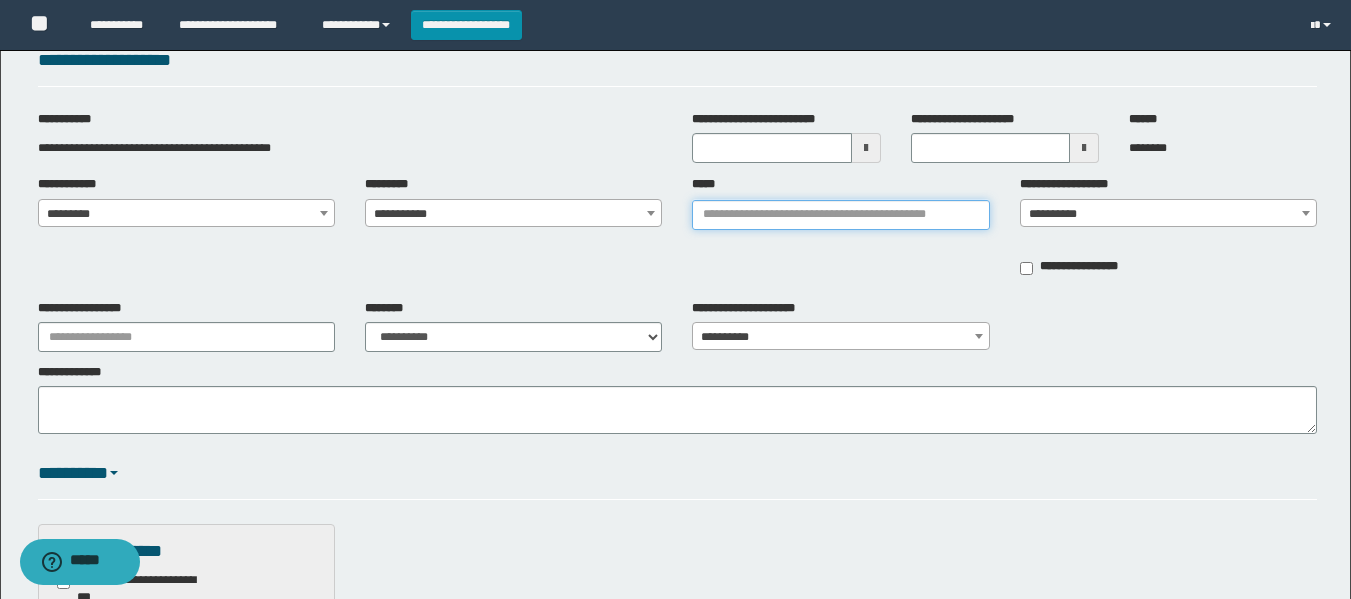 click on "*****" at bounding box center (840, 215) 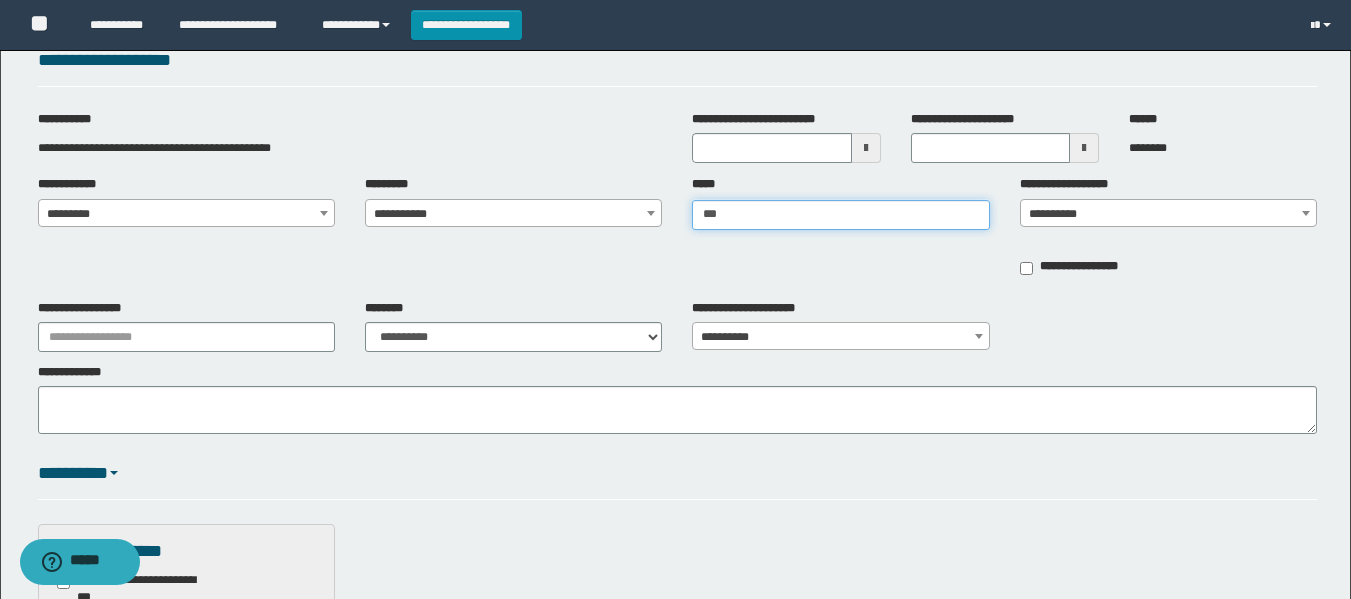 type on "****" 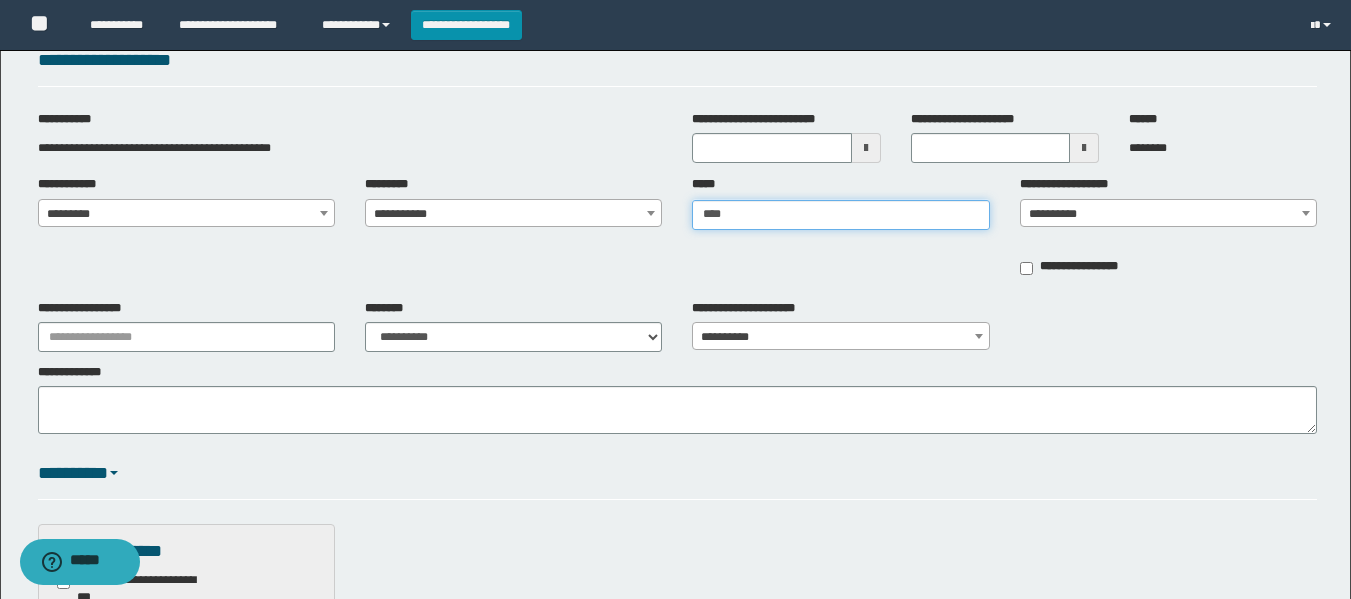 type on "*********" 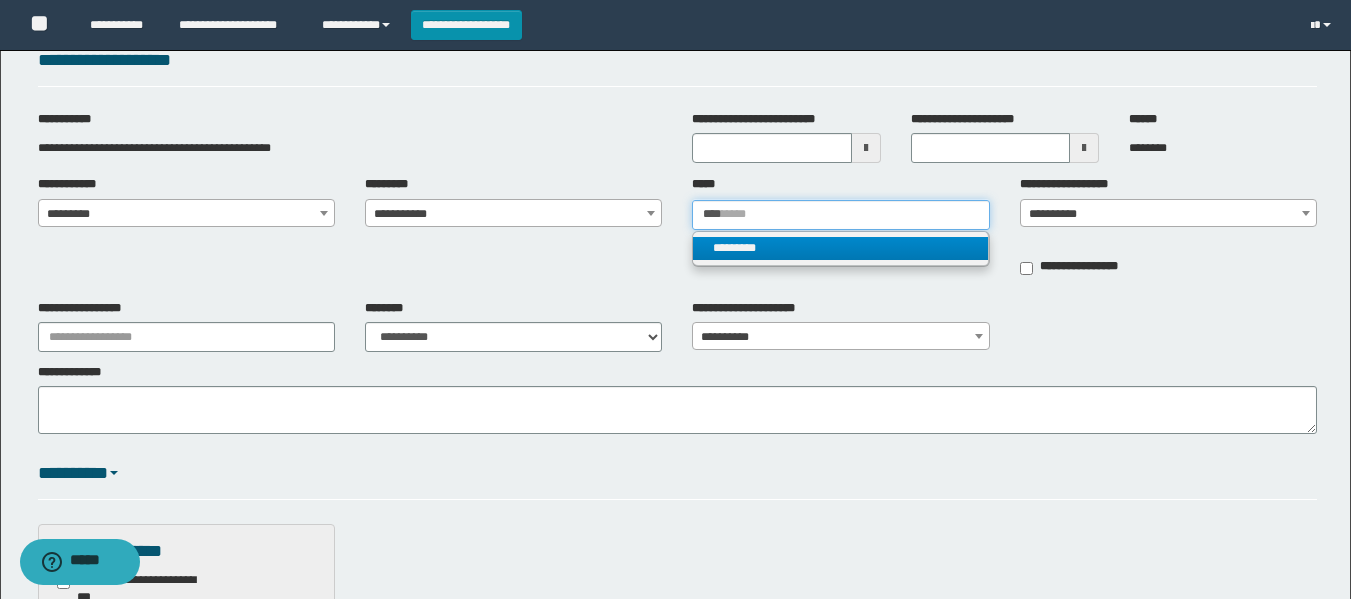 type on "****" 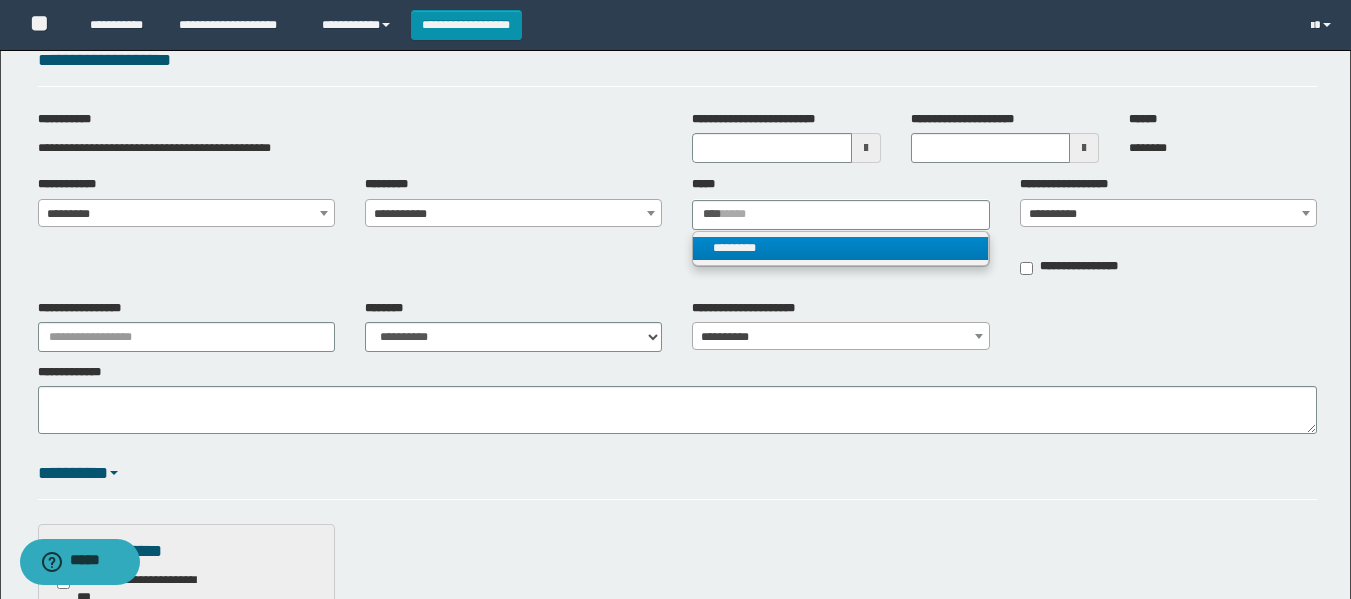 type 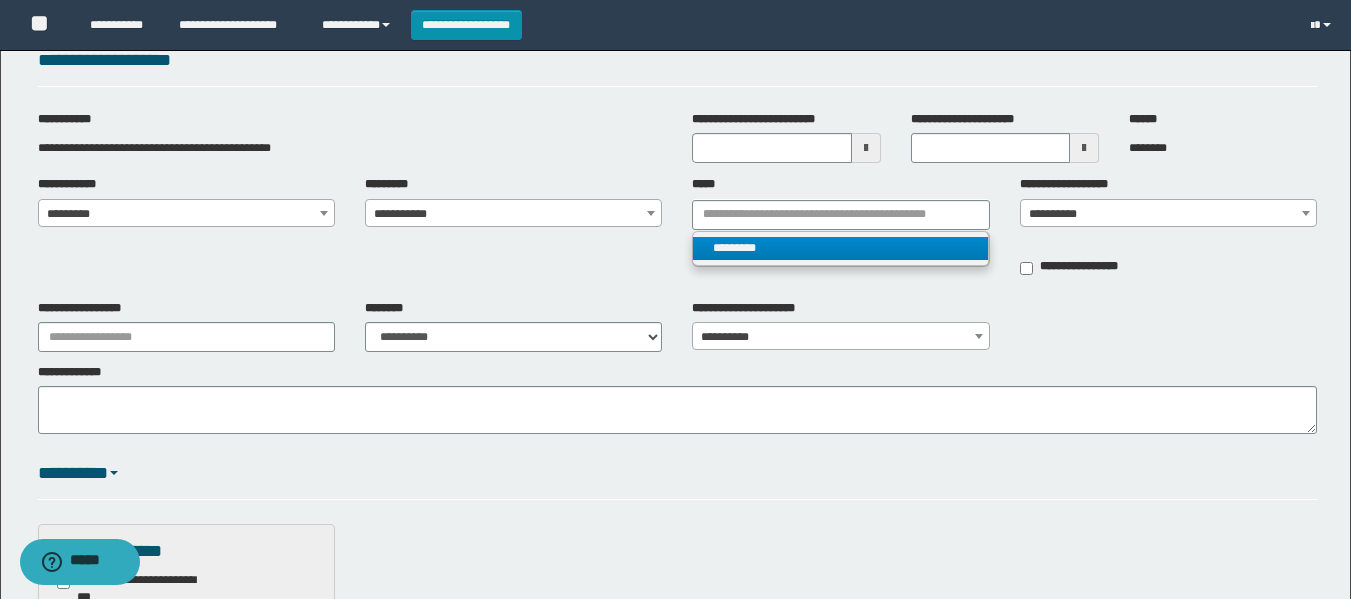 click on "*********" at bounding box center [840, 248] 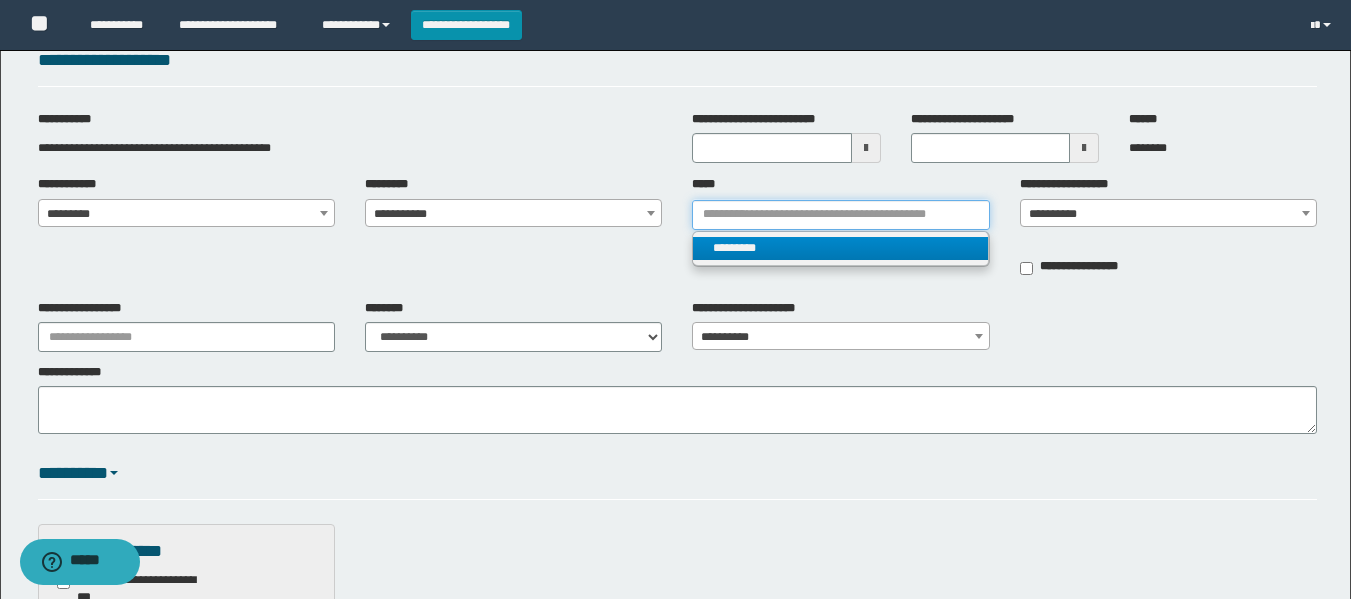 type 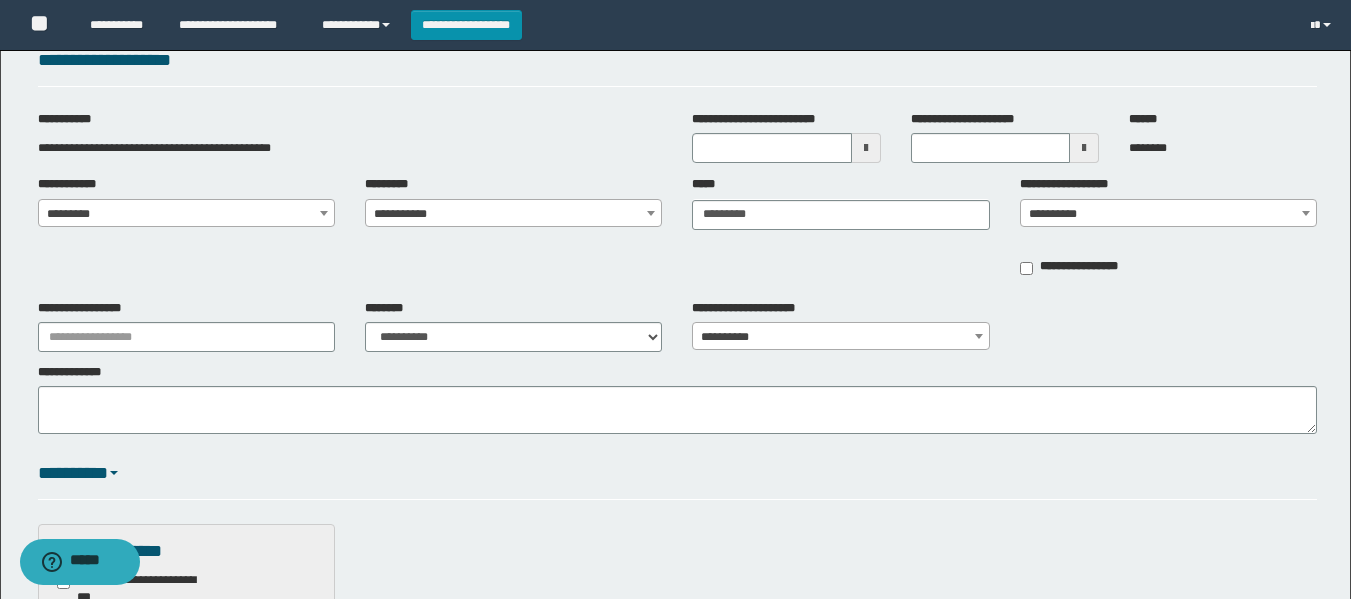 click at bounding box center [1306, 213] 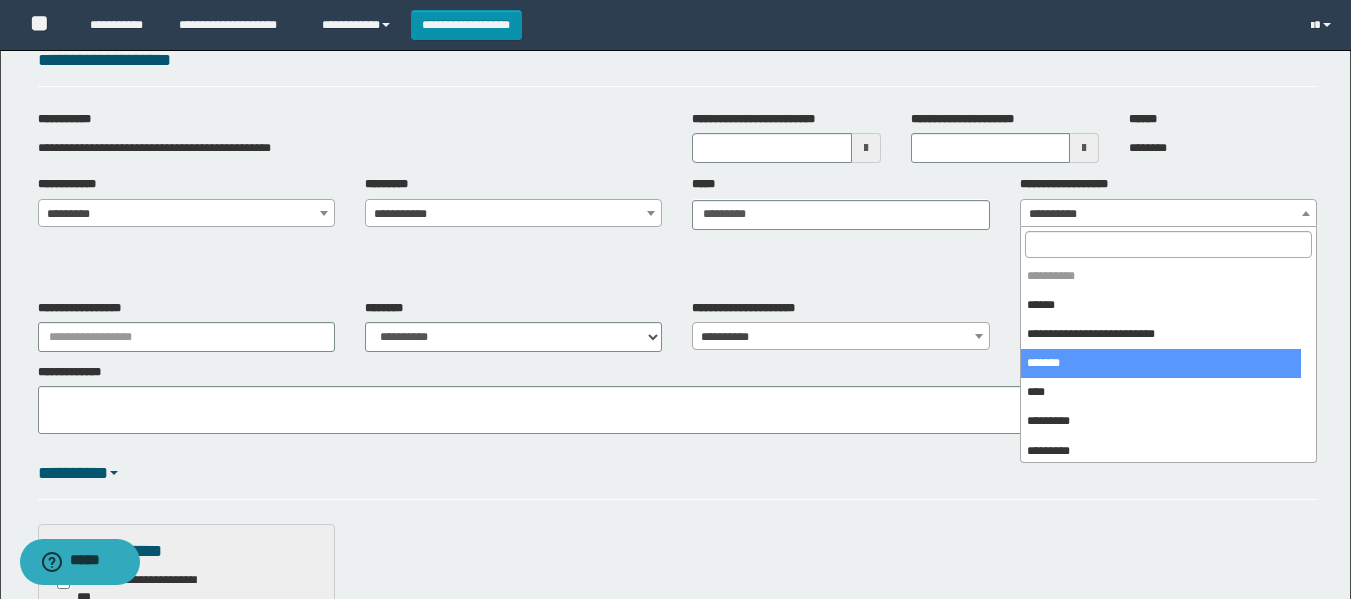 select on "***" 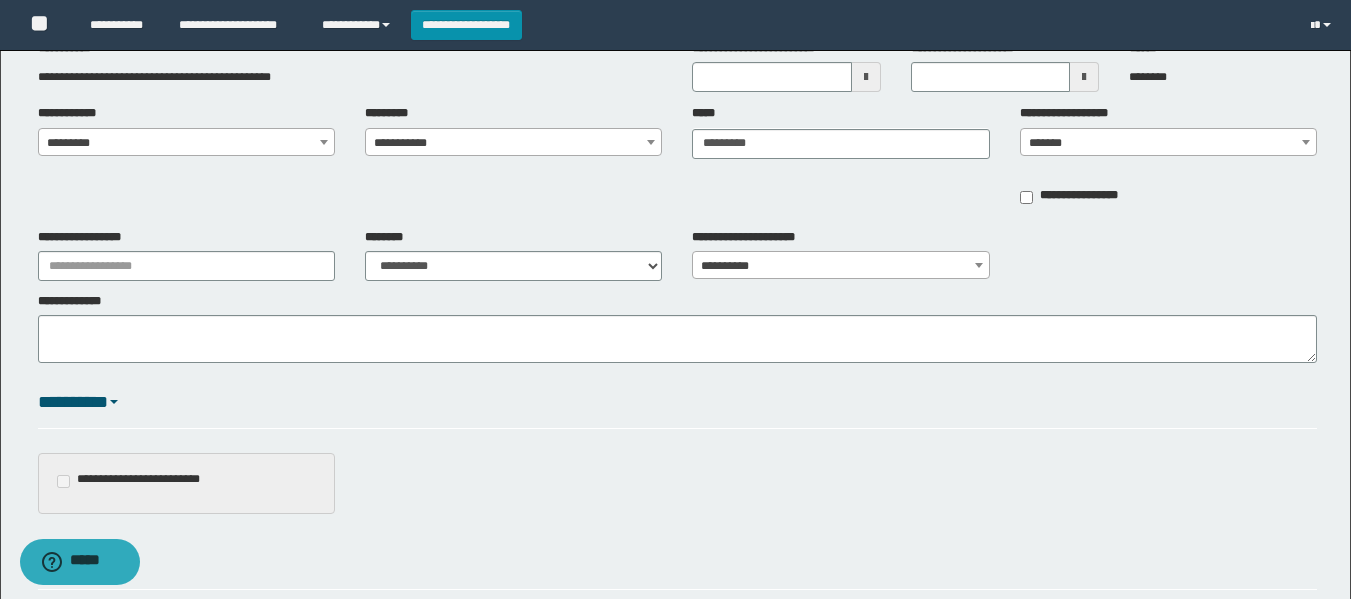 scroll, scrollTop: 206, scrollLeft: 0, axis: vertical 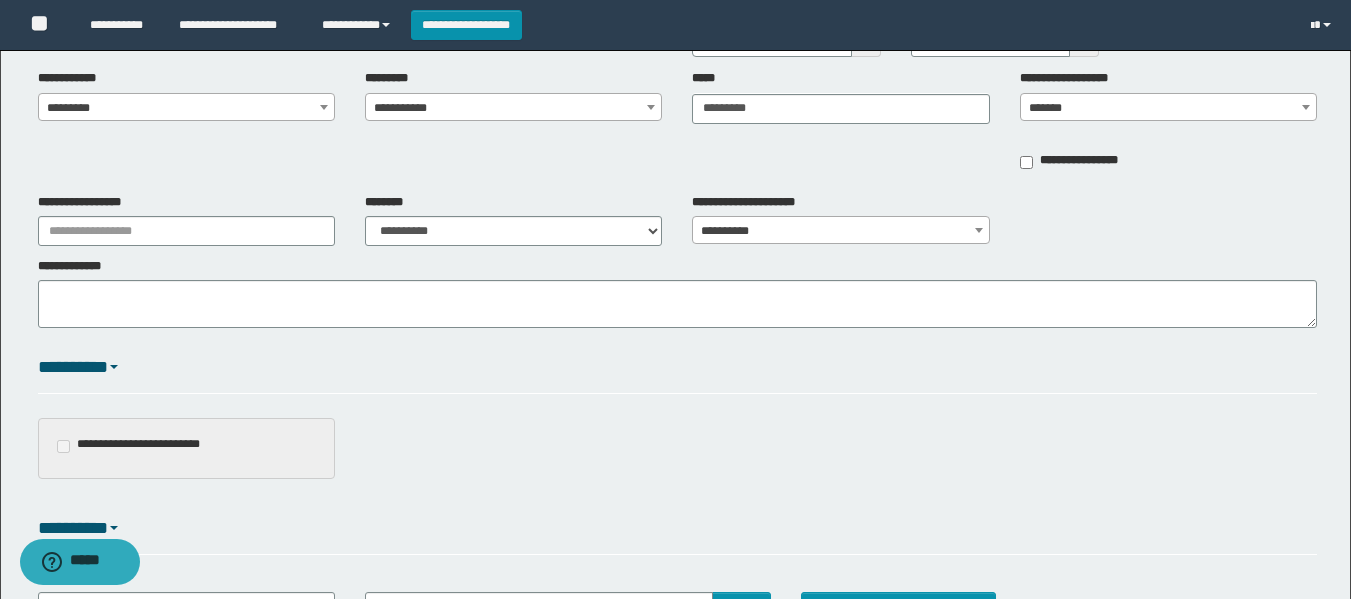 click on "*******" at bounding box center (1168, 108) 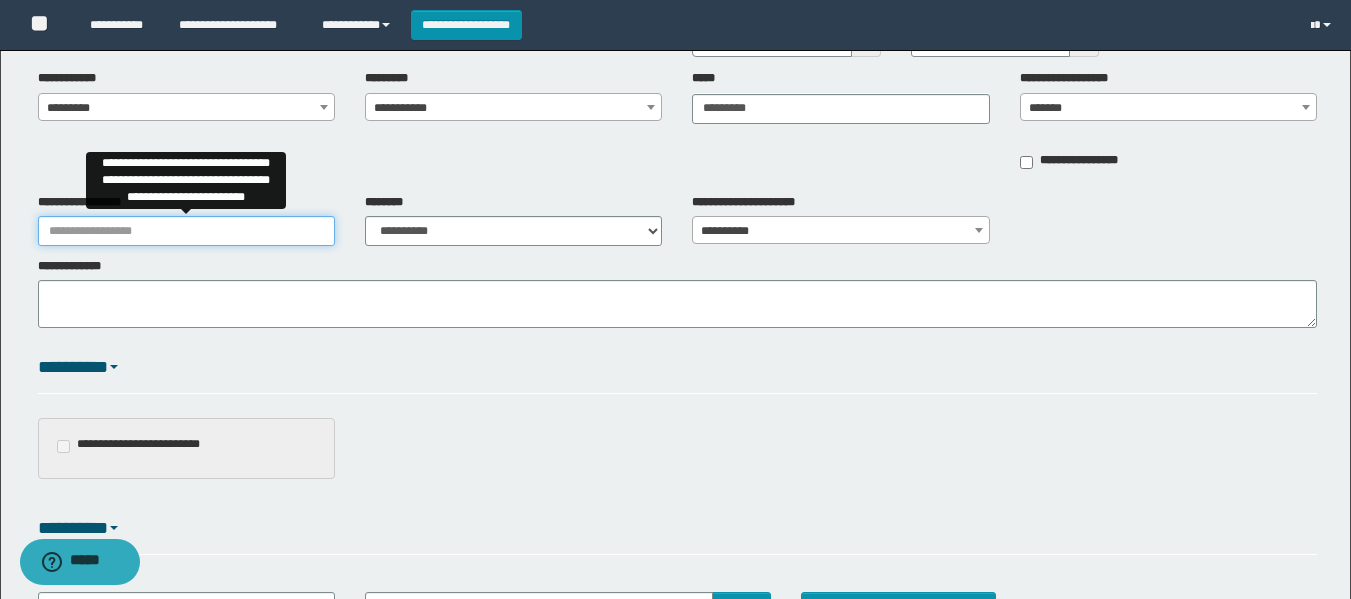 click on "**********" at bounding box center [186, 231] 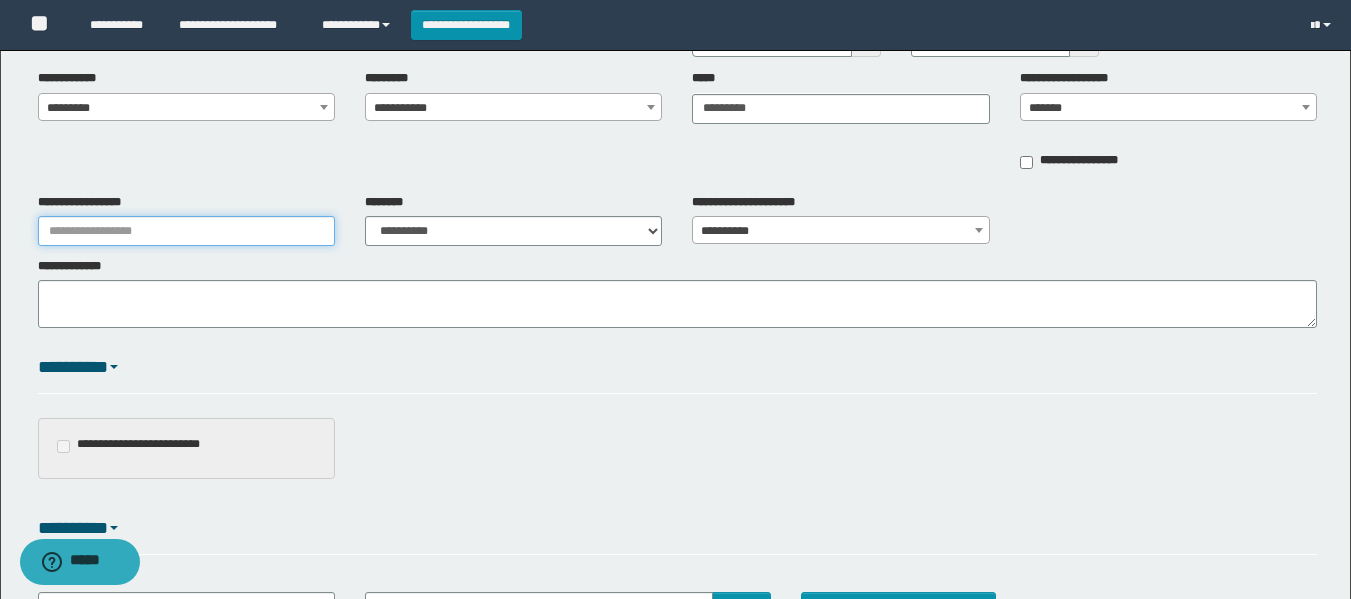 type on "**********" 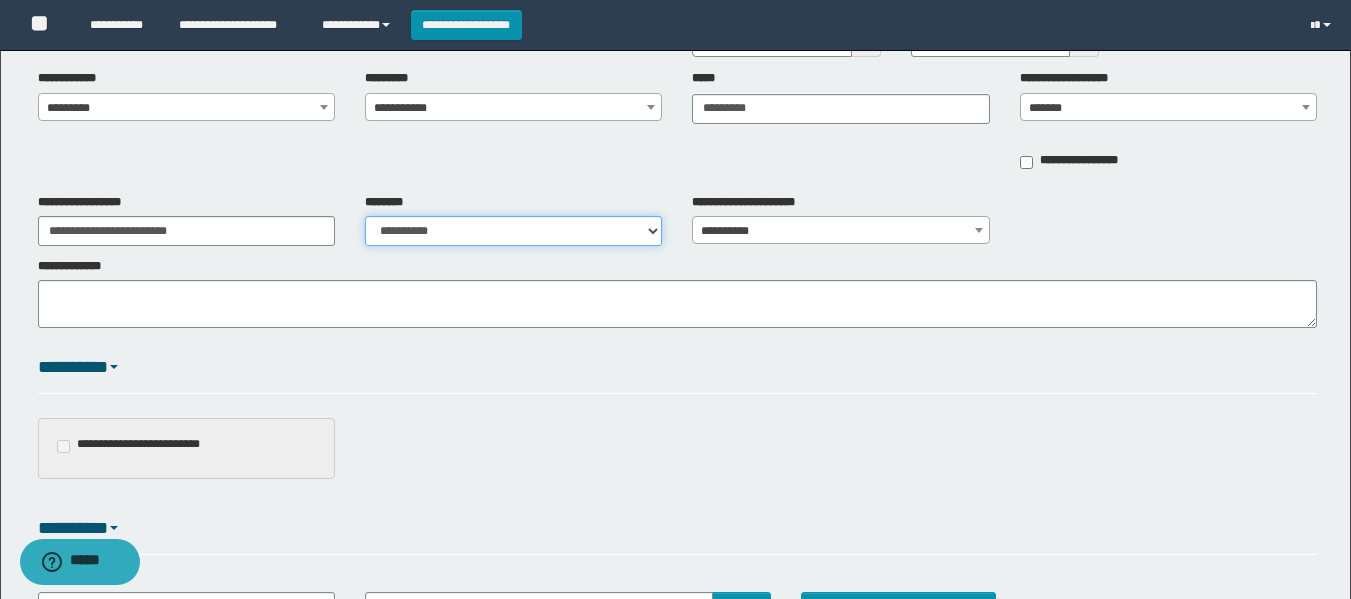 click on "**********" at bounding box center [513, 231] 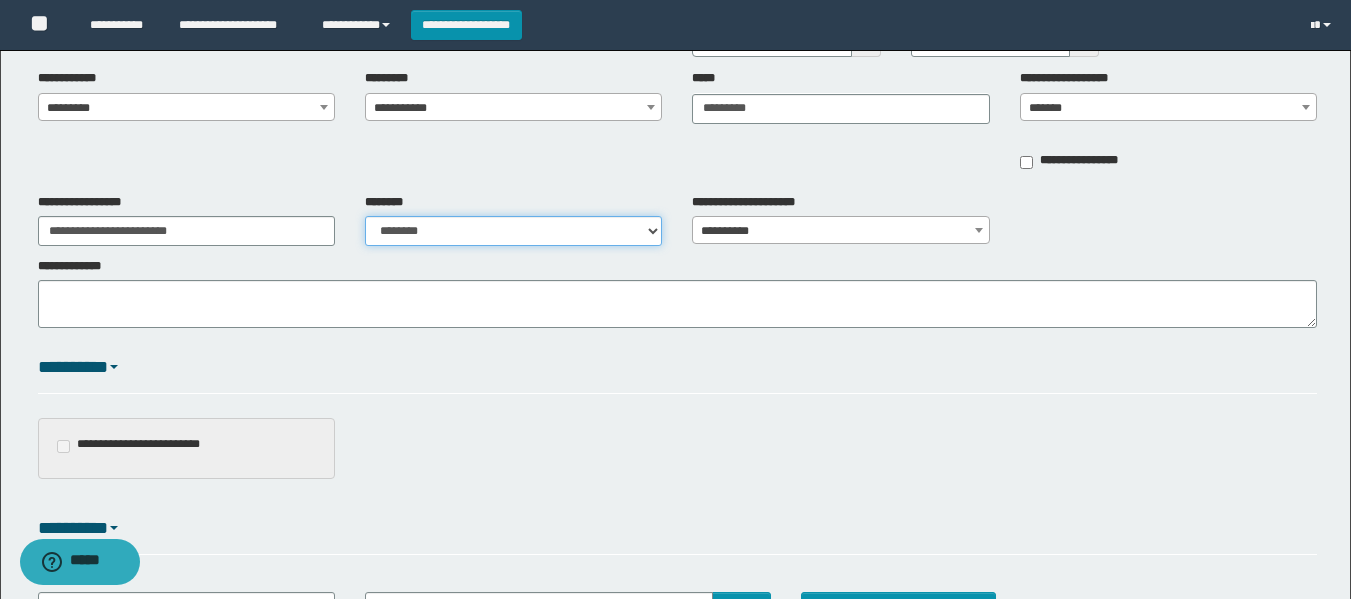 click on "**********" at bounding box center (513, 231) 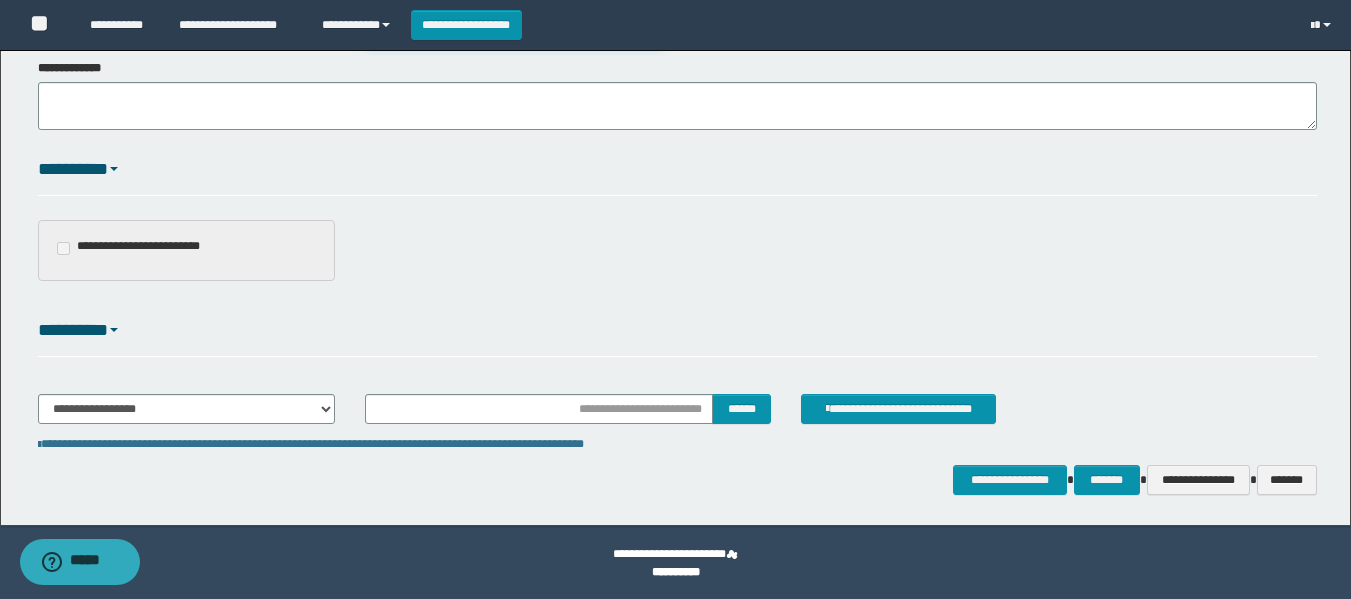 scroll, scrollTop: 406, scrollLeft: 0, axis: vertical 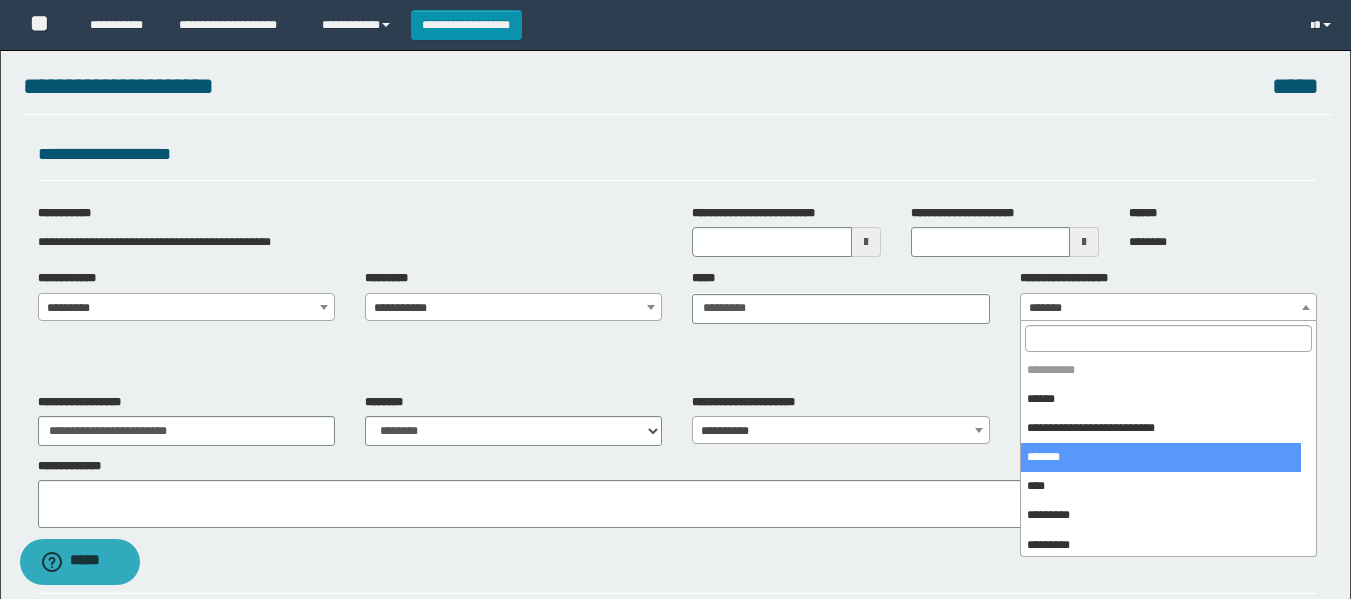 click at bounding box center (1306, 307) 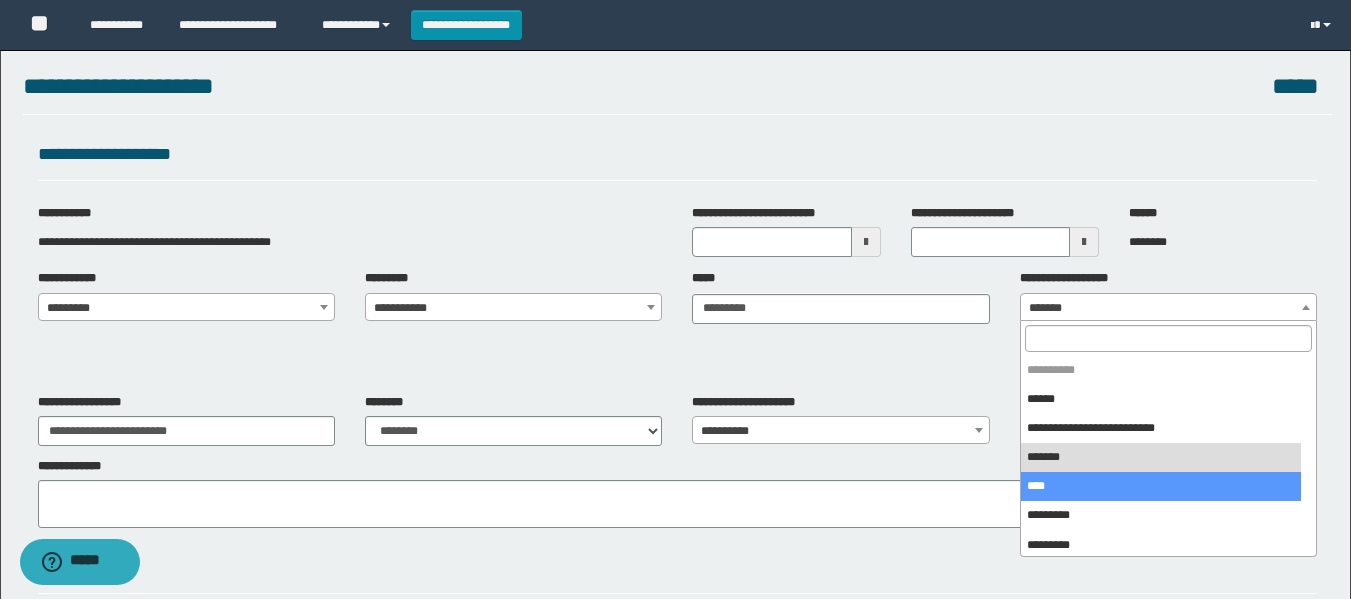 click on "**********" at bounding box center (677, 493) 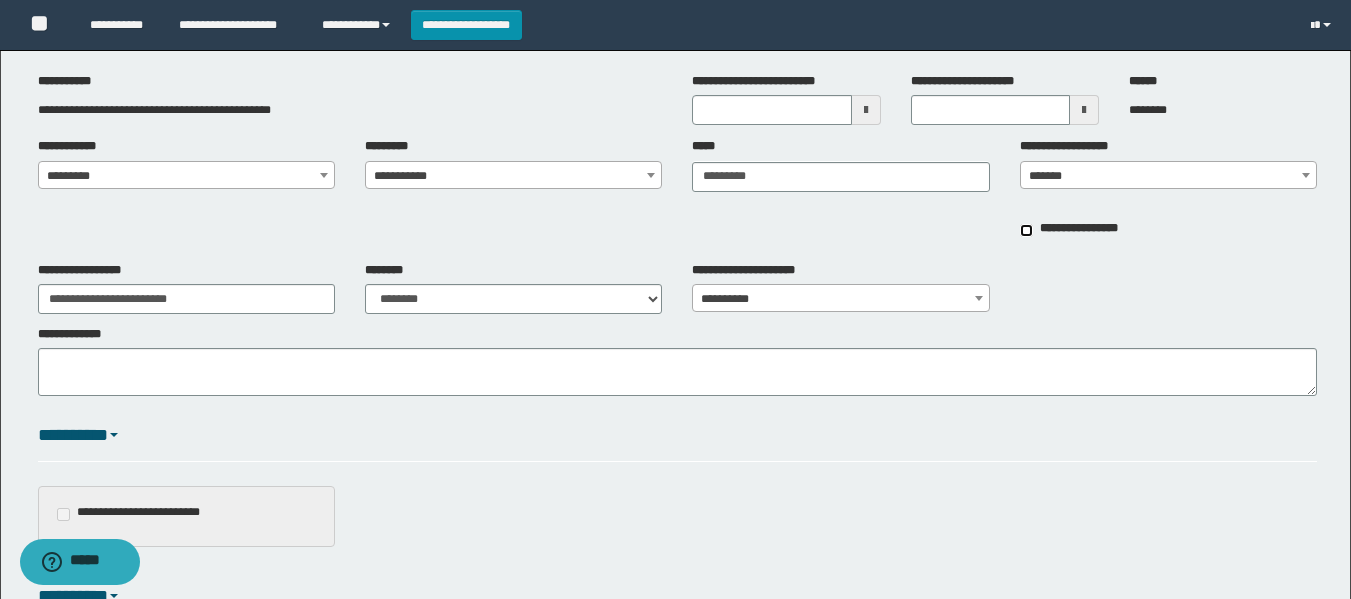 scroll, scrollTop: 306, scrollLeft: 0, axis: vertical 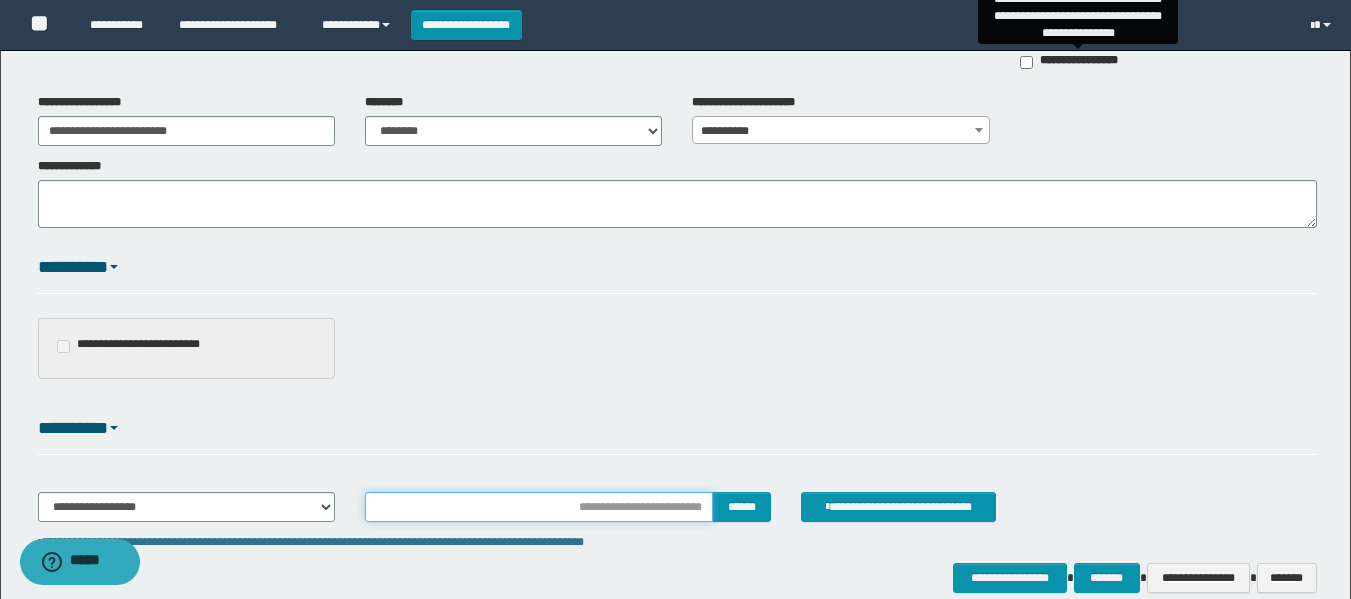 click at bounding box center (539, 507) 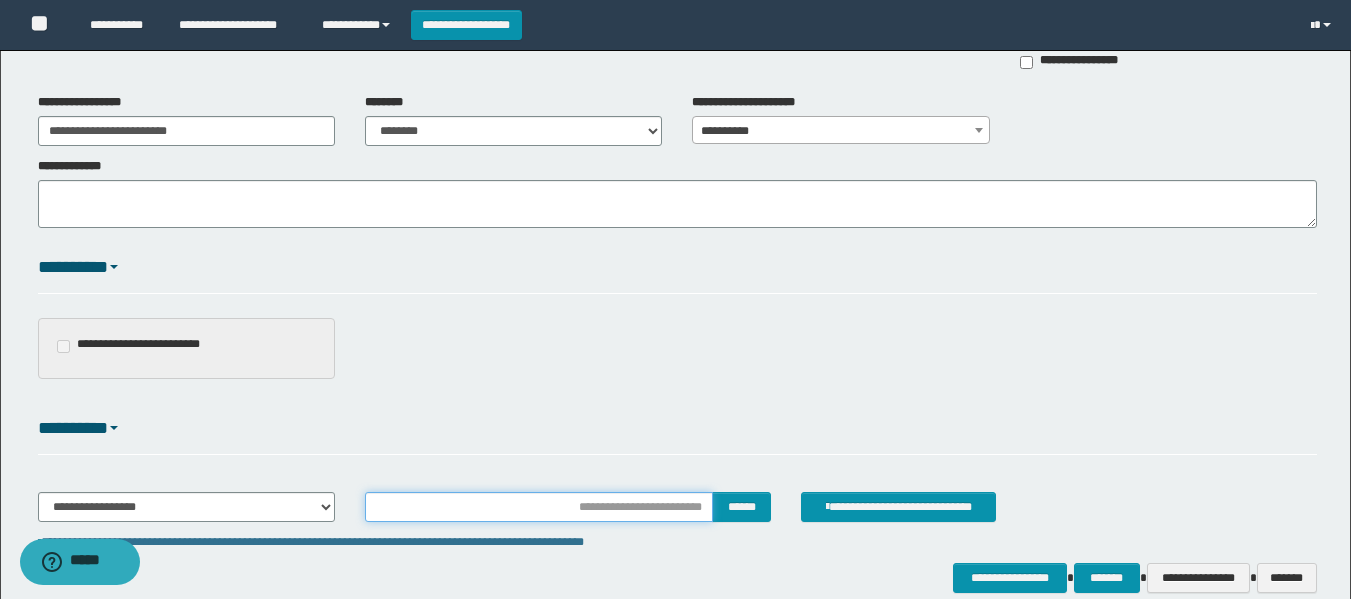 type on "**********" 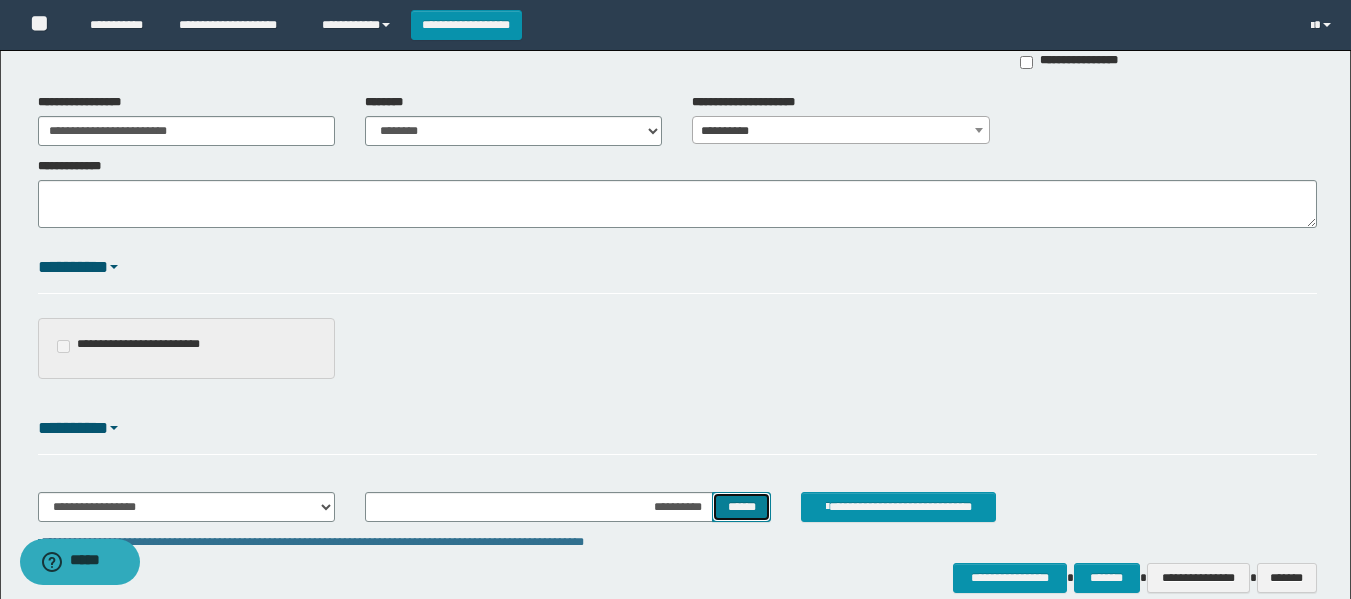 click on "******" at bounding box center [741, 507] 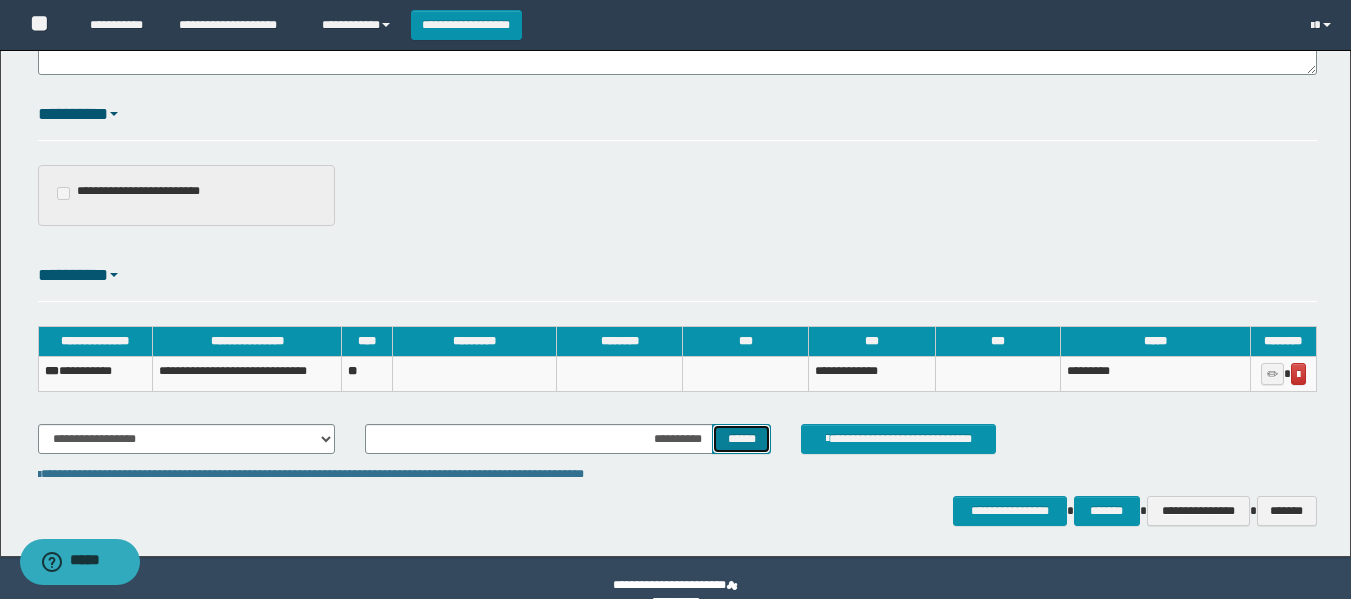 scroll, scrollTop: 491, scrollLeft: 0, axis: vertical 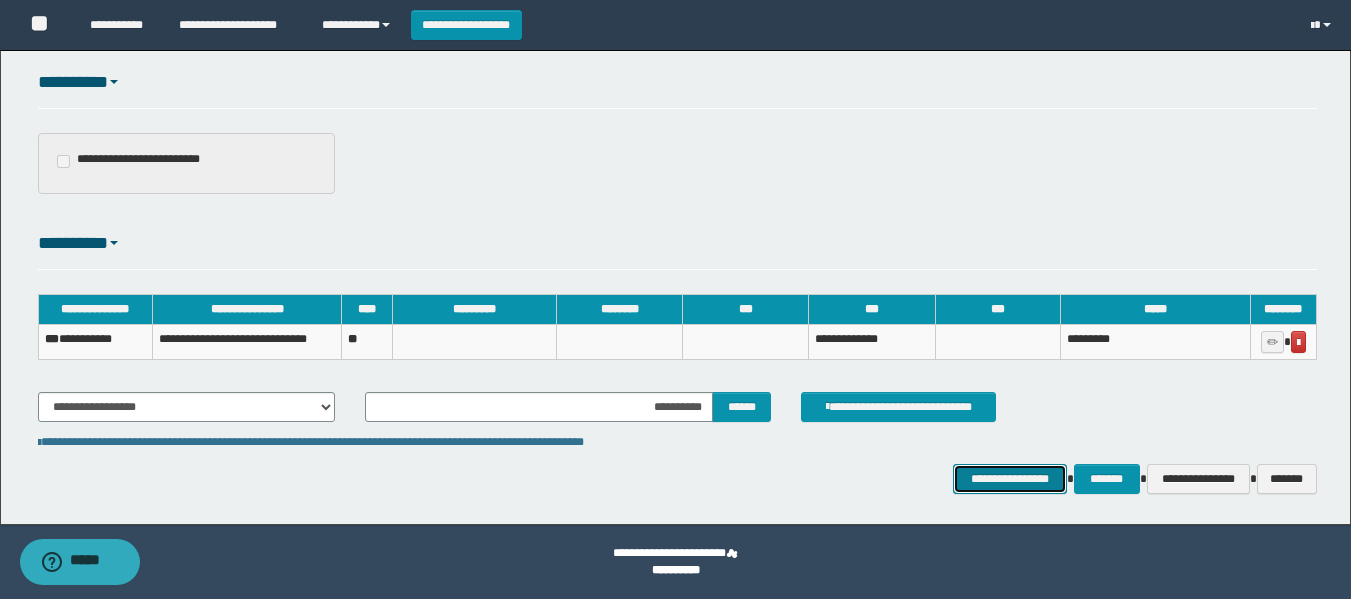 click on "**********" at bounding box center [1009, 479] 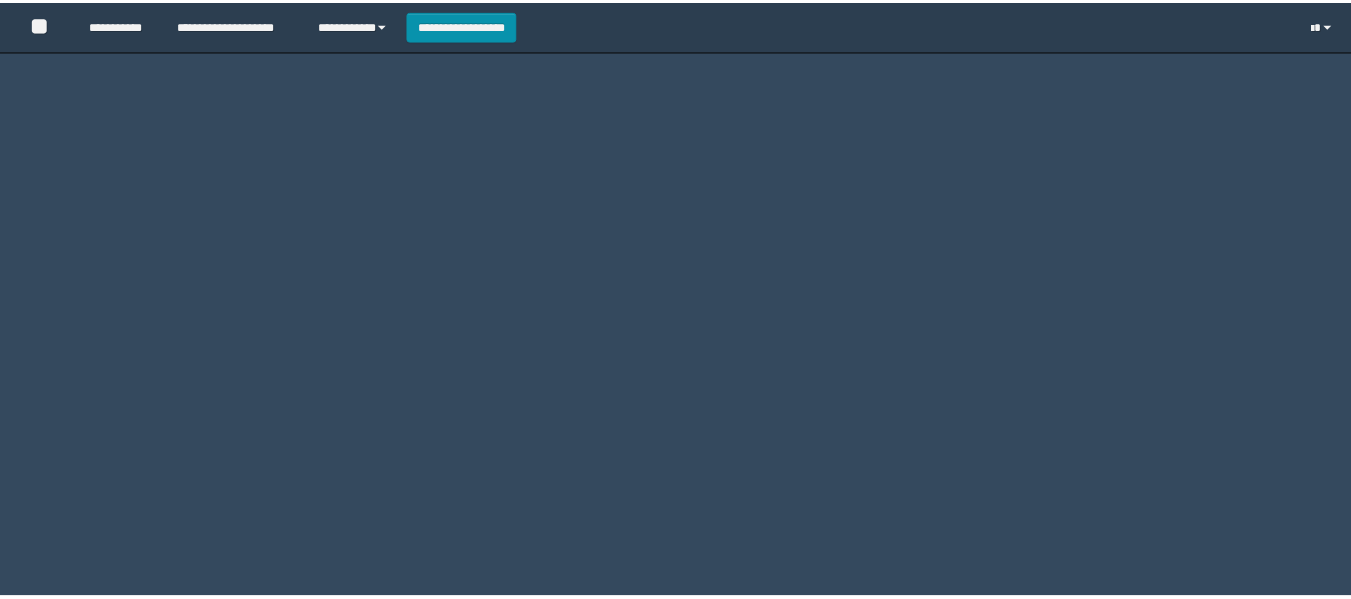 scroll, scrollTop: 0, scrollLeft: 0, axis: both 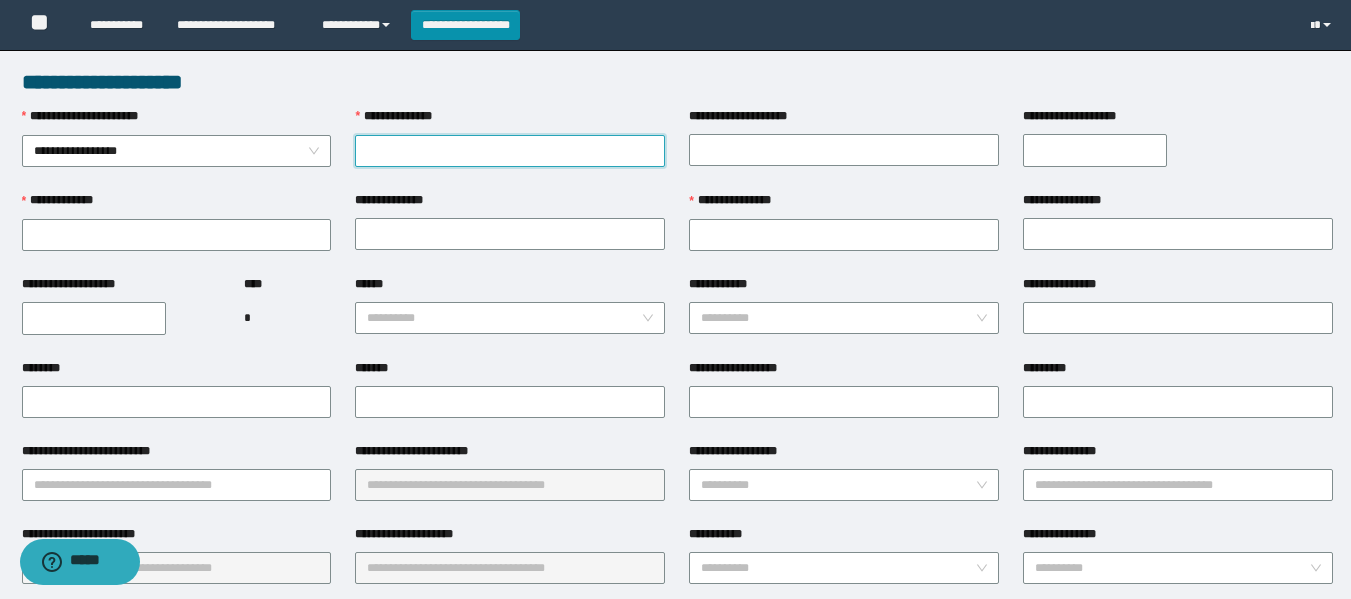 paste on "**********" 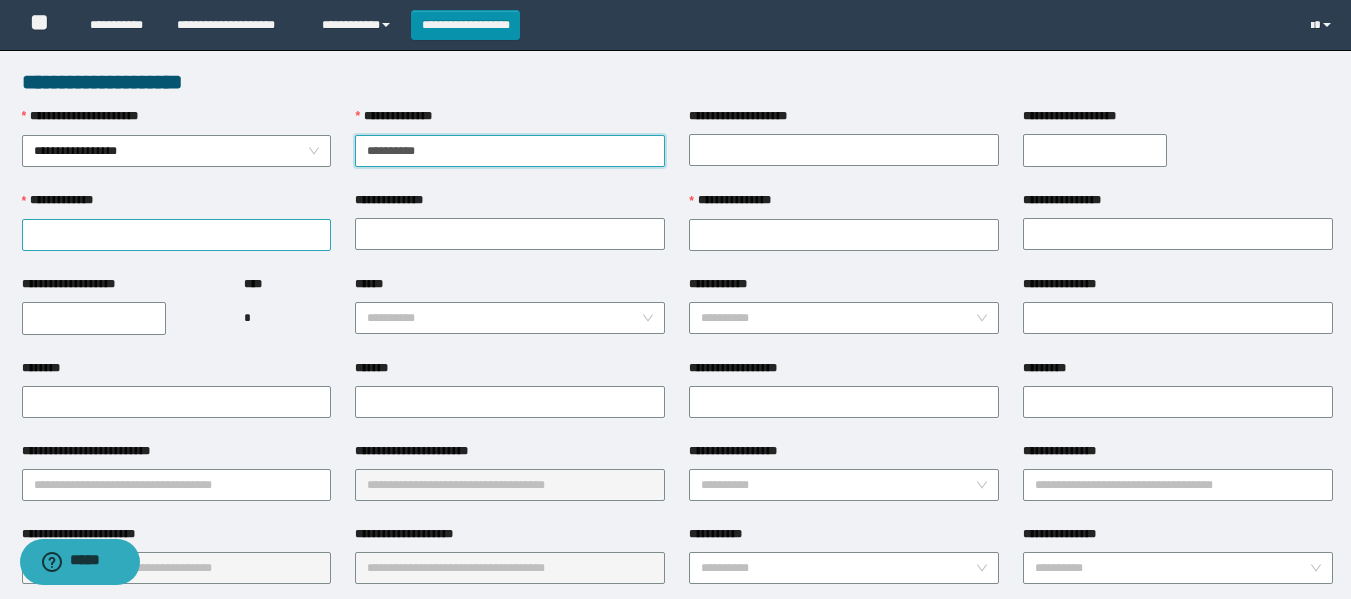 type on "**********" 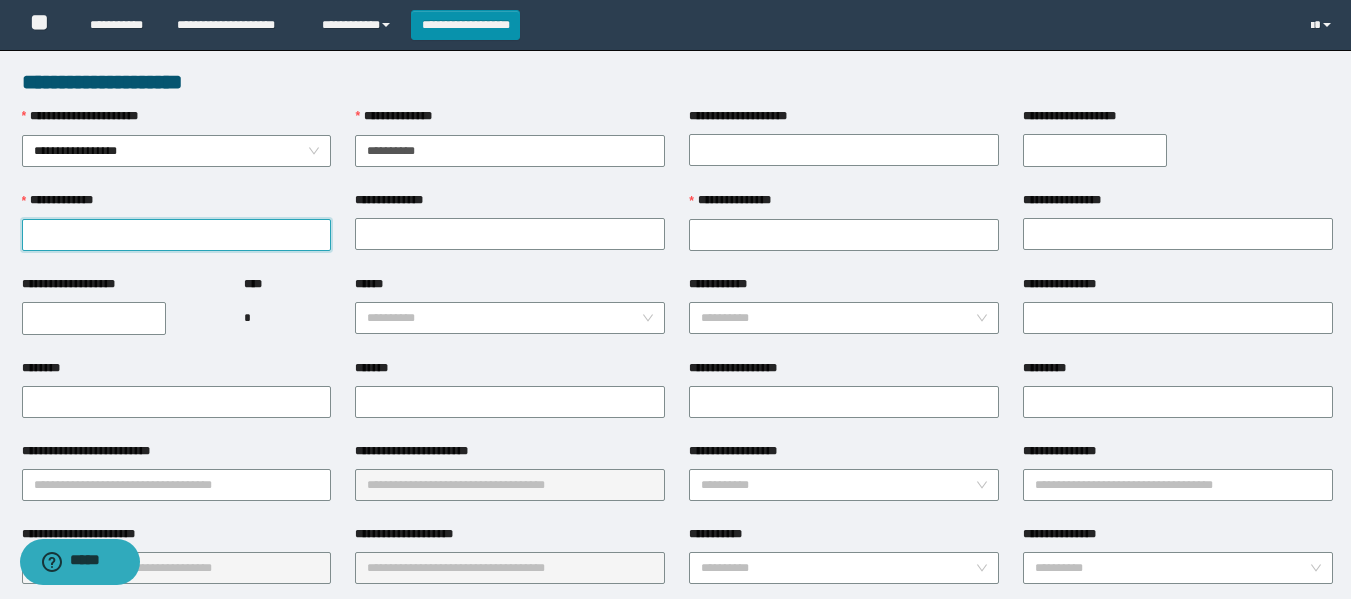 click on "**********" at bounding box center [177, 235] 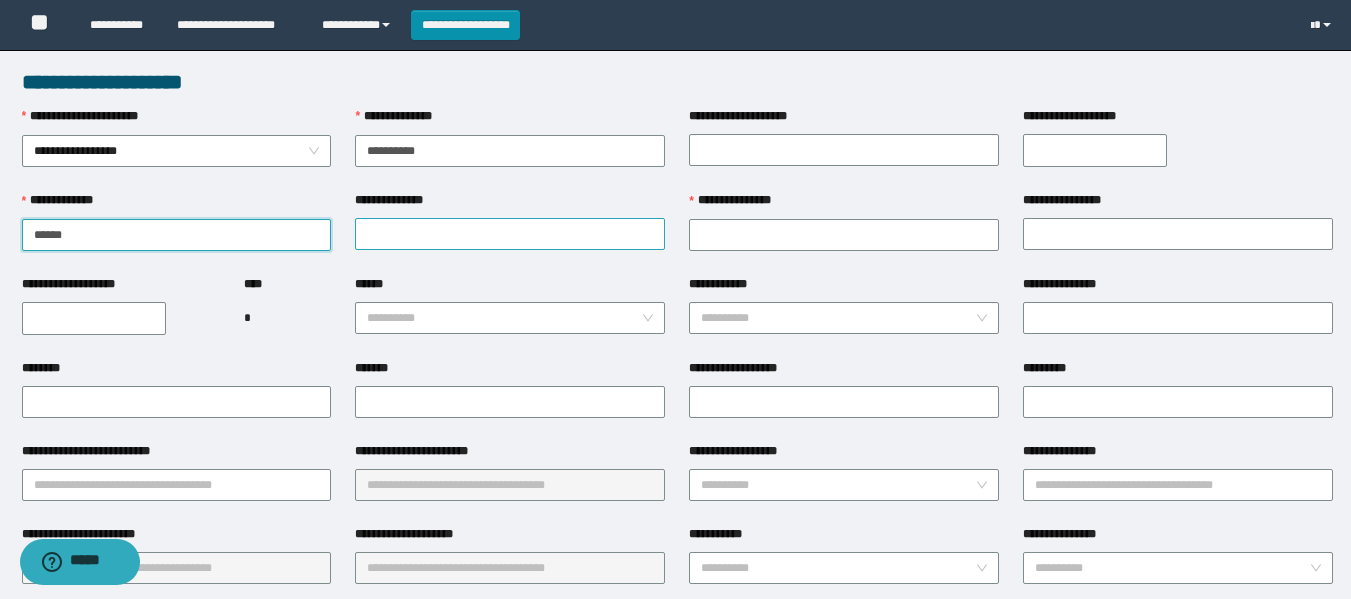 type on "******" 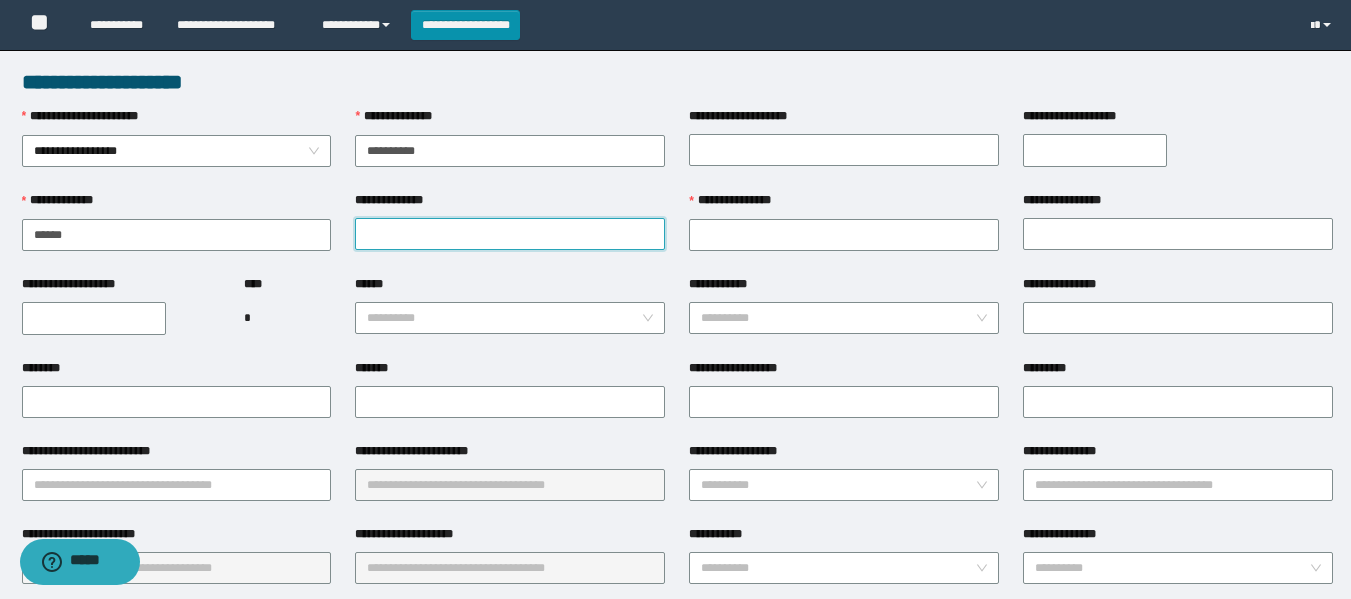 click on "**********" at bounding box center (510, 234) 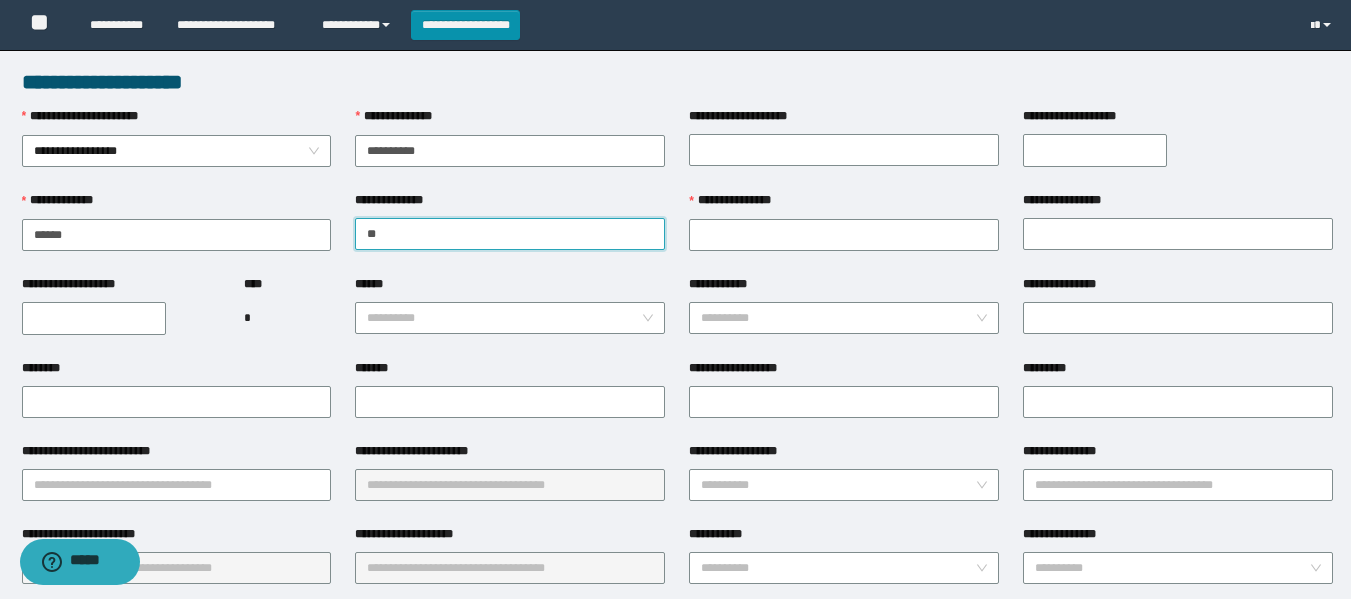 type on "*" 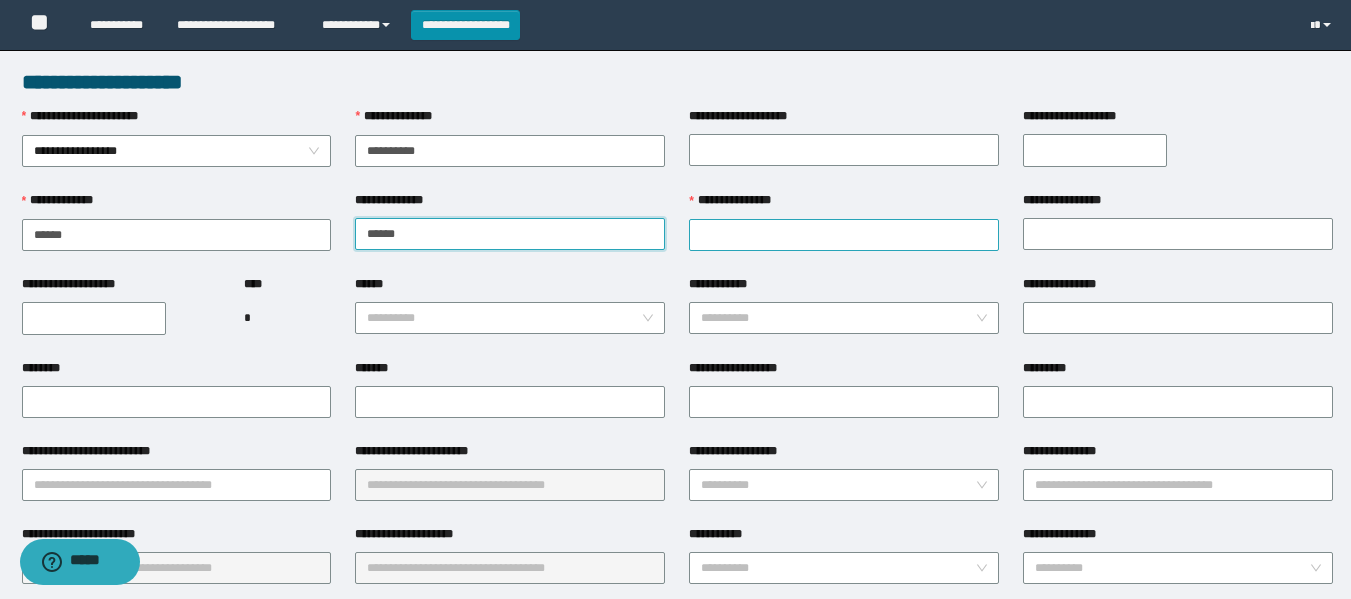 type on "******" 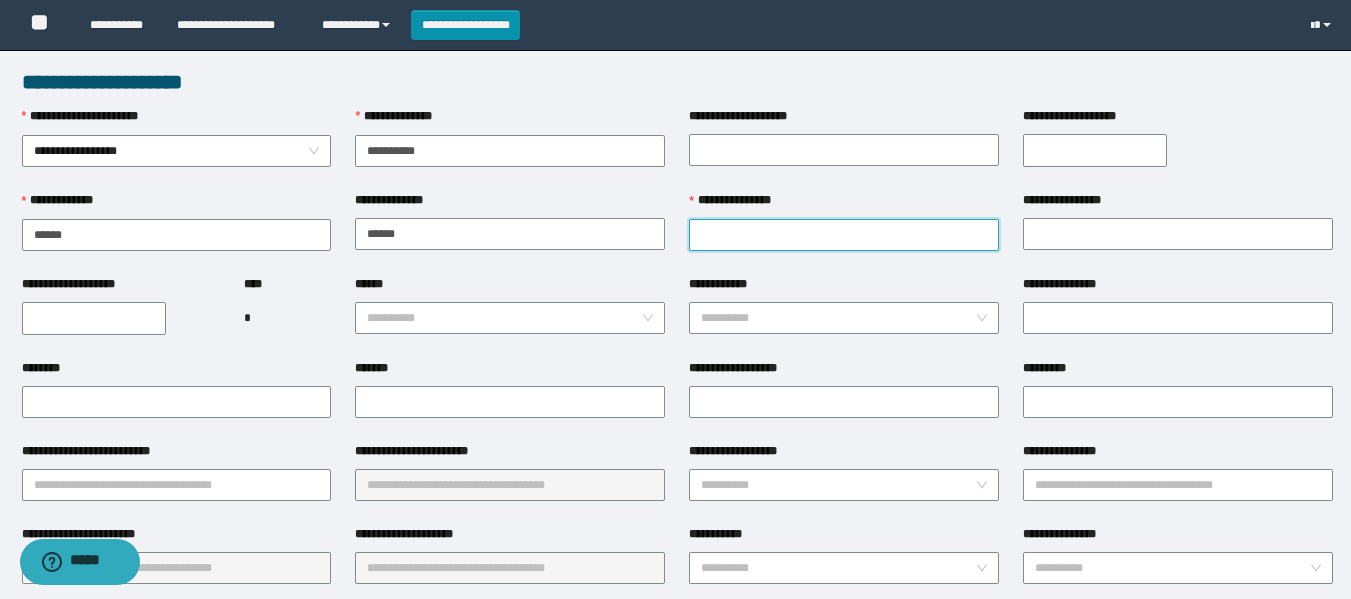 click on "**********" at bounding box center [844, 235] 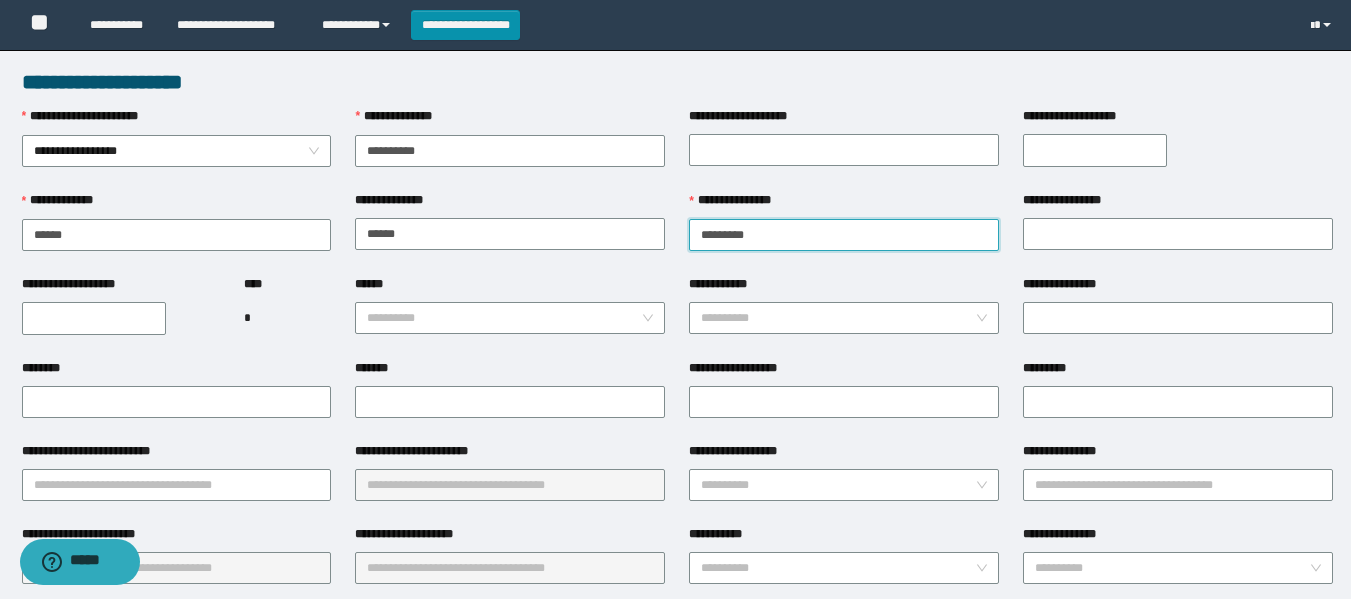 type on "*********" 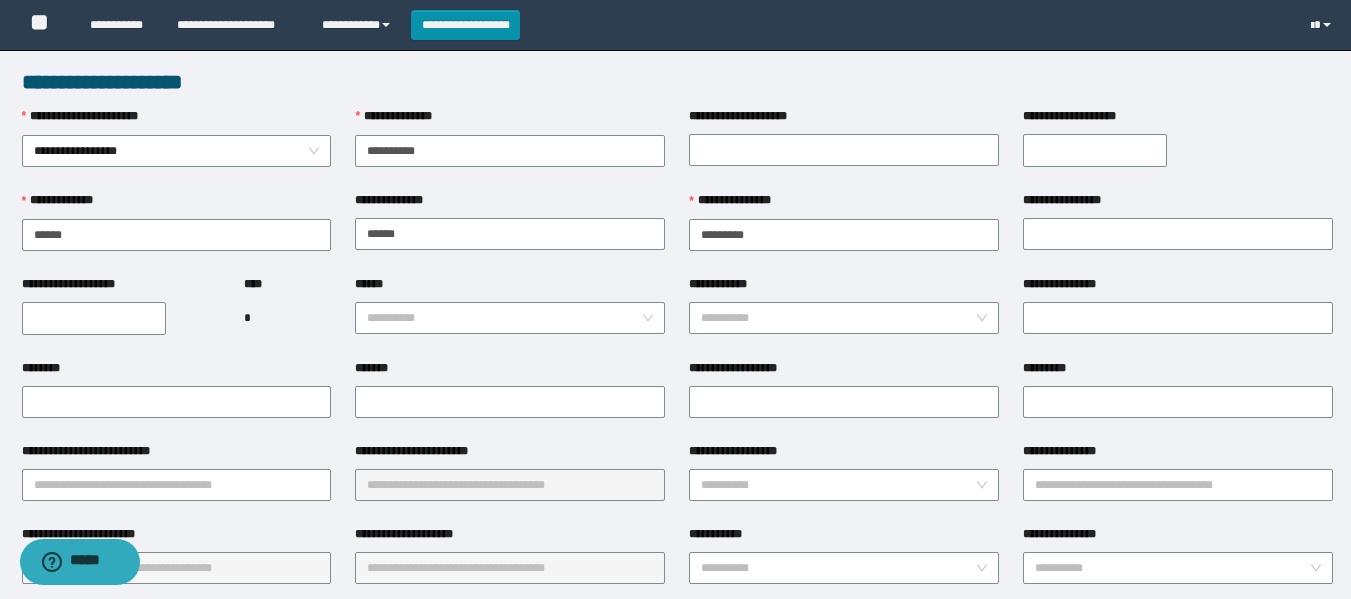 drag, startPoint x: 736, startPoint y: 241, endPoint x: 688, endPoint y: 236, distance: 48.259712 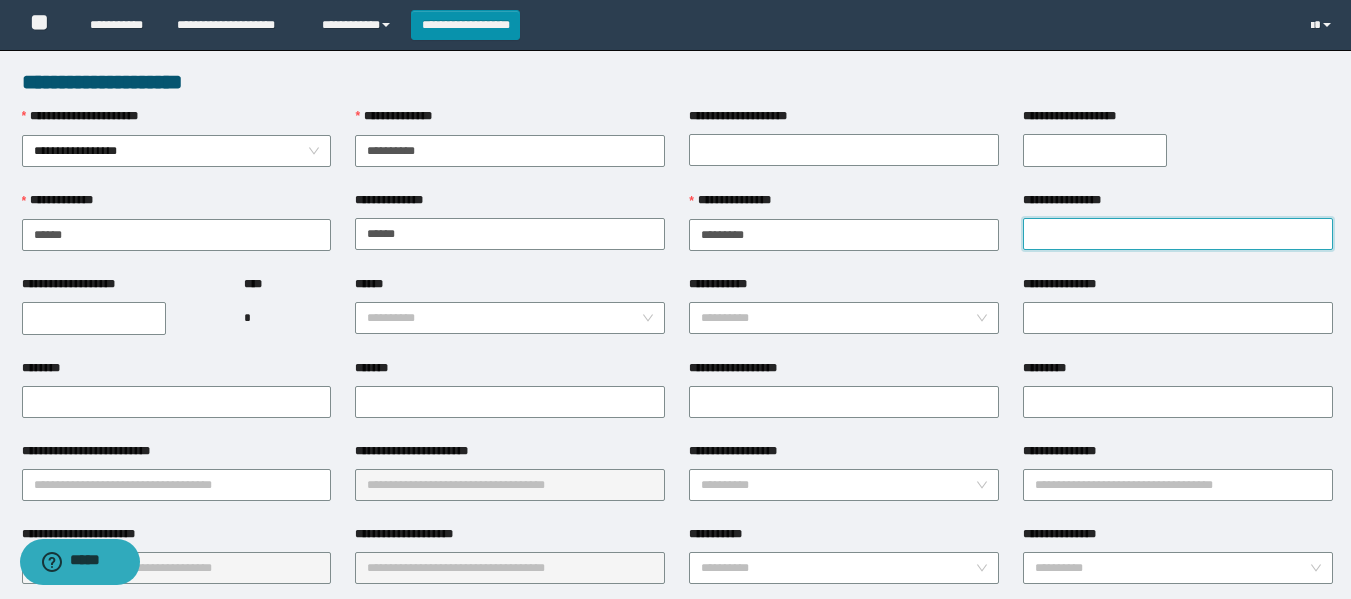 click on "**********" at bounding box center [1178, 234] 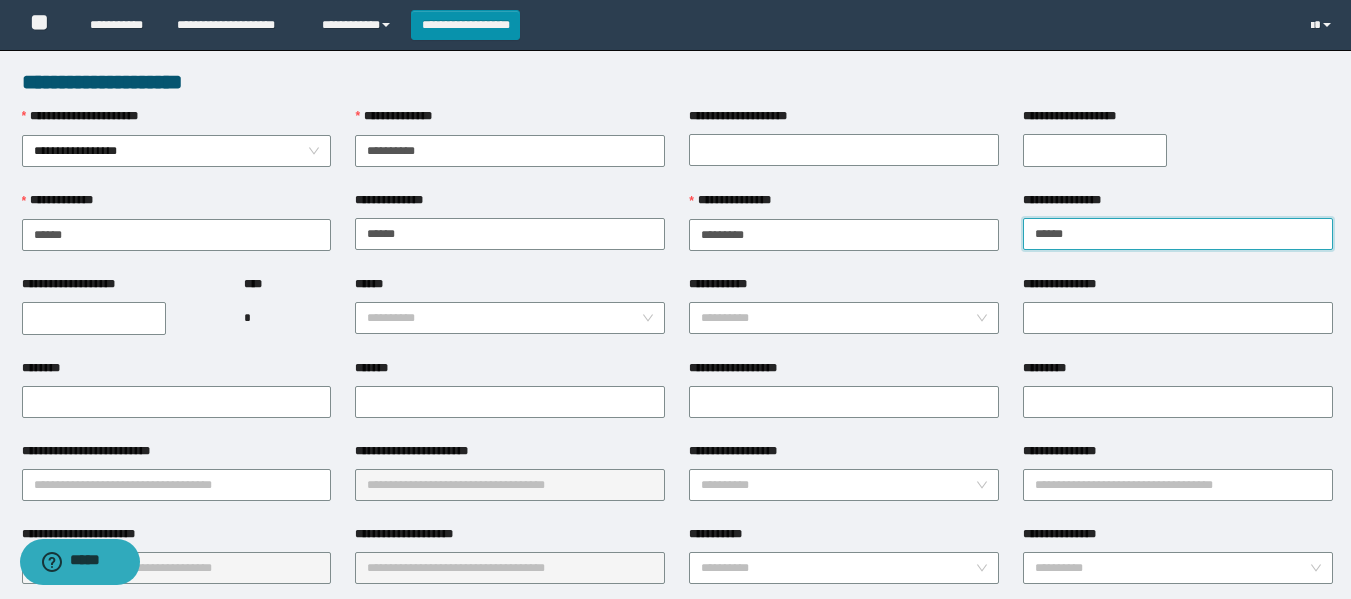 type on "******" 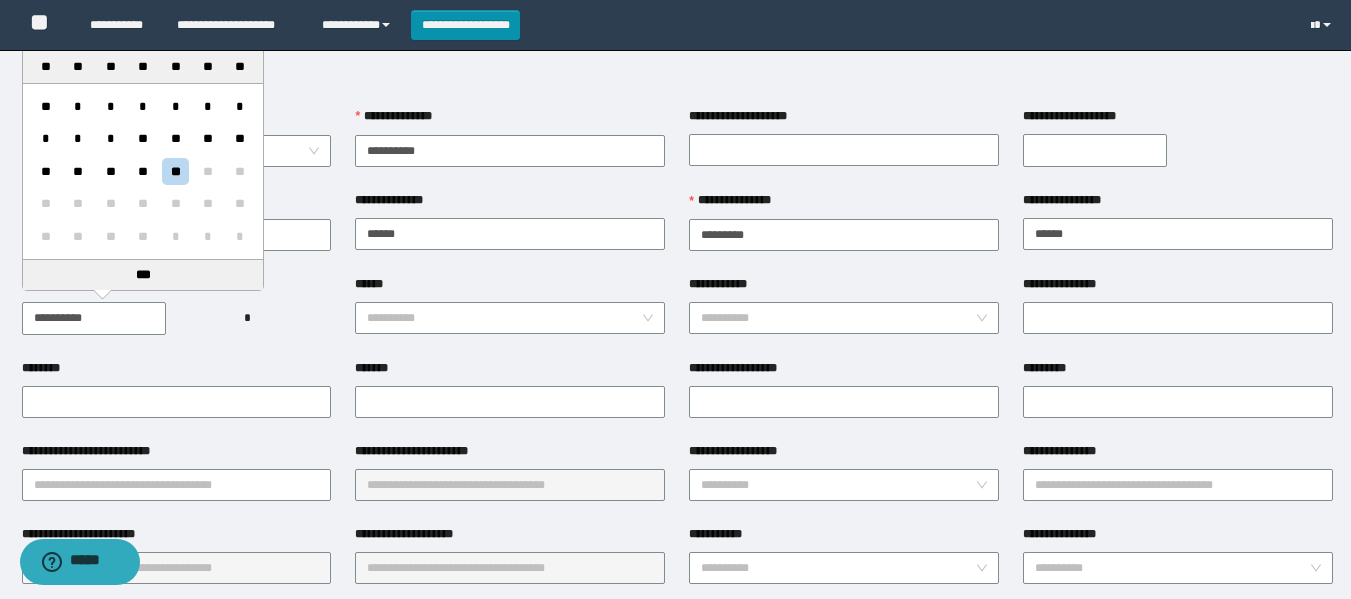 click on "**********" at bounding box center (94, 318) 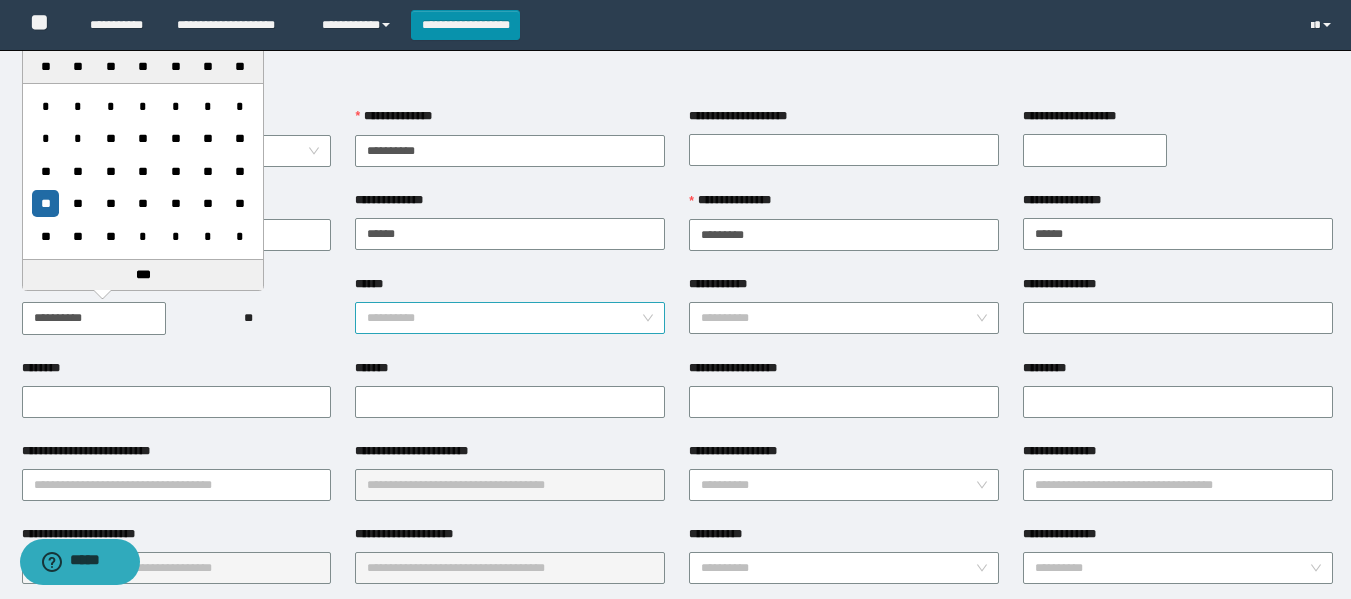 type on "**********" 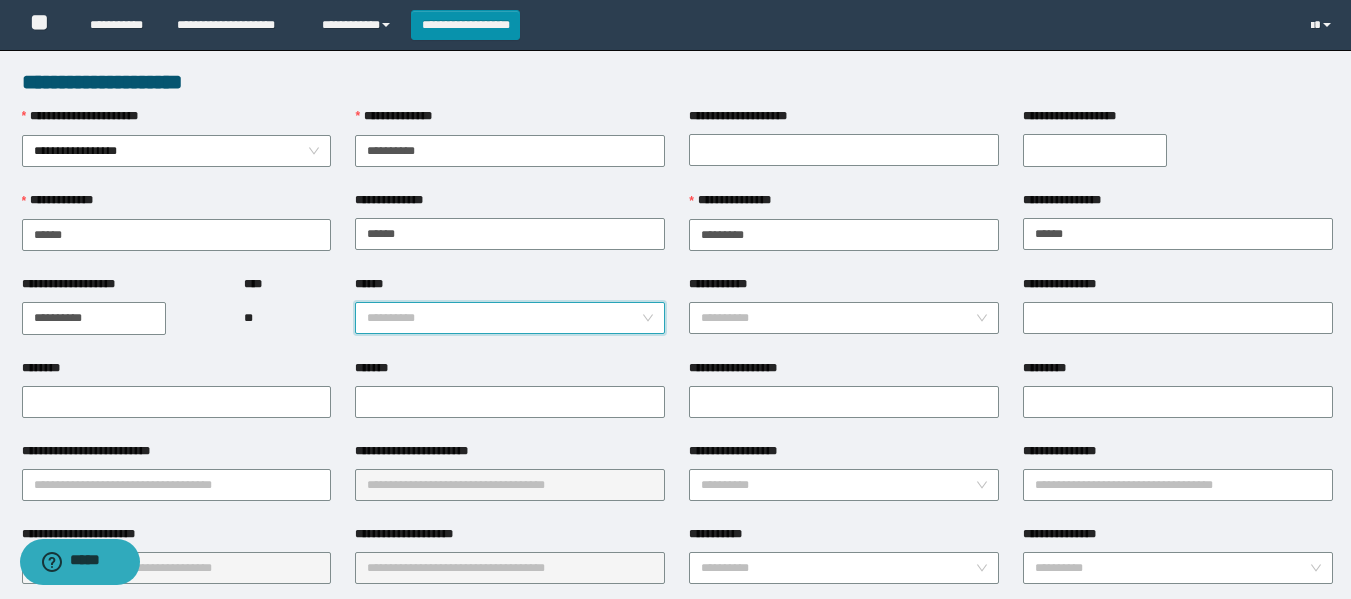 click on "******" at bounding box center [504, 318] 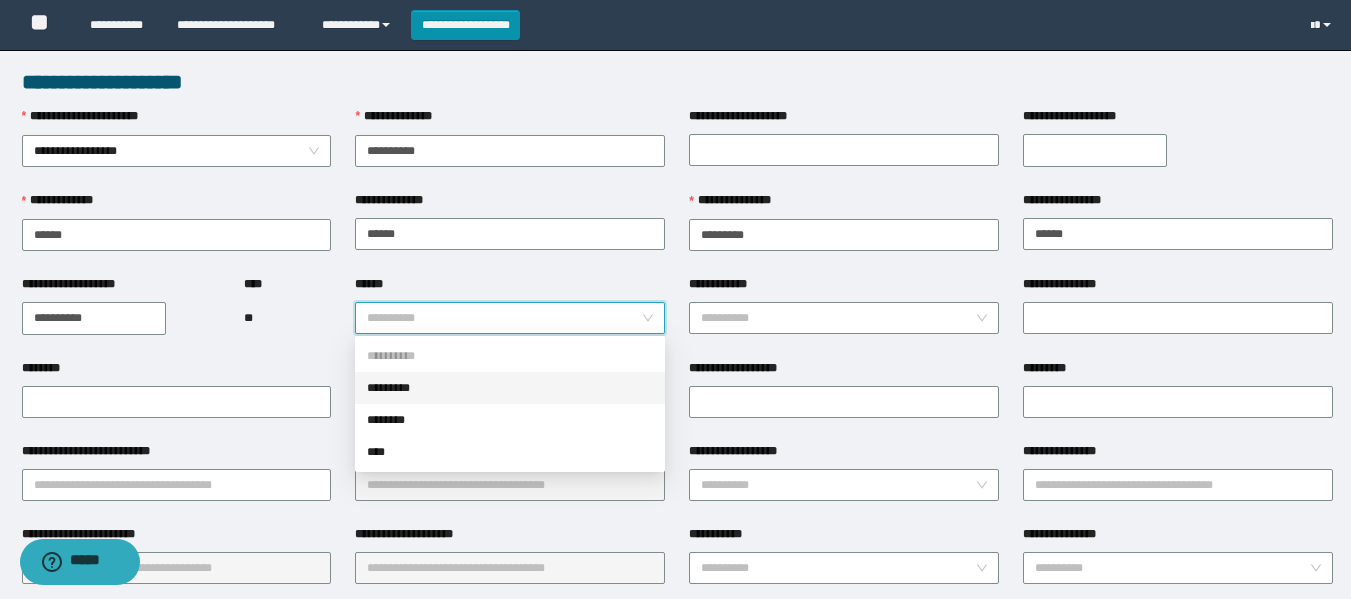 click on "*********" at bounding box center (510, 388) 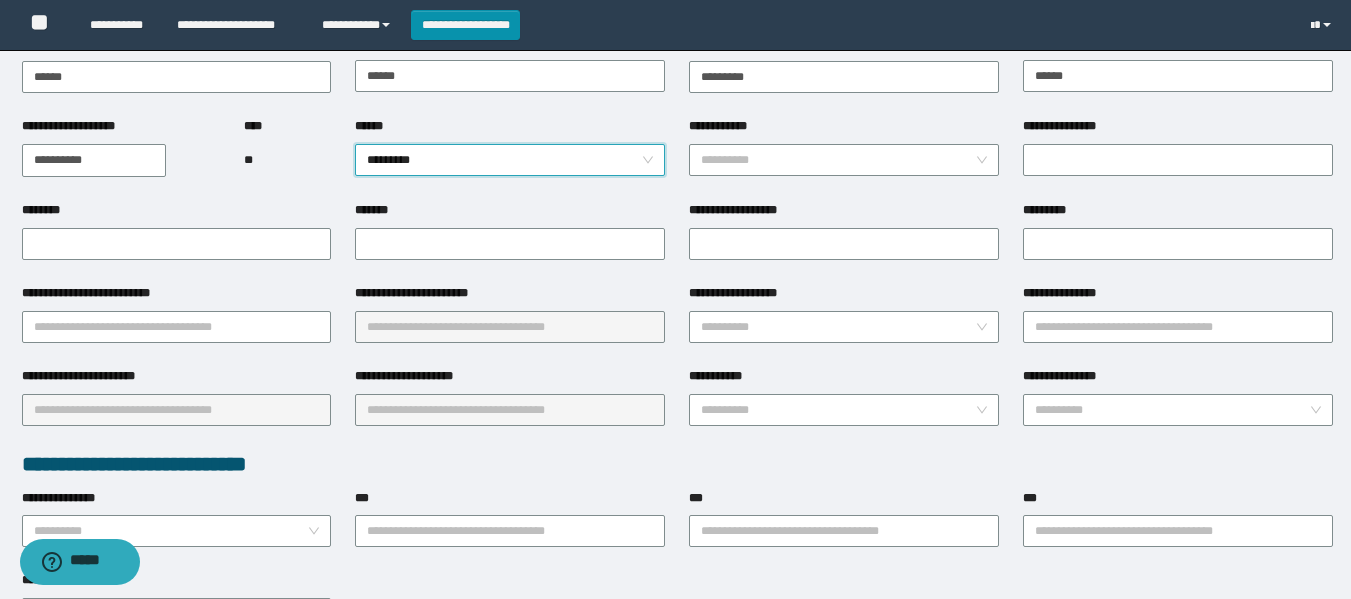 scroll, scrollTop: 200, scrollLeft: 0, axis: vertical 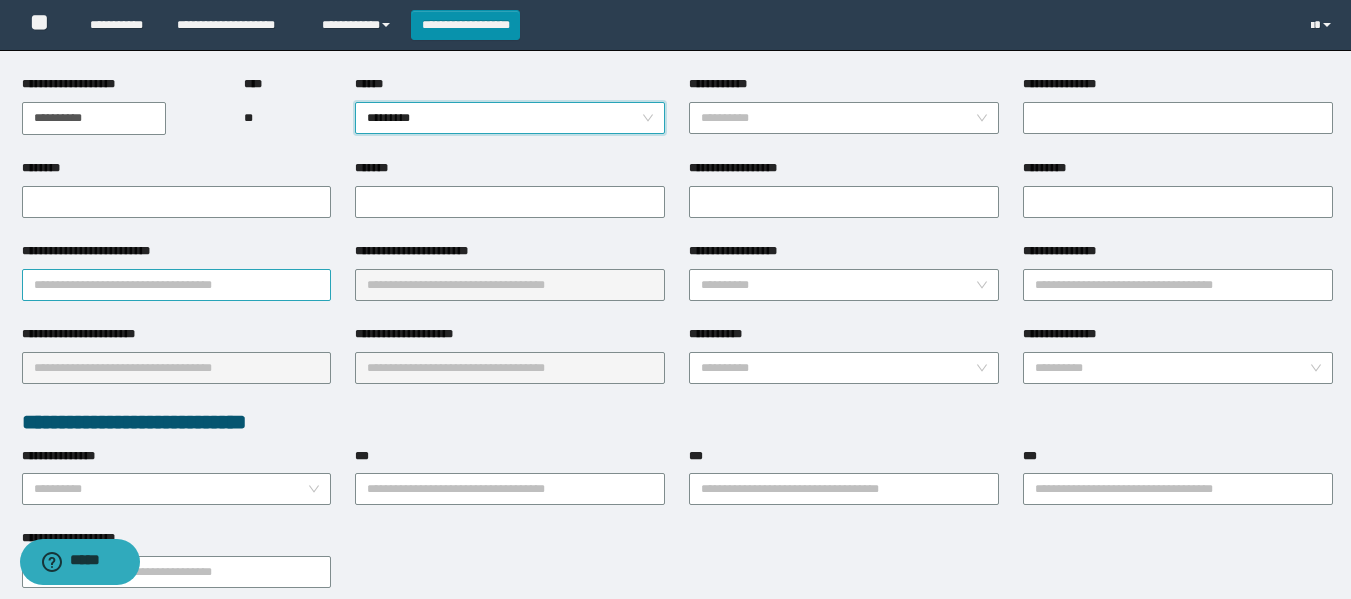 click on "**********" at bounding box center [177, 285] 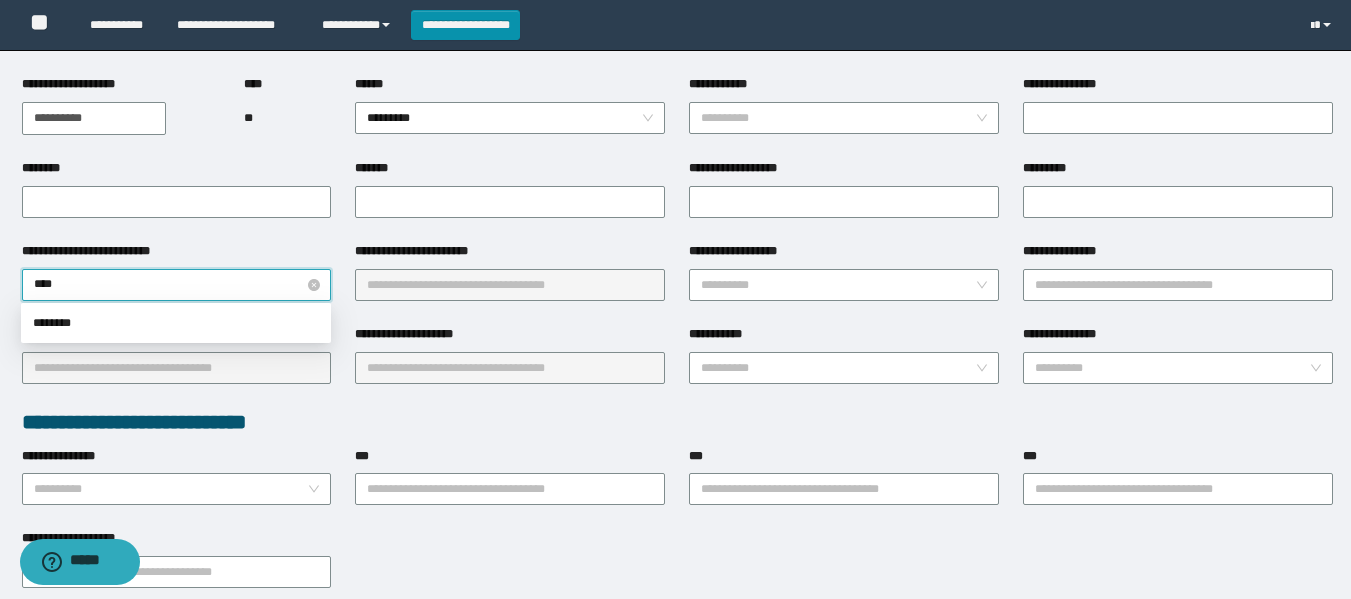type on "***" 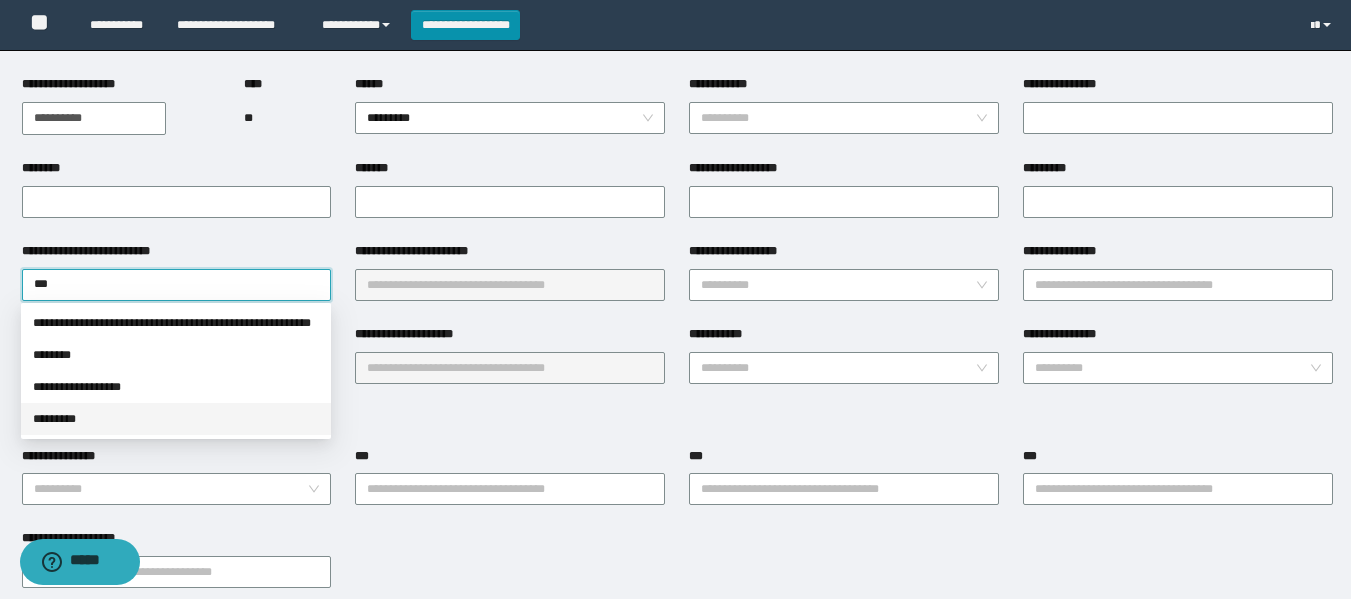 click on "*********" at bounding box center [176, 419] 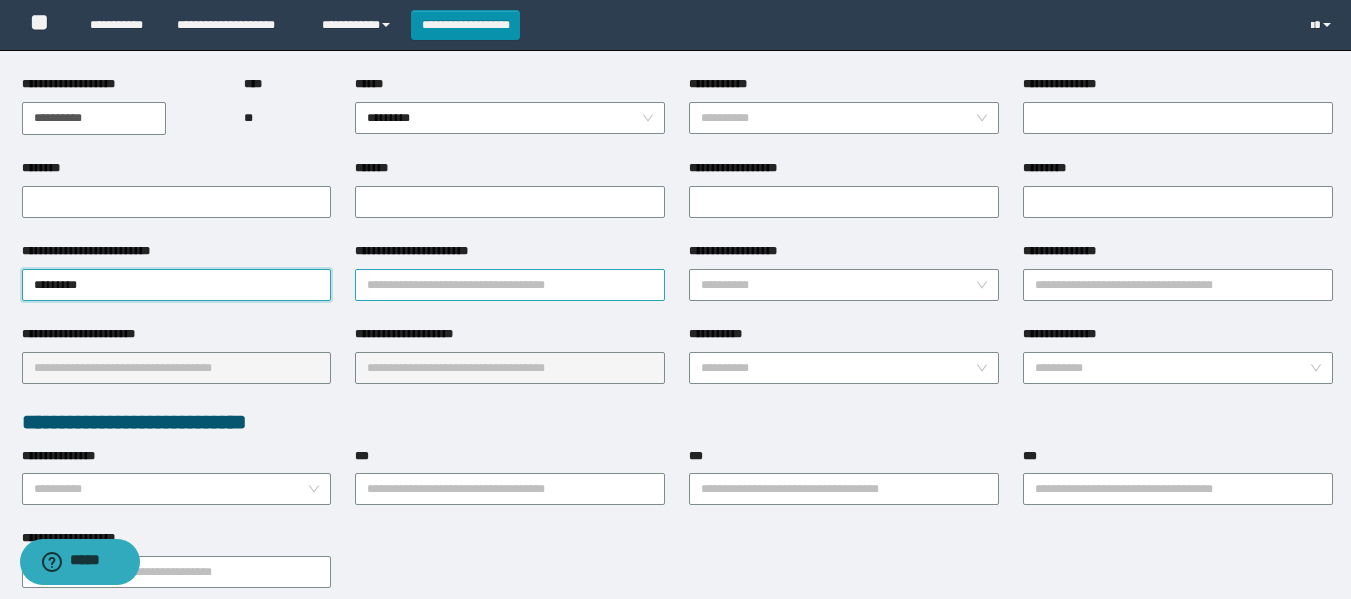 click on "**********" at bounding box center [510, 285] 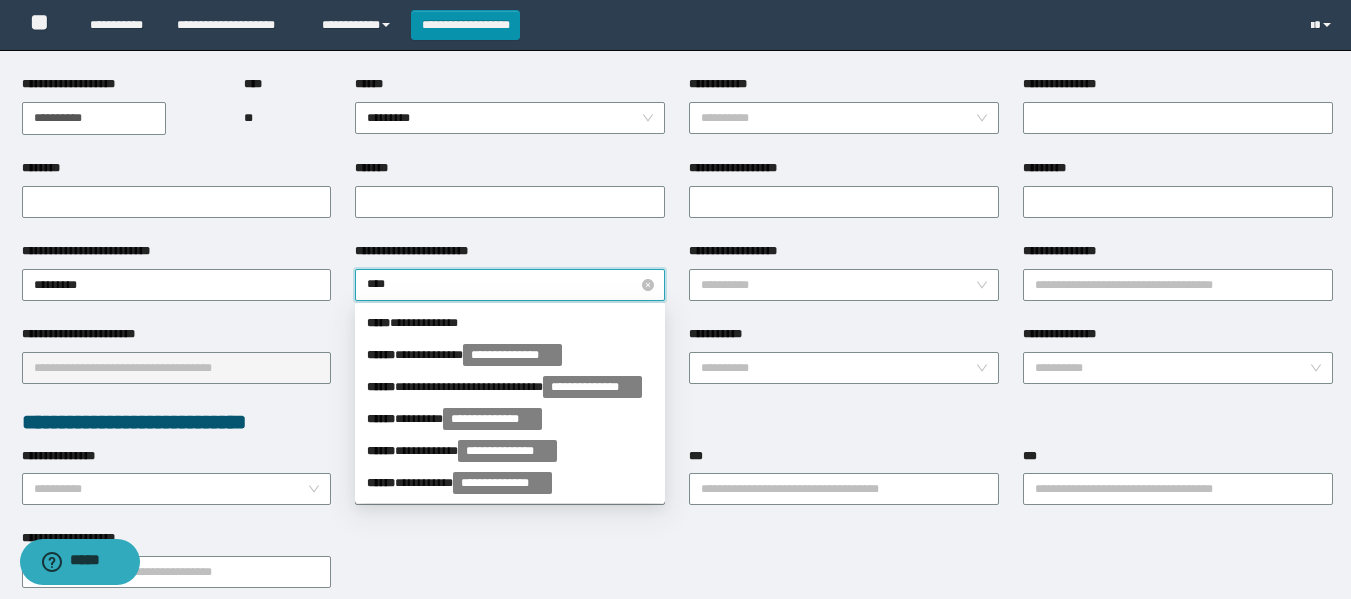 type on "*****" 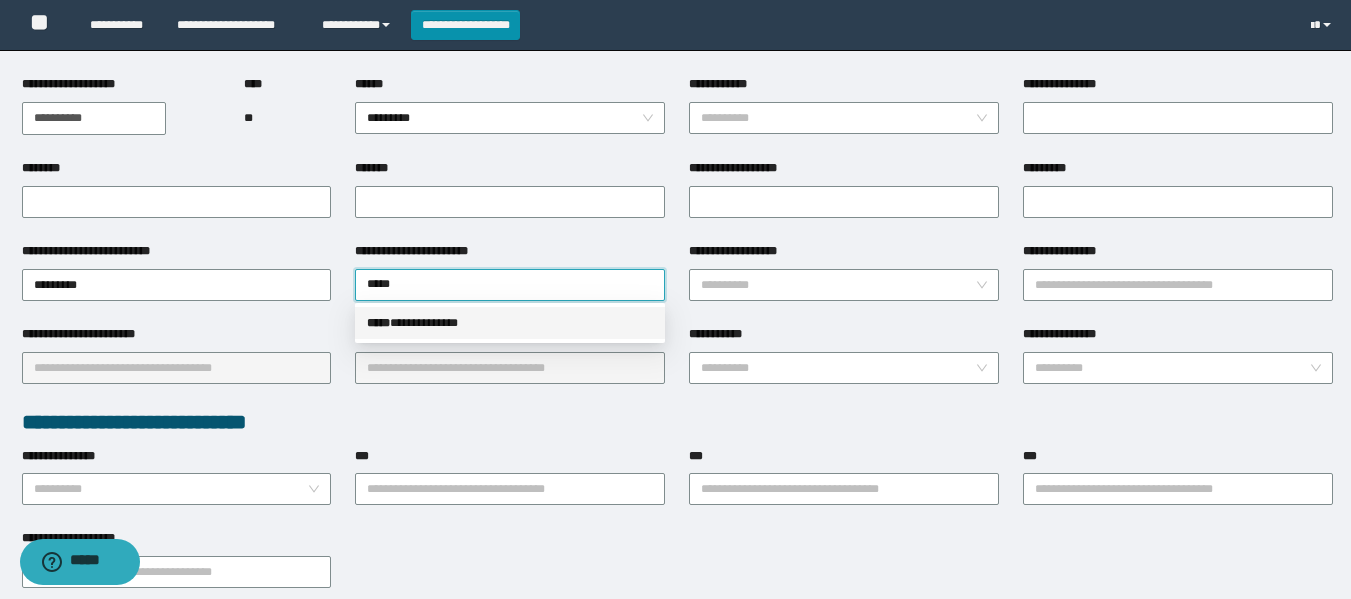 click on "**********" at bounding box center (510, 323) 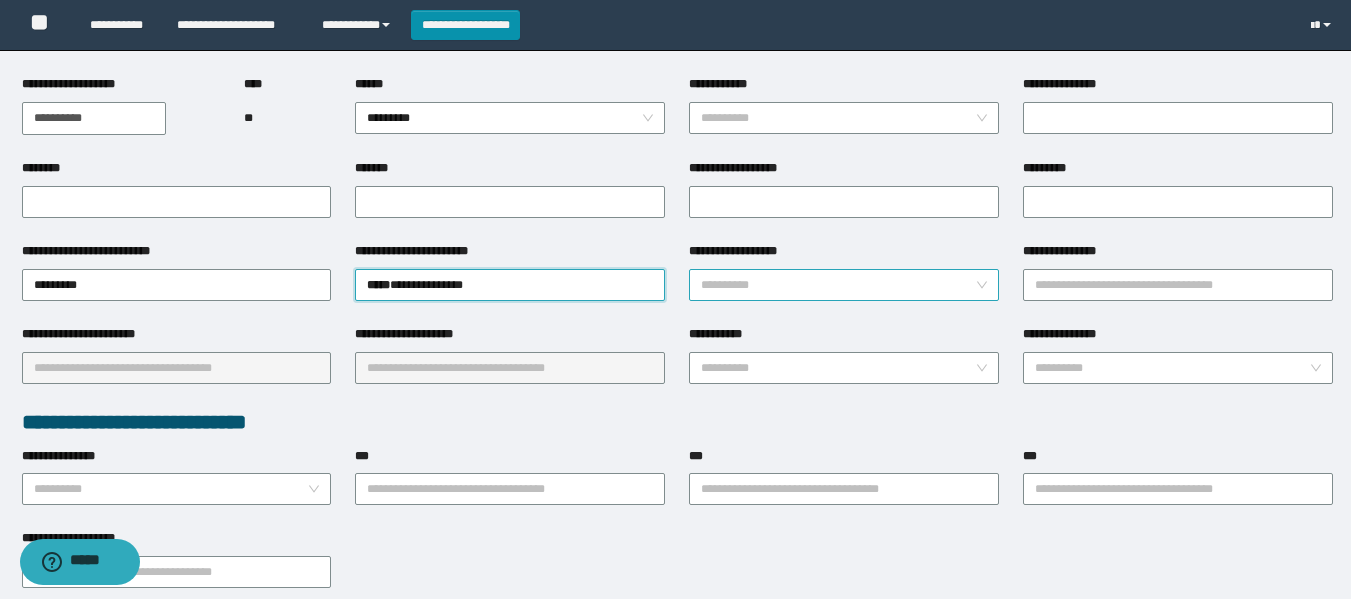 click on "**********" at bounding box center (844, 285) 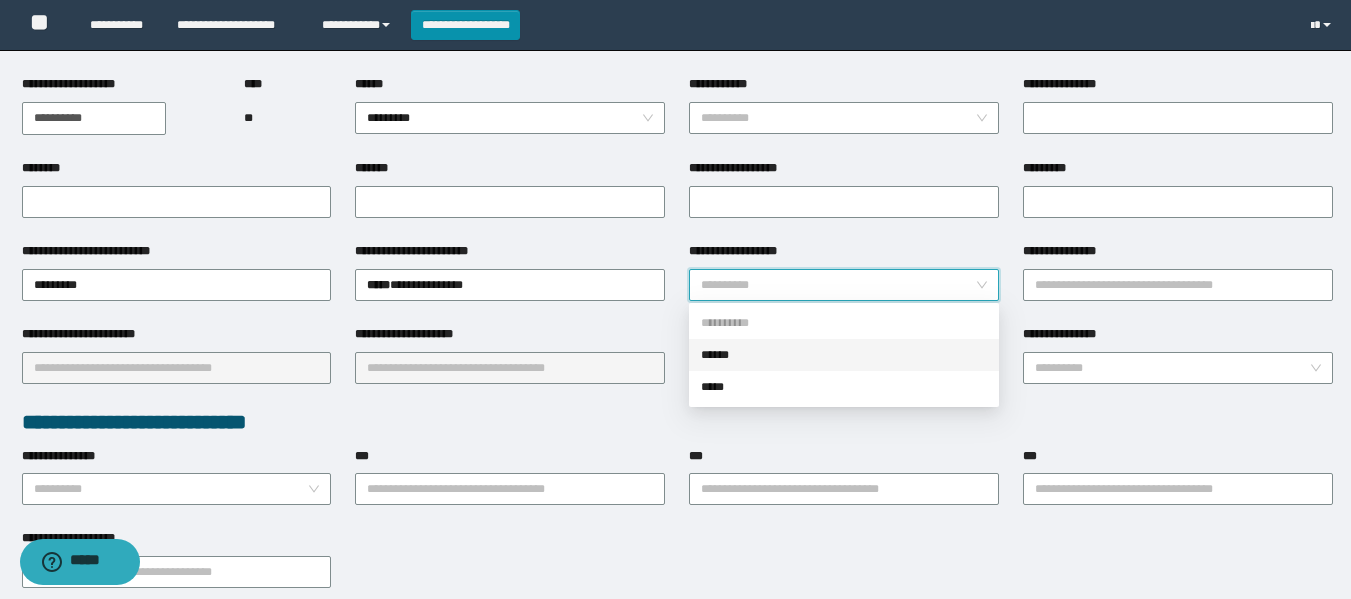 click on "******" at bounding box center [844, 355] 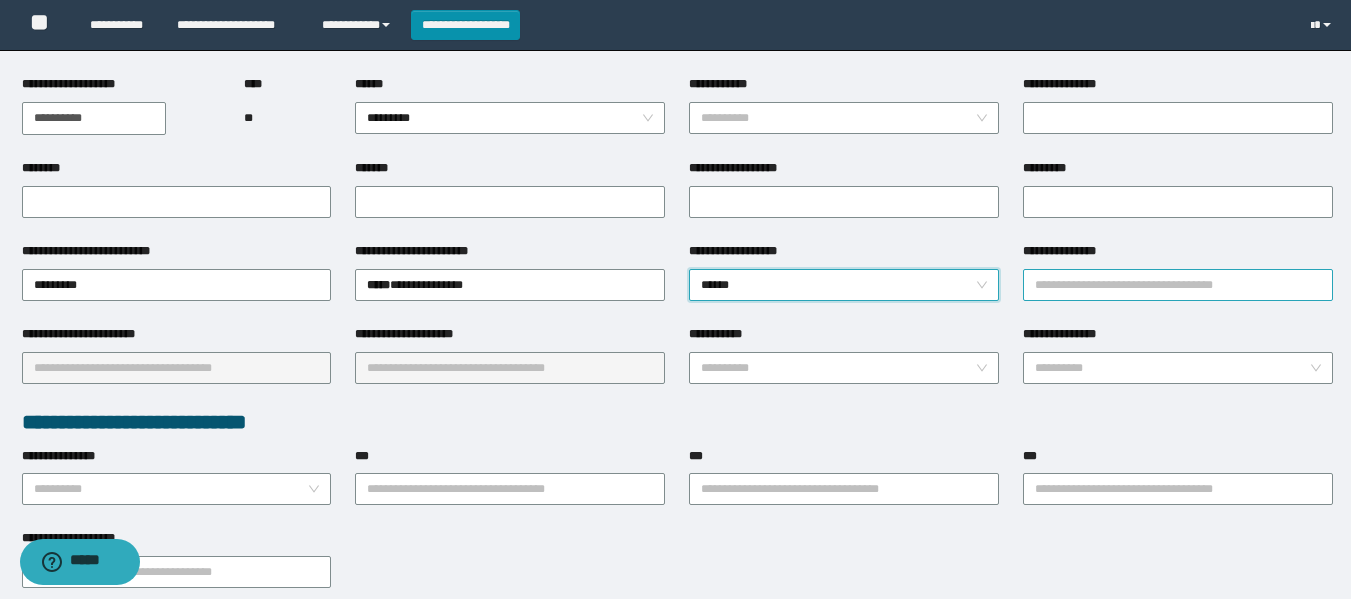 click on "**********" at bounding box center [1178, 285] 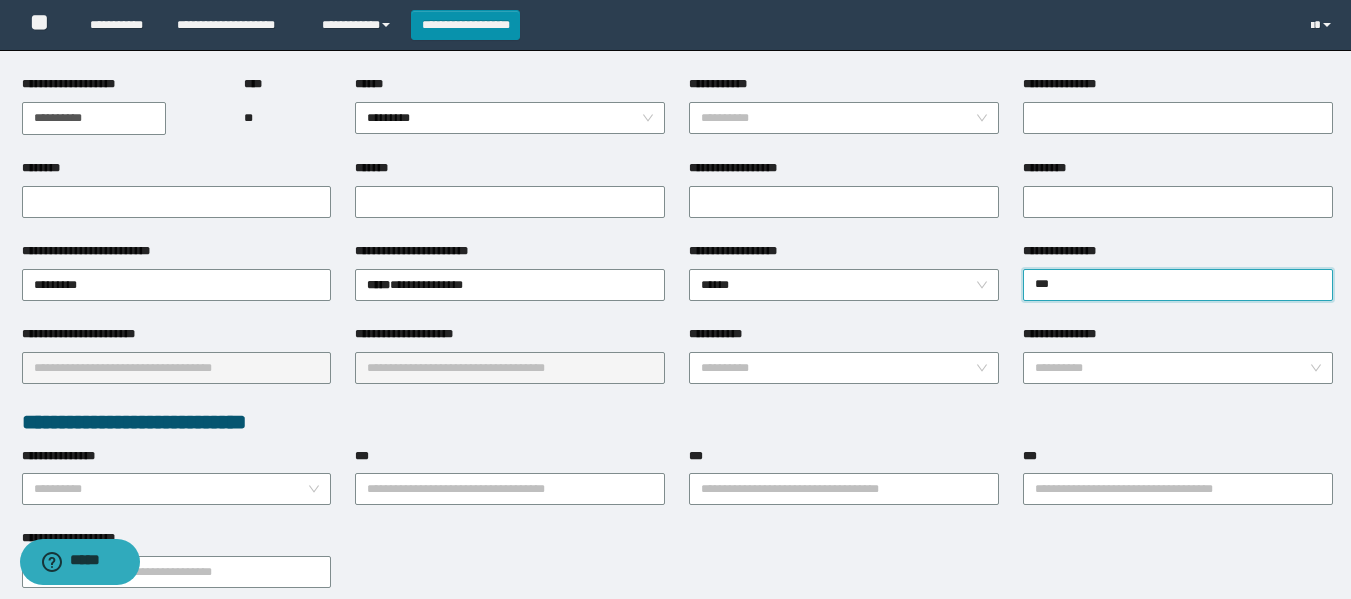 type on "****" 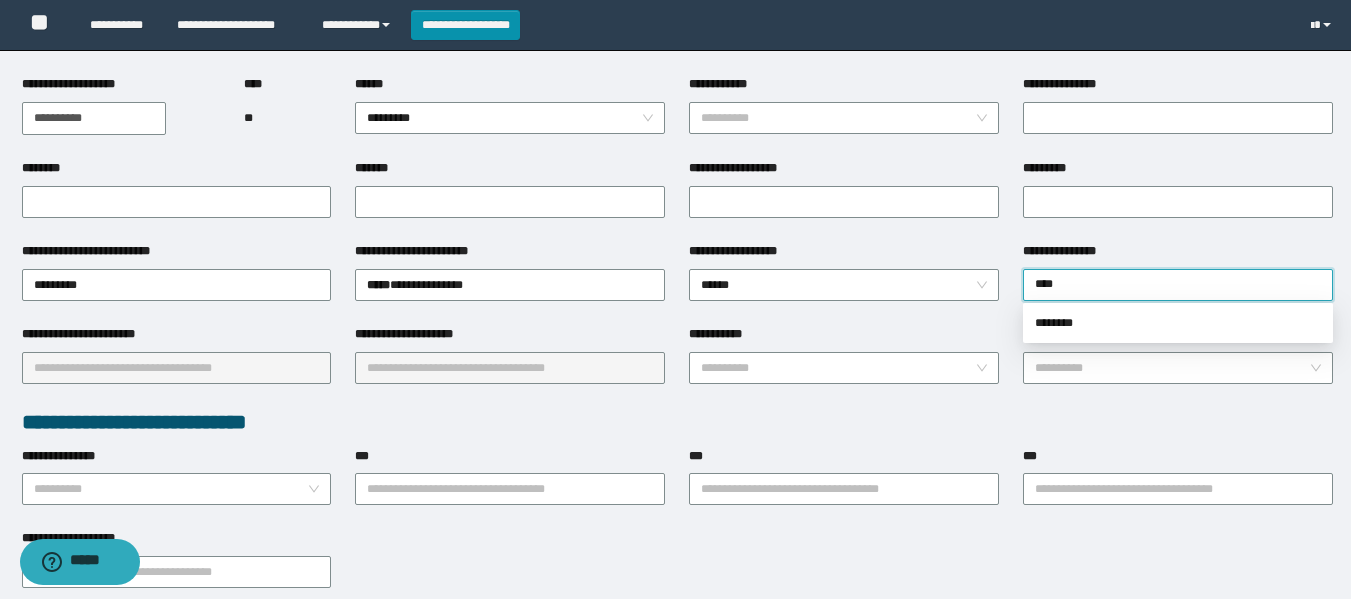type 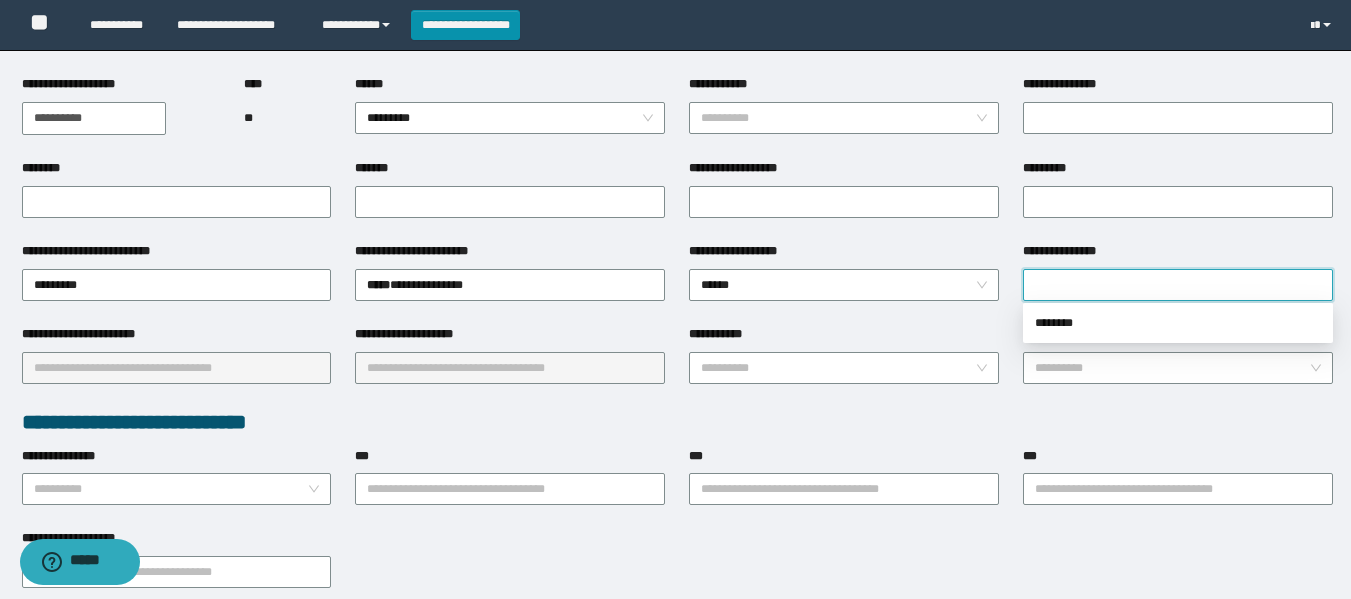 click on "**********" at bounding box center (1178, 283) 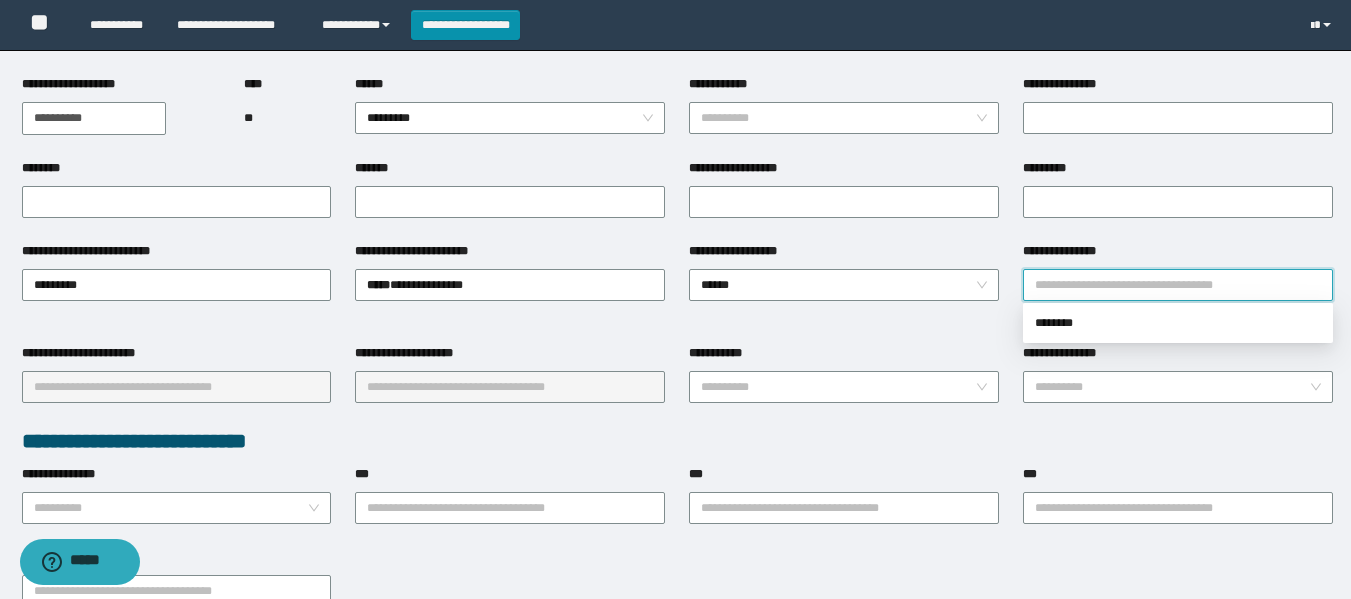click on "**********" at bounding box center (1178, 285) 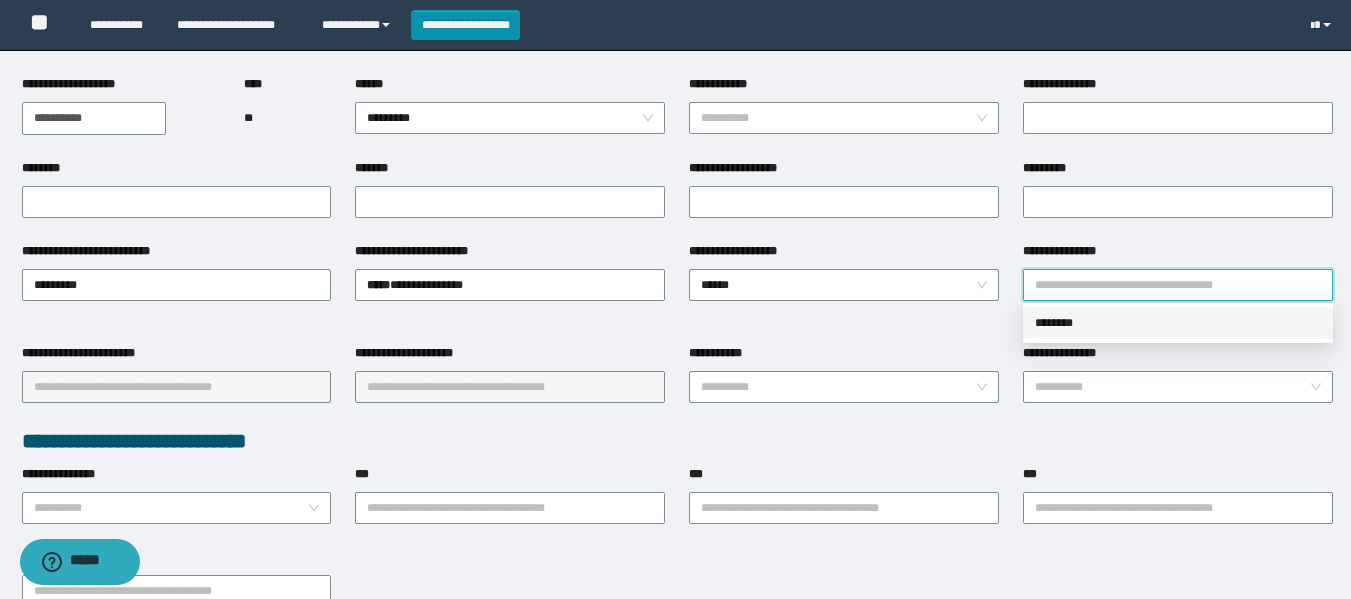 click on "********" at bounding box center [1178, 323] 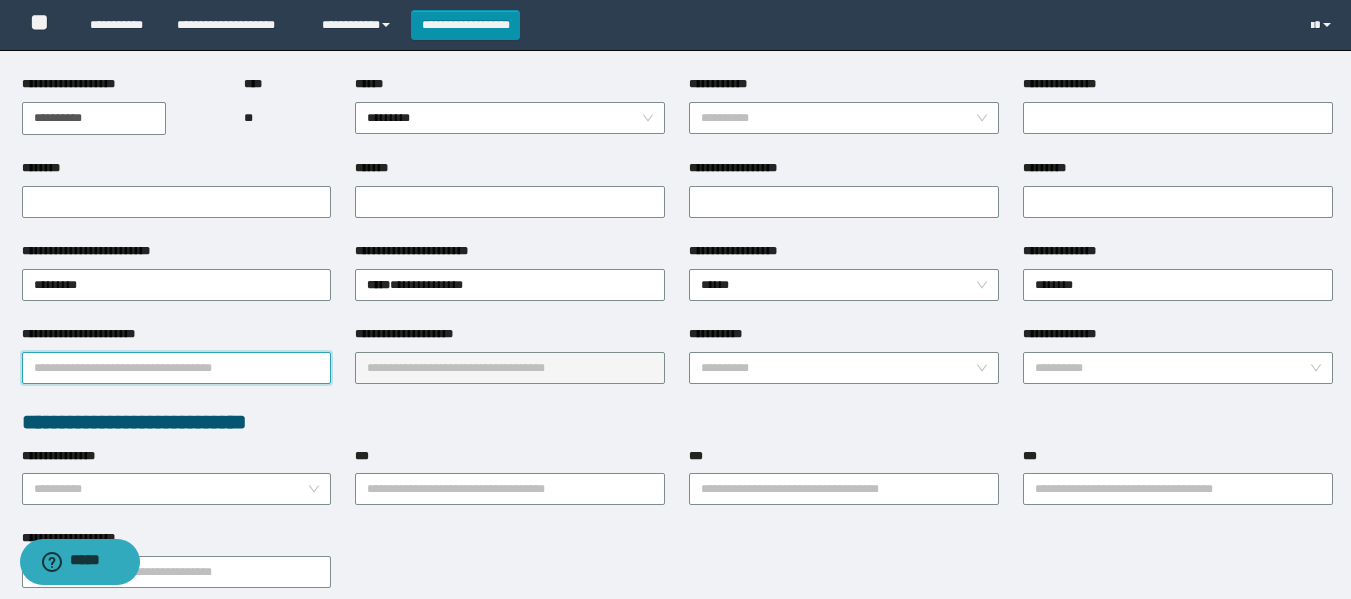click on "**********" at bounding box center [177, 368] 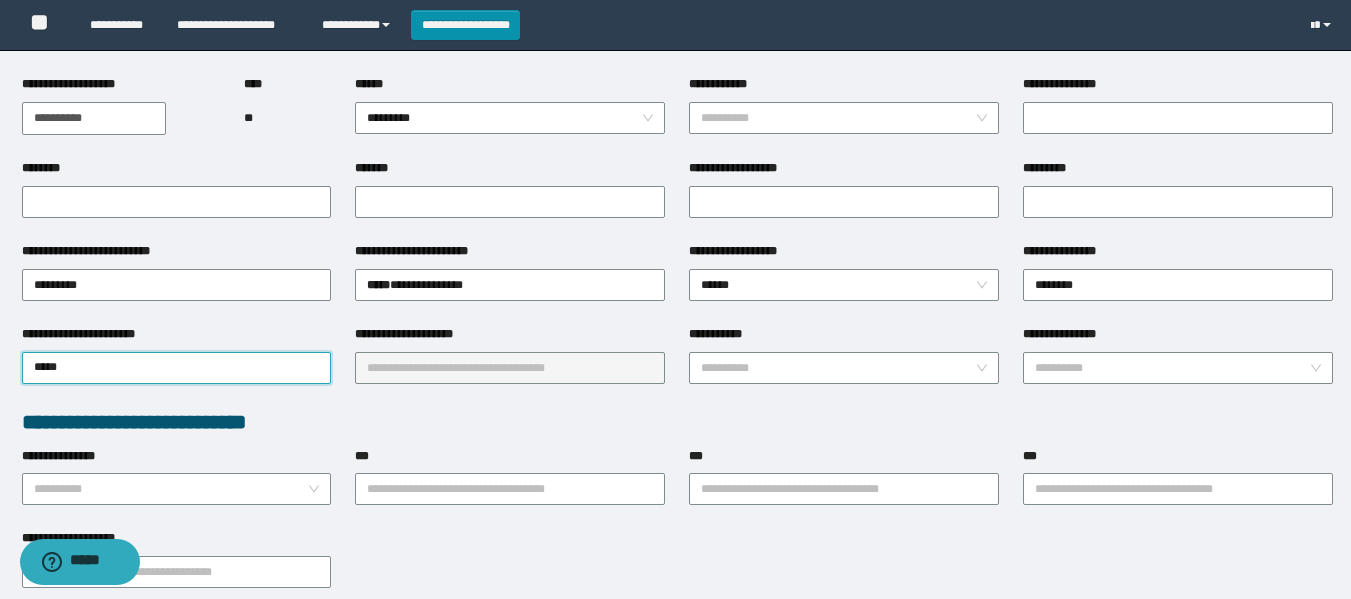 type on "*****" 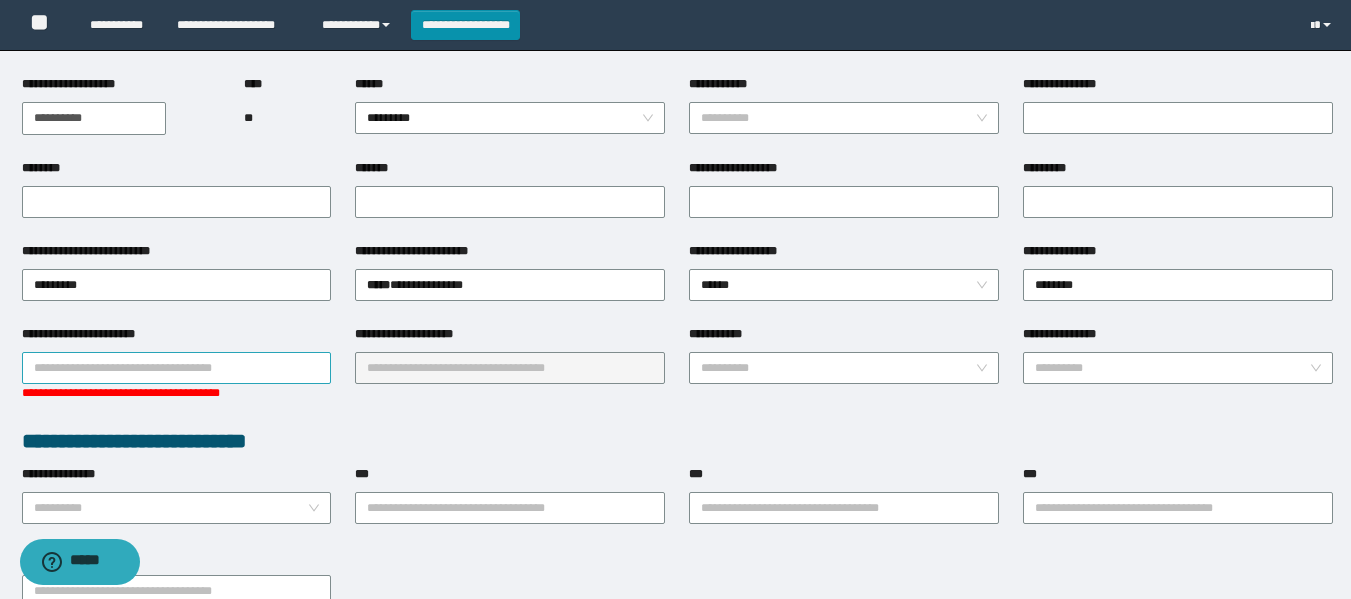 click on "**********" at bounding box center (177, 368) 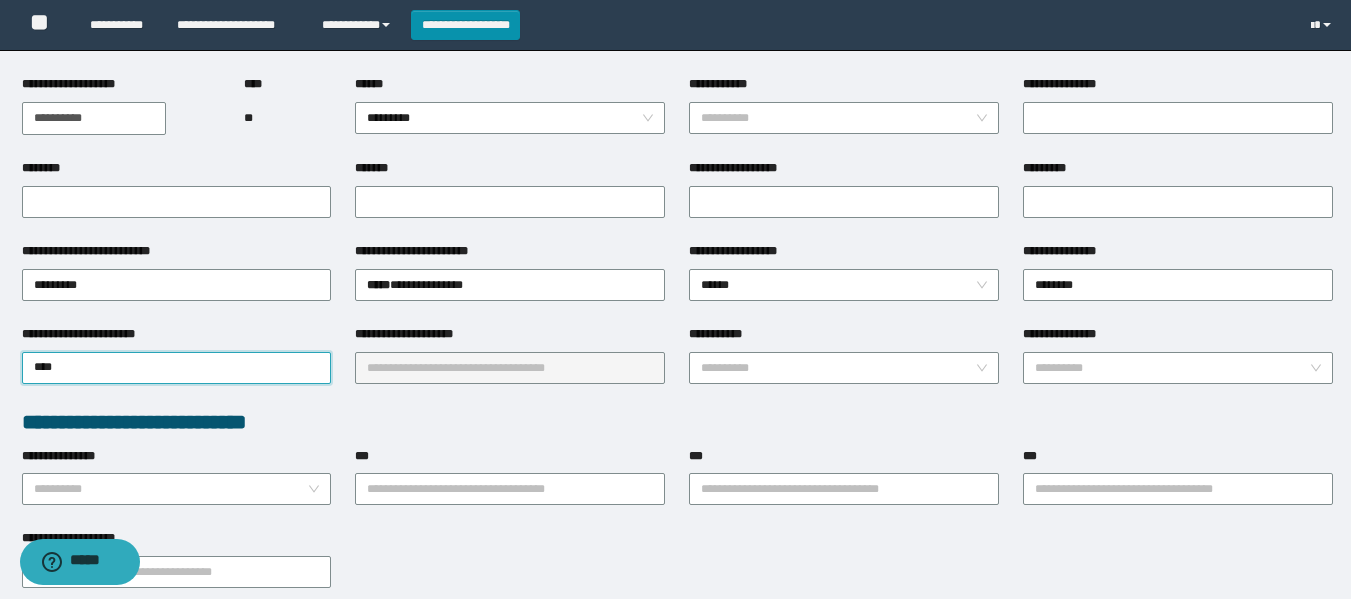 type on "****" 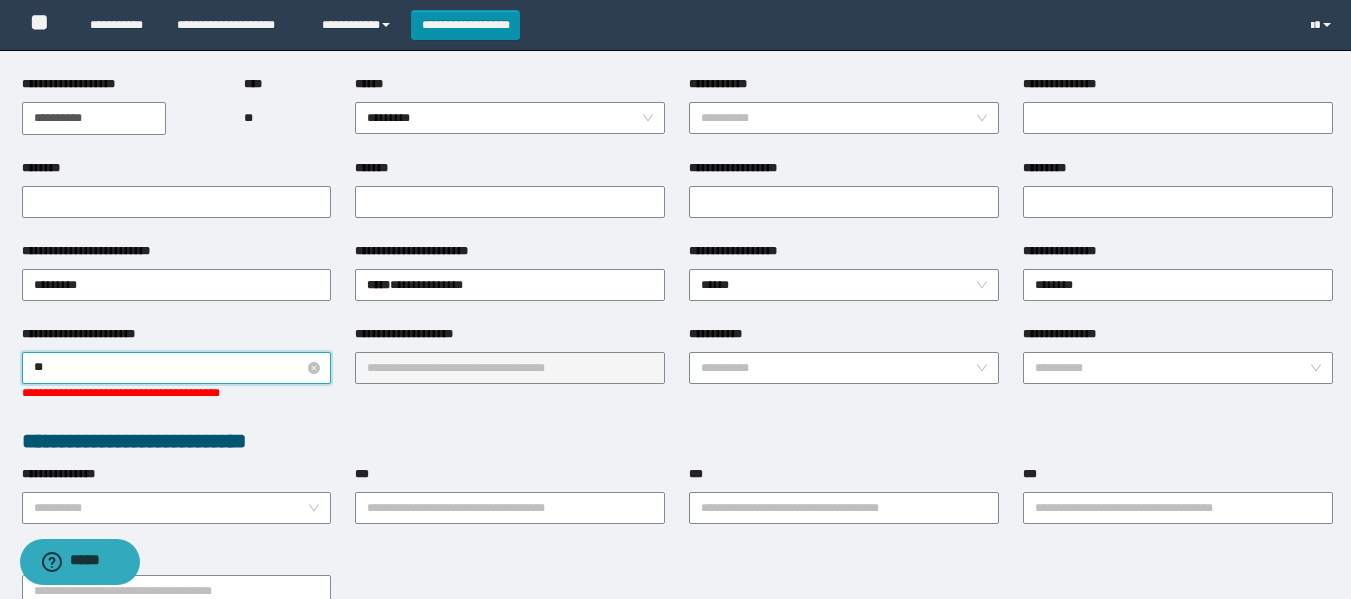 type on "***" 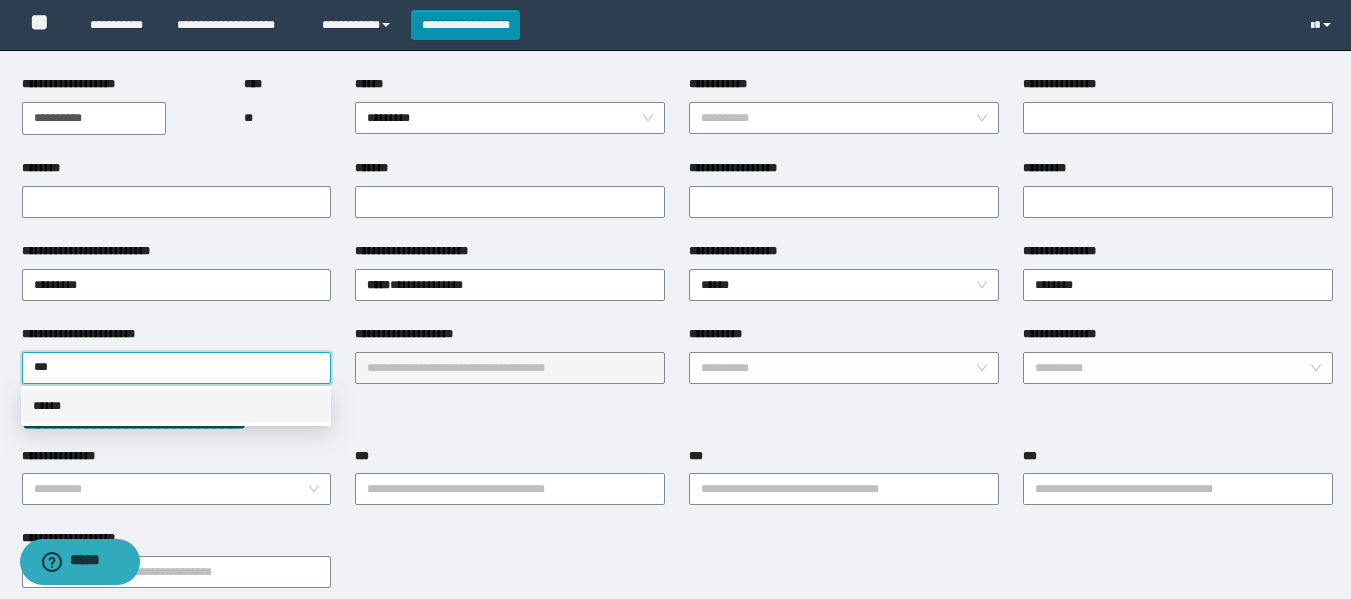 click on "******" at bounding box center (176, 406) 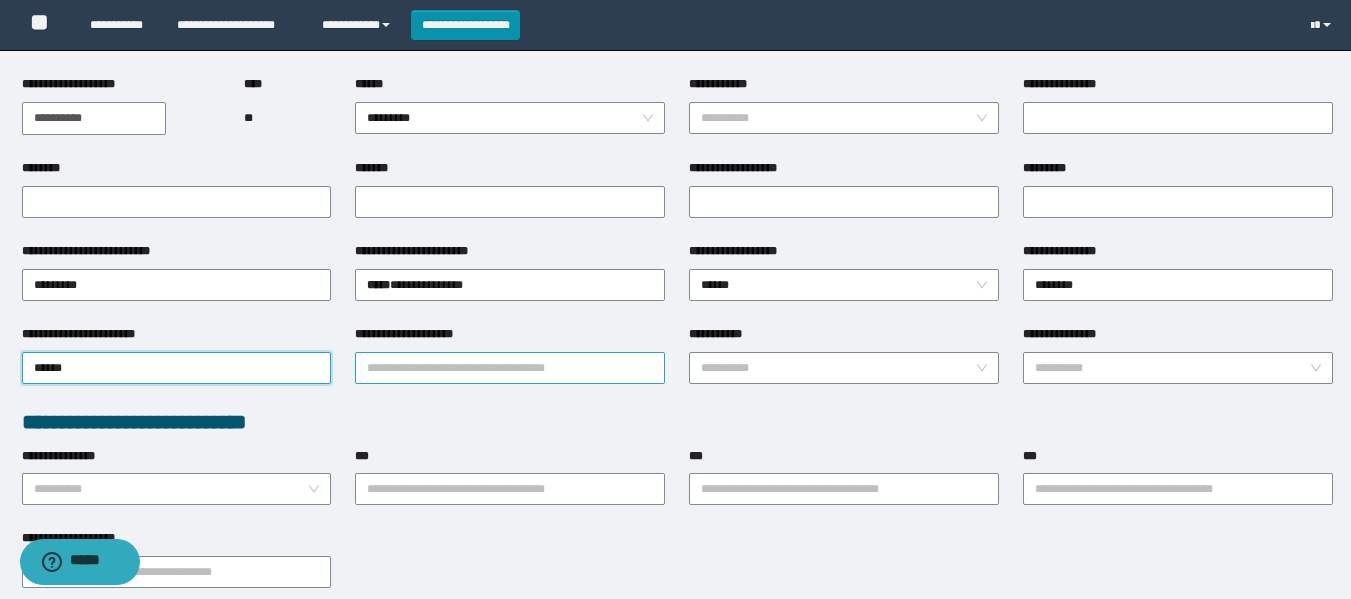 click on "**********" at bounding box center (510, 368) 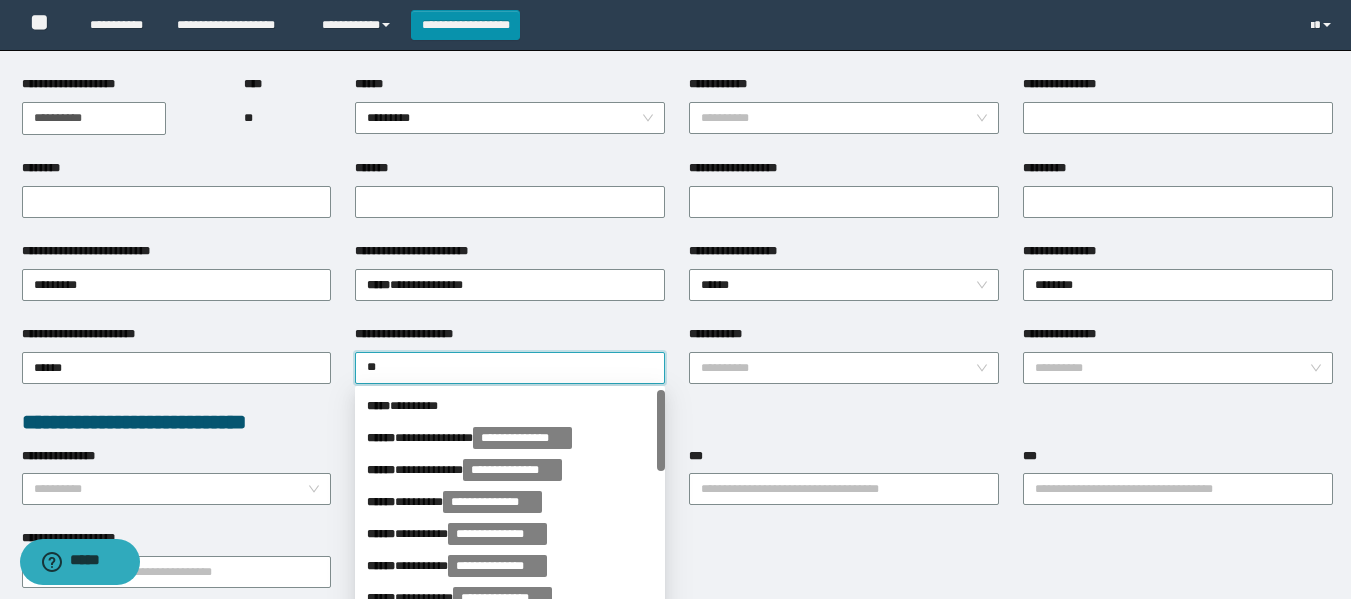 type on "***" 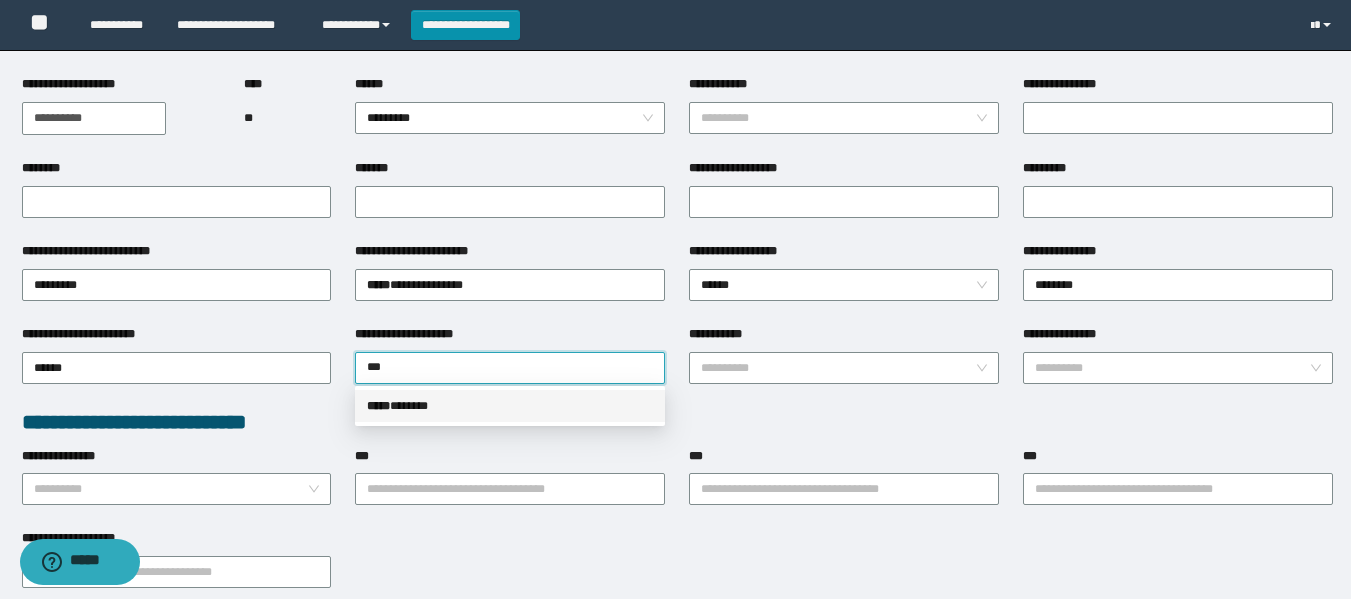 click on "***** * *****" at bounding box center [510, 406] 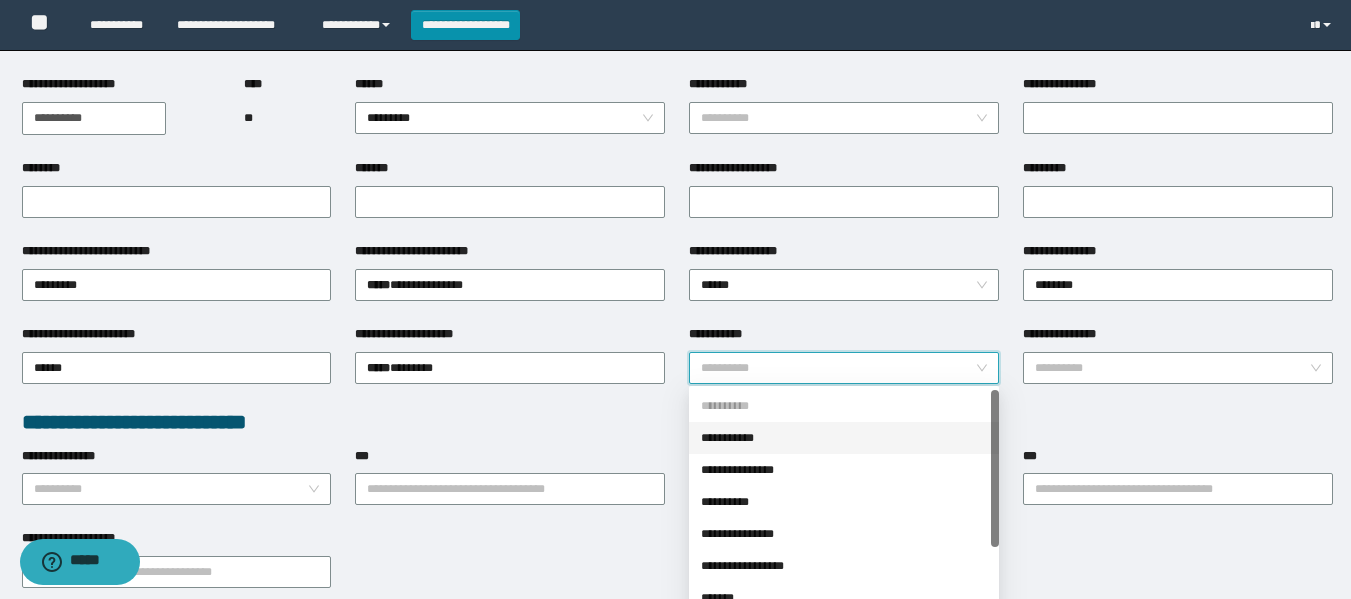 click on "**********" at bounding box center [838, 368] 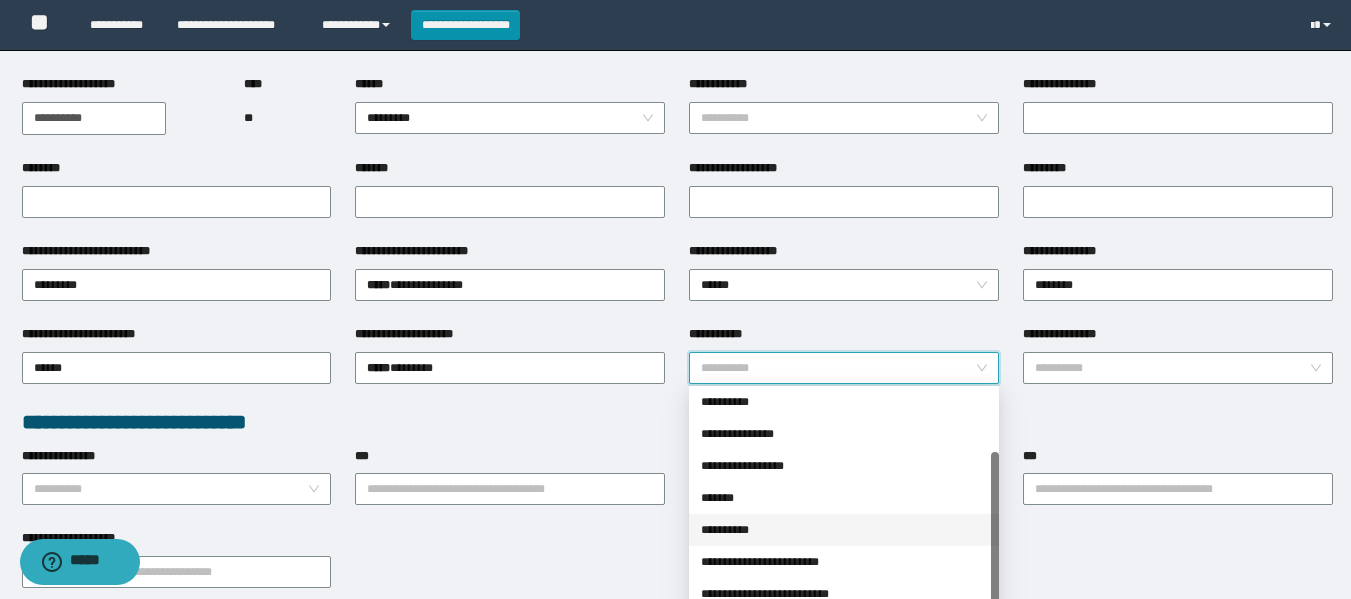scroll, scrollTop: 160, scrollLeft: 0, axis: vertical 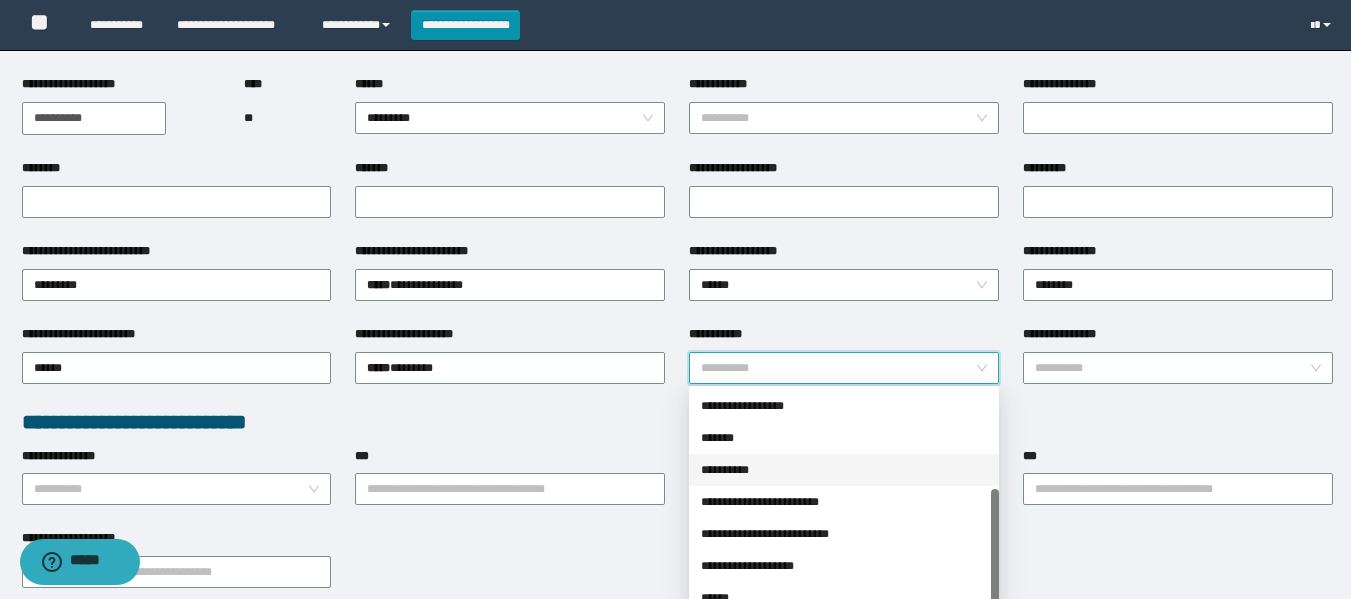 click on "**********" at bounding box center (677, 422) 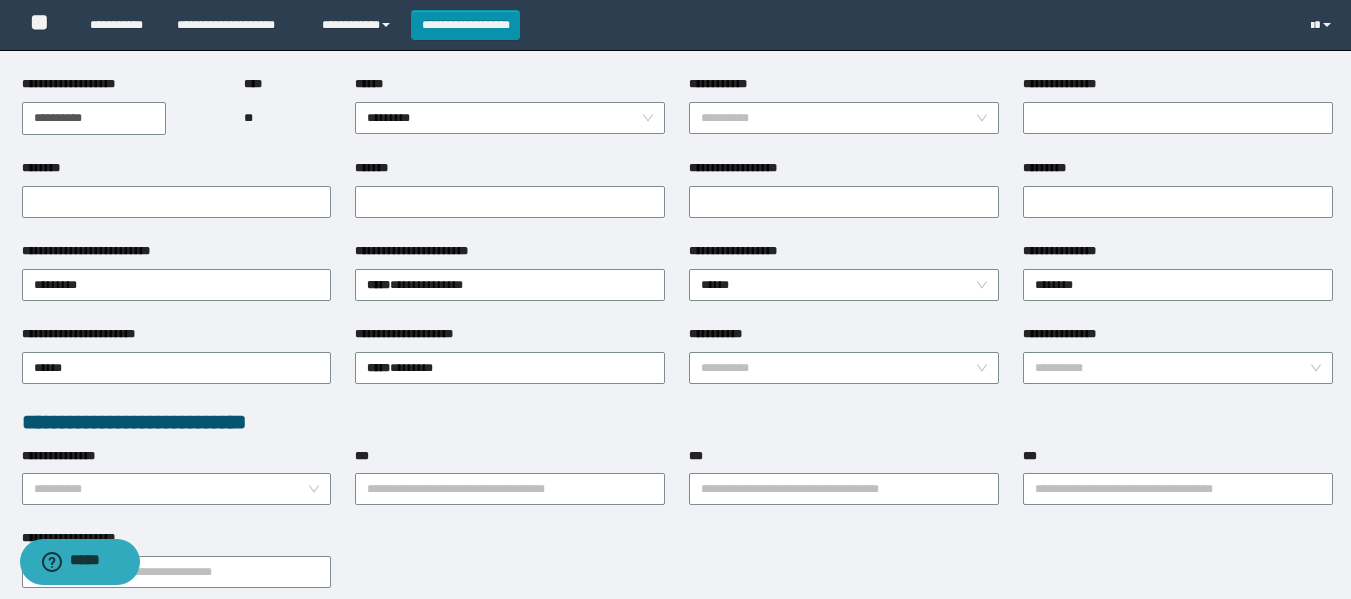 click on "**********" at bounding box center (677, 317) 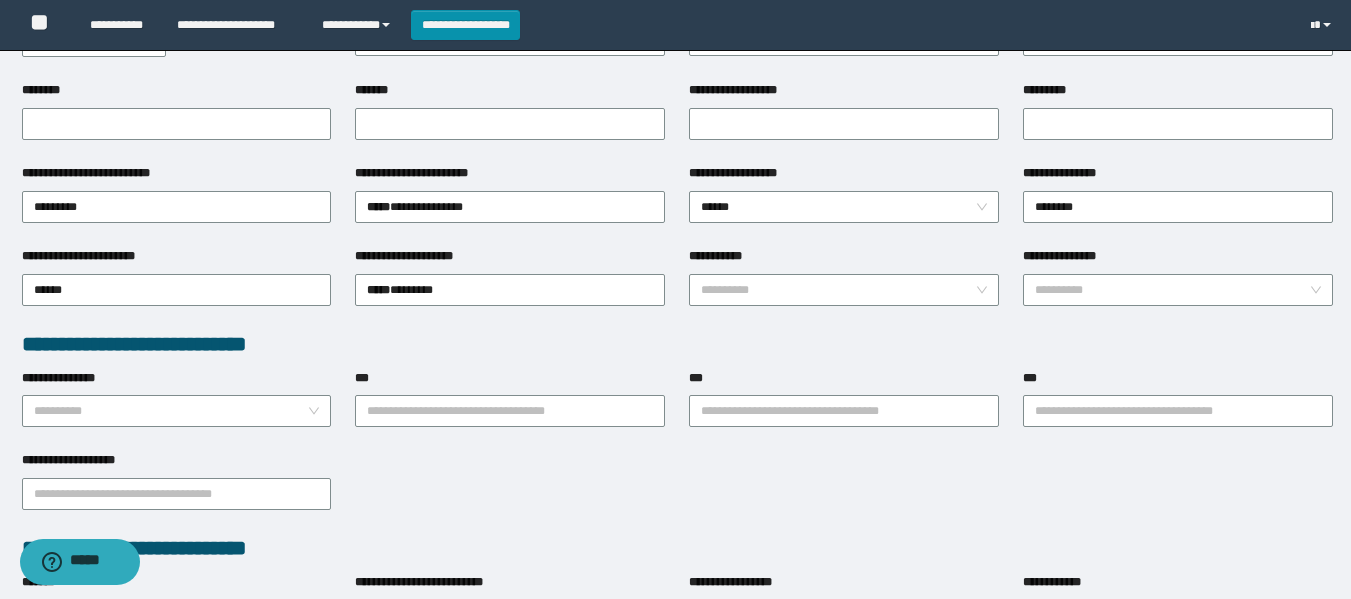 scroll, scrollTop: 300, scrollLeft: 0, axis: vertical 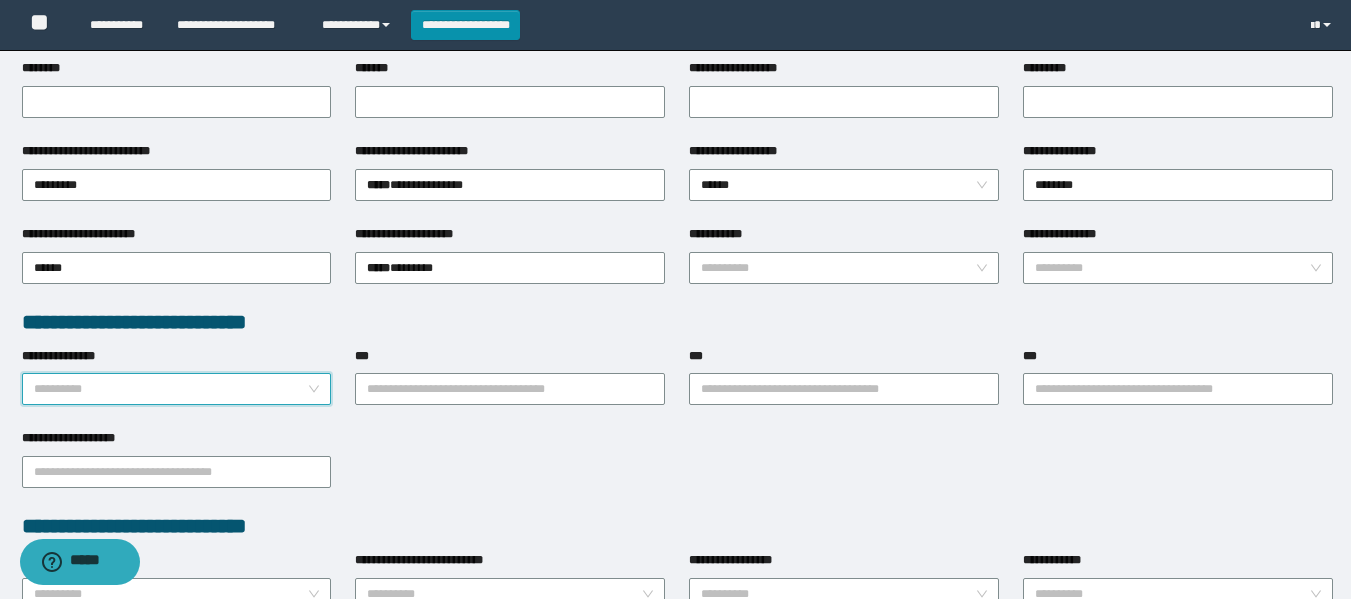 click on "**********" at bounding box center [171, 389] 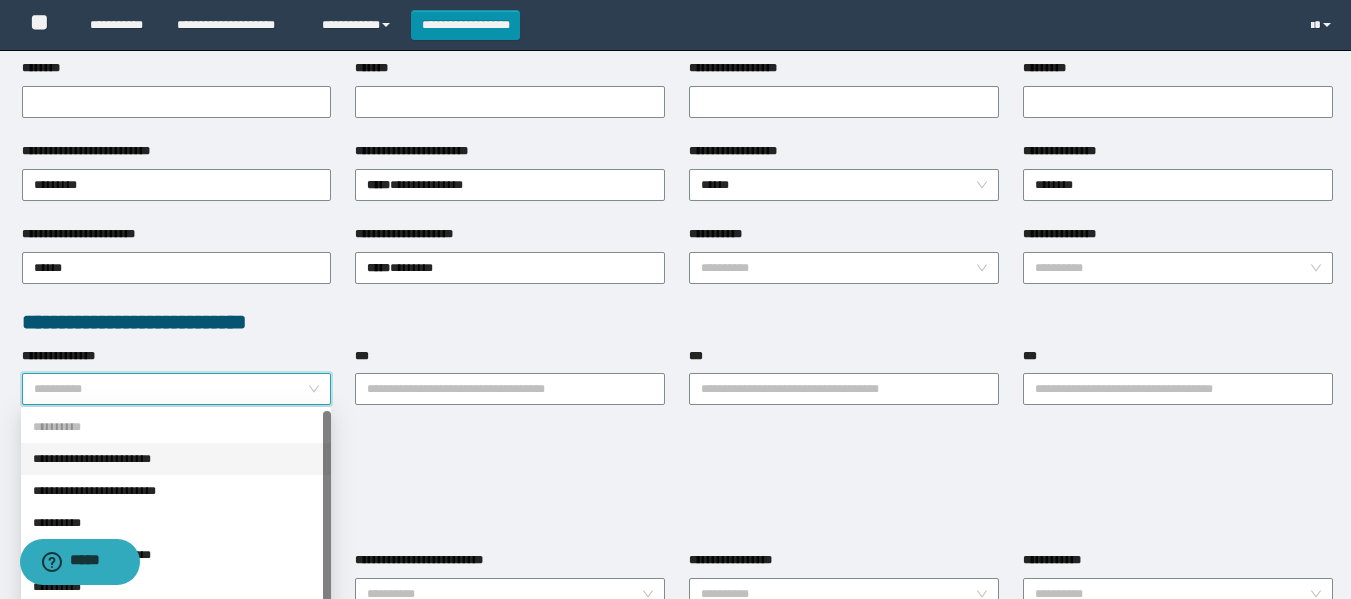 drag, startPoint x: 72, startPoint y: 458, endPoint x: 84, endPoint y: 458, distance: 12 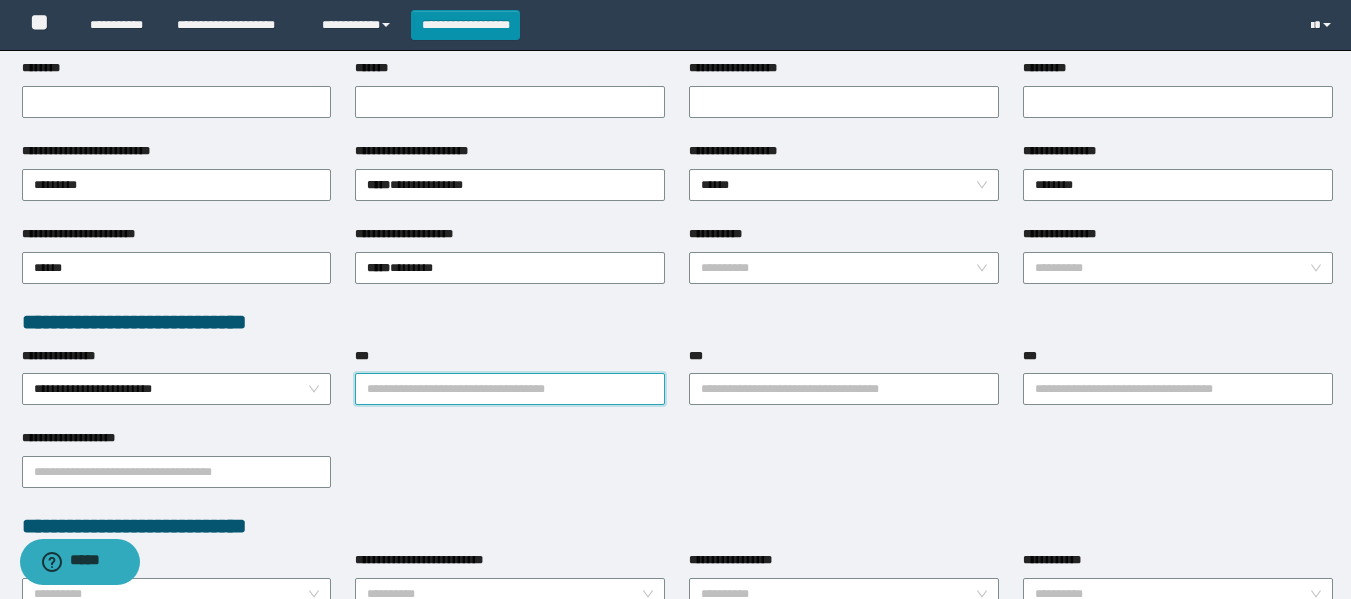 click on "***" at bounding box center [510, 389] 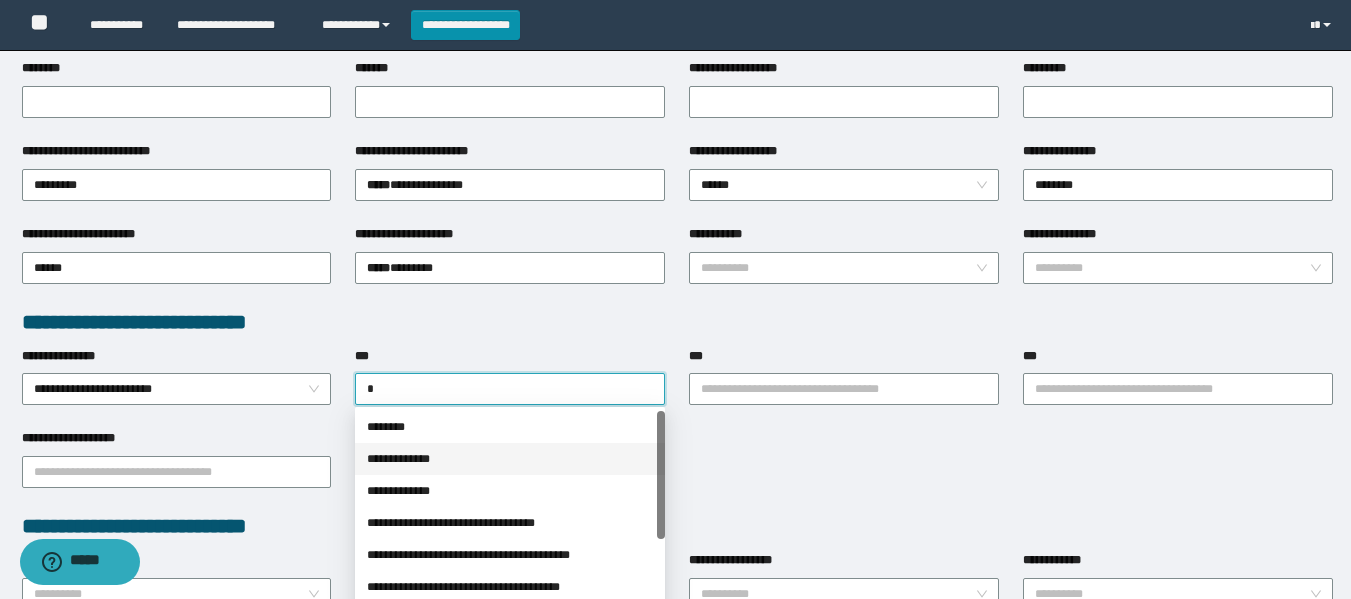 drag, startPoint x: 416, startPoint y: 458, endPoint x: 516, endPoint y: 458, distance: 100 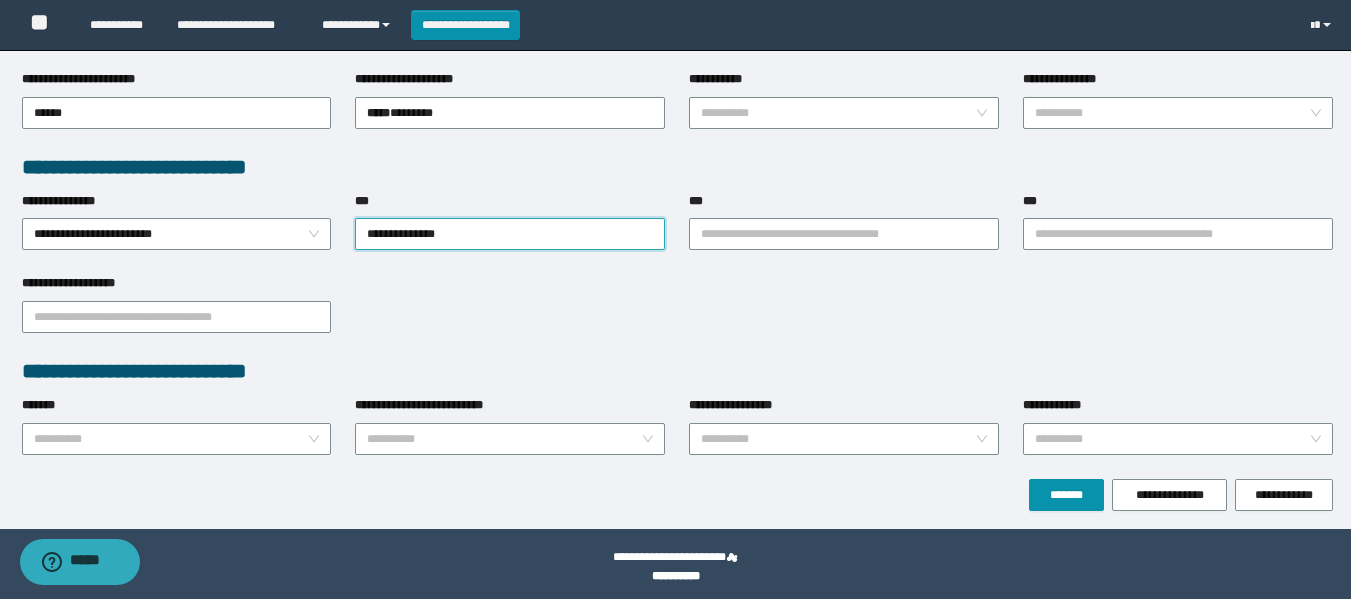 scroll, scrollTop: 462, scrollLeft: 0, axis: vertical 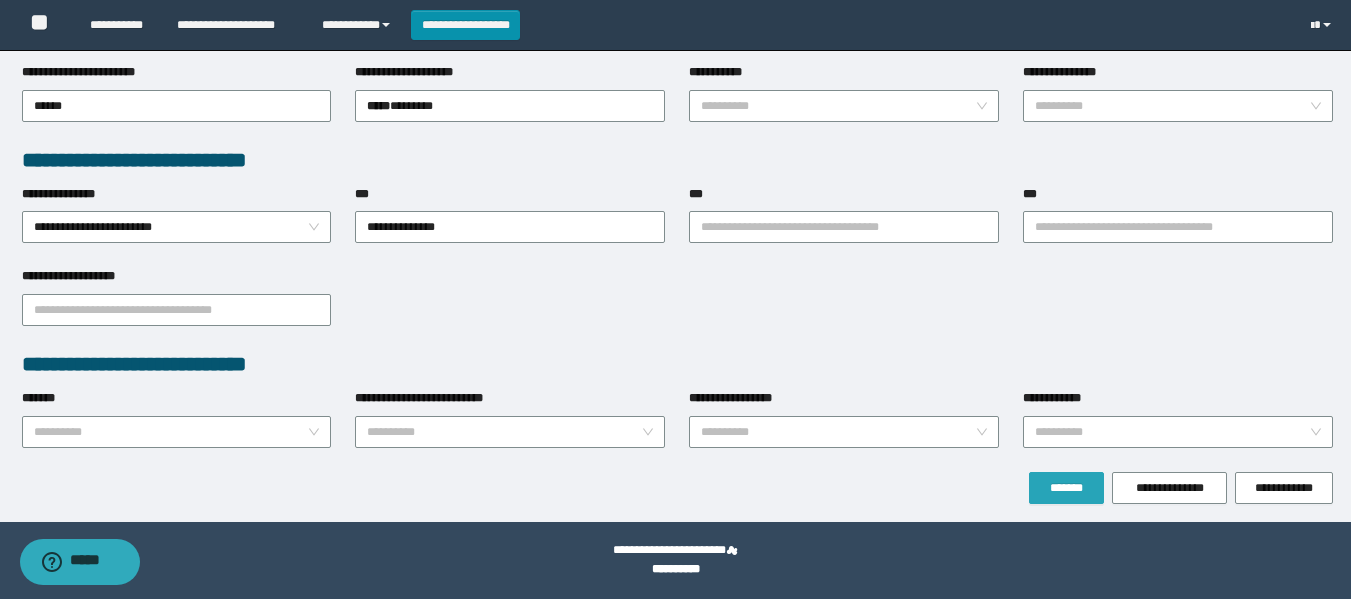 click on "*******" at bounding box center [1066, 488] 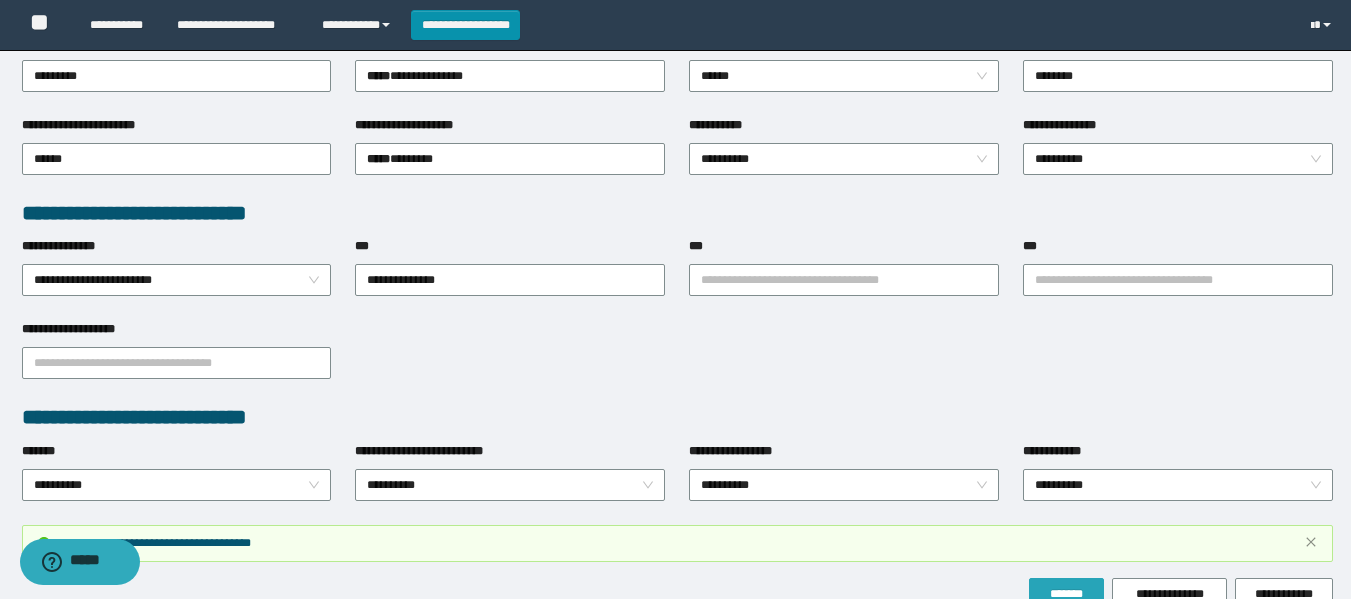 scroll, scrollTop: 514, scrollLeft: 0, axis: vertical 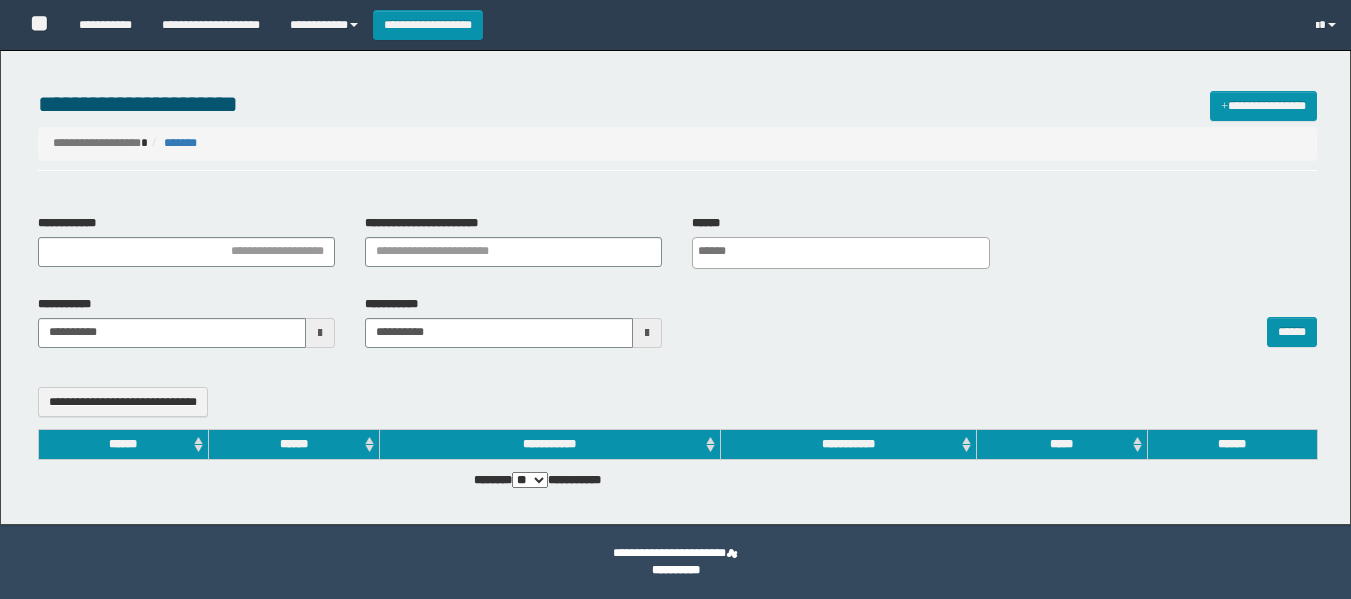 select 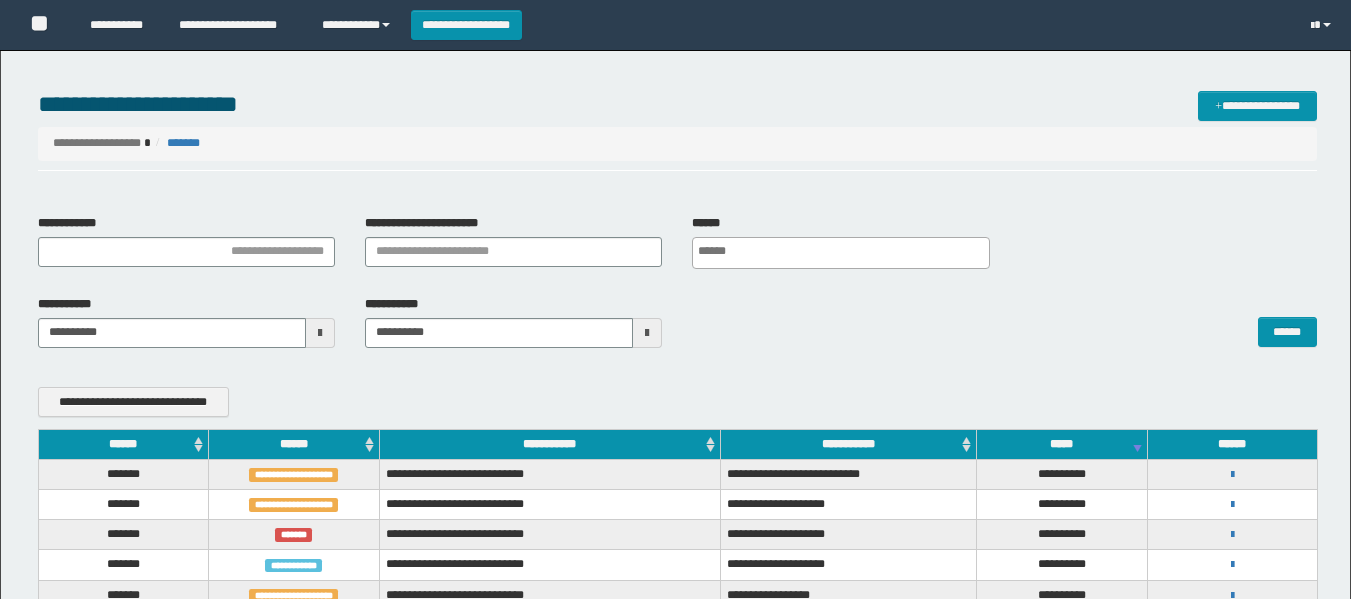 scroll, scrollTop: 0, scrollLeft: 0, axis: both 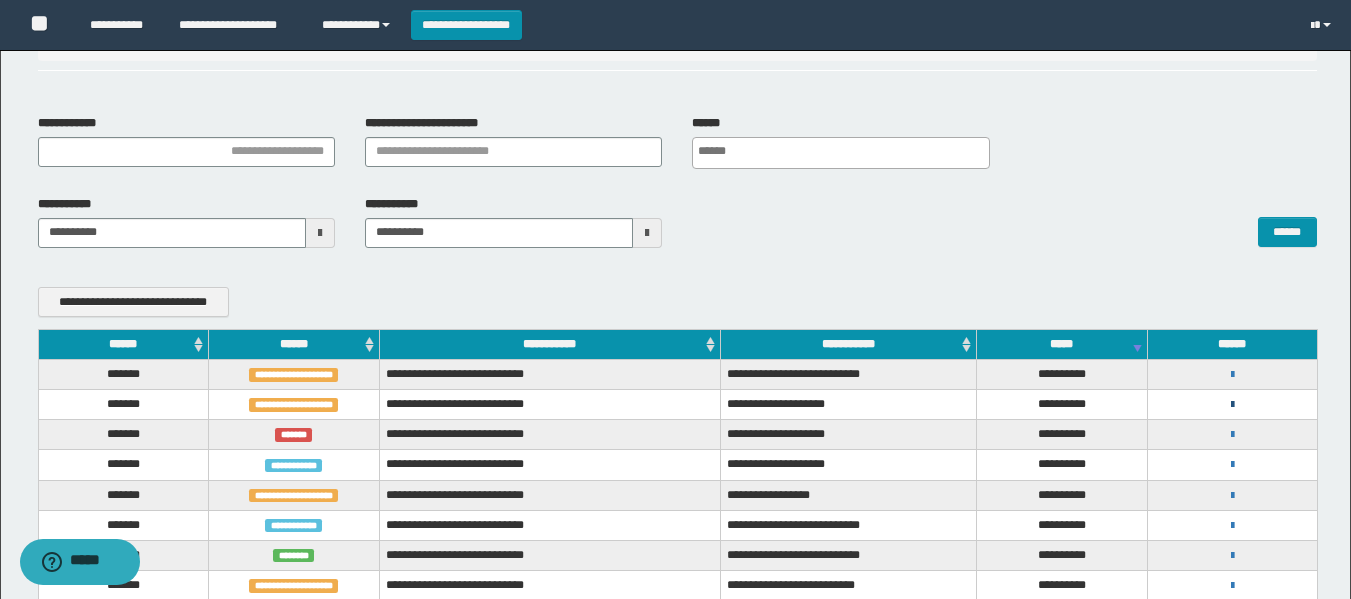 click at bounding box center (1232, 405) 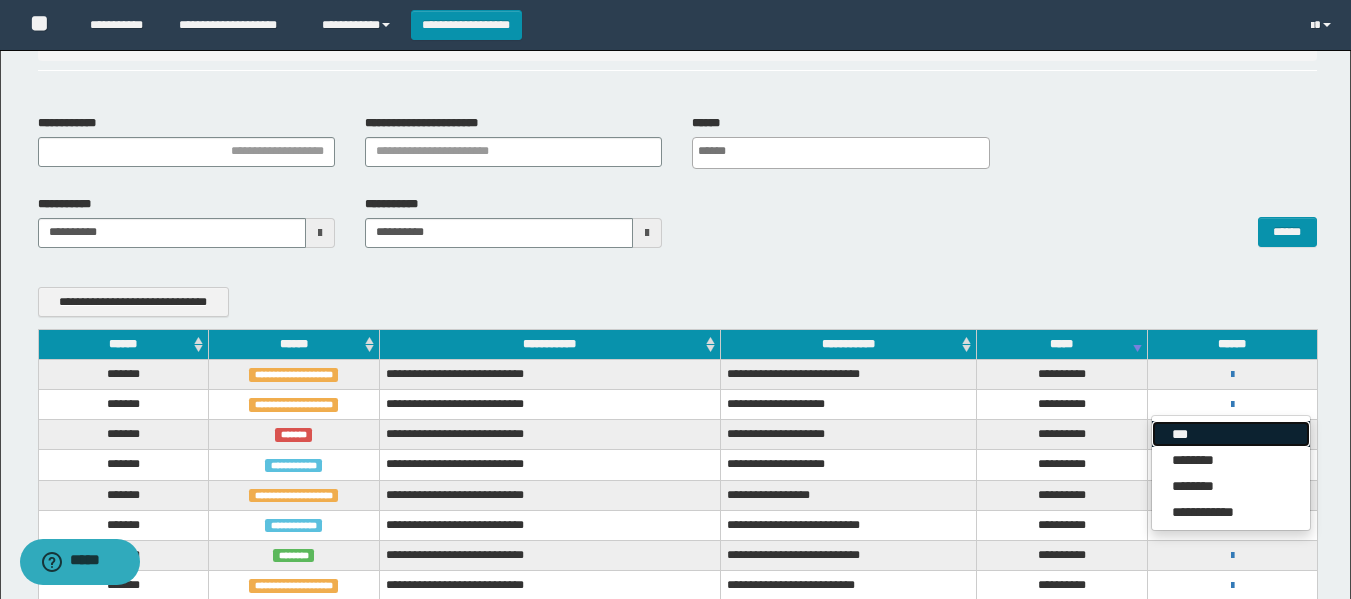 click on "***" at bounding box center [1231, 434] 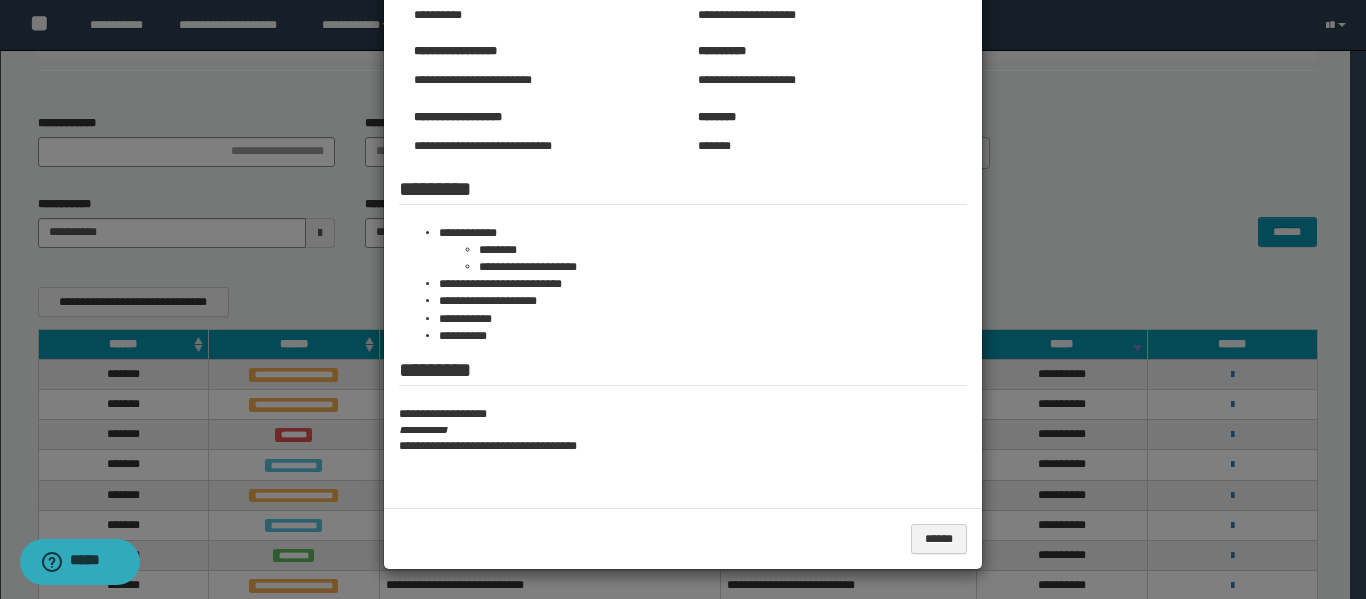 scroll, scrollTop: 203, scrollLeft: 0, axis: vertical 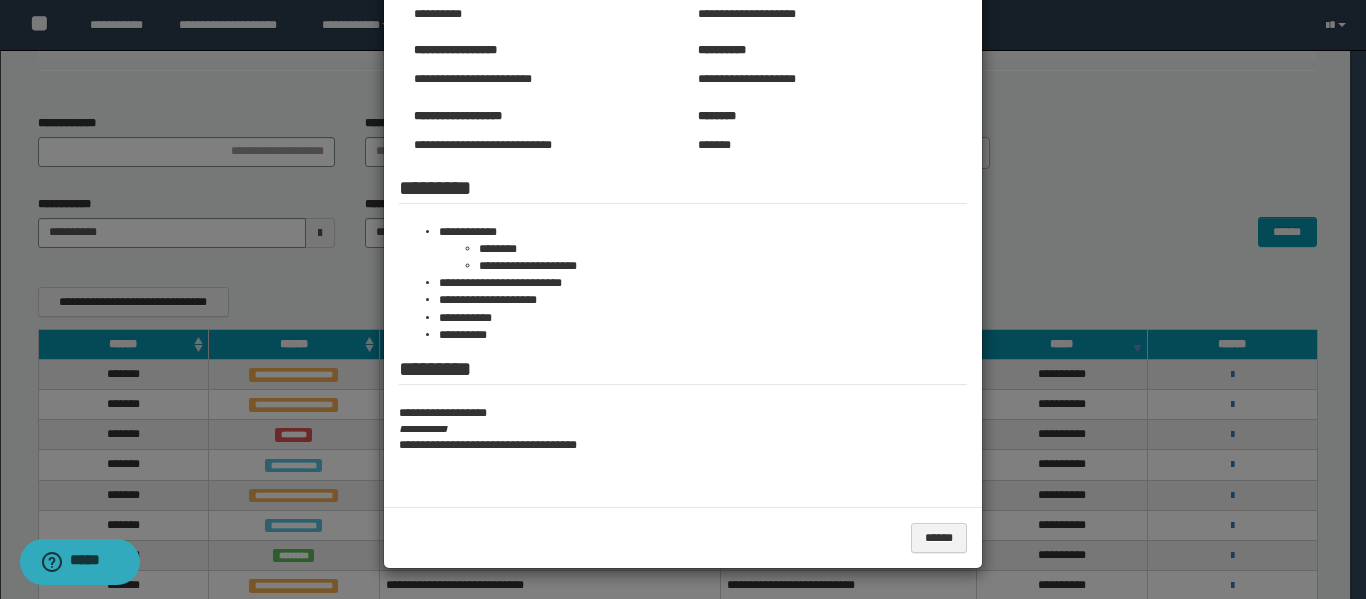 click at bounding box center (683, 198) 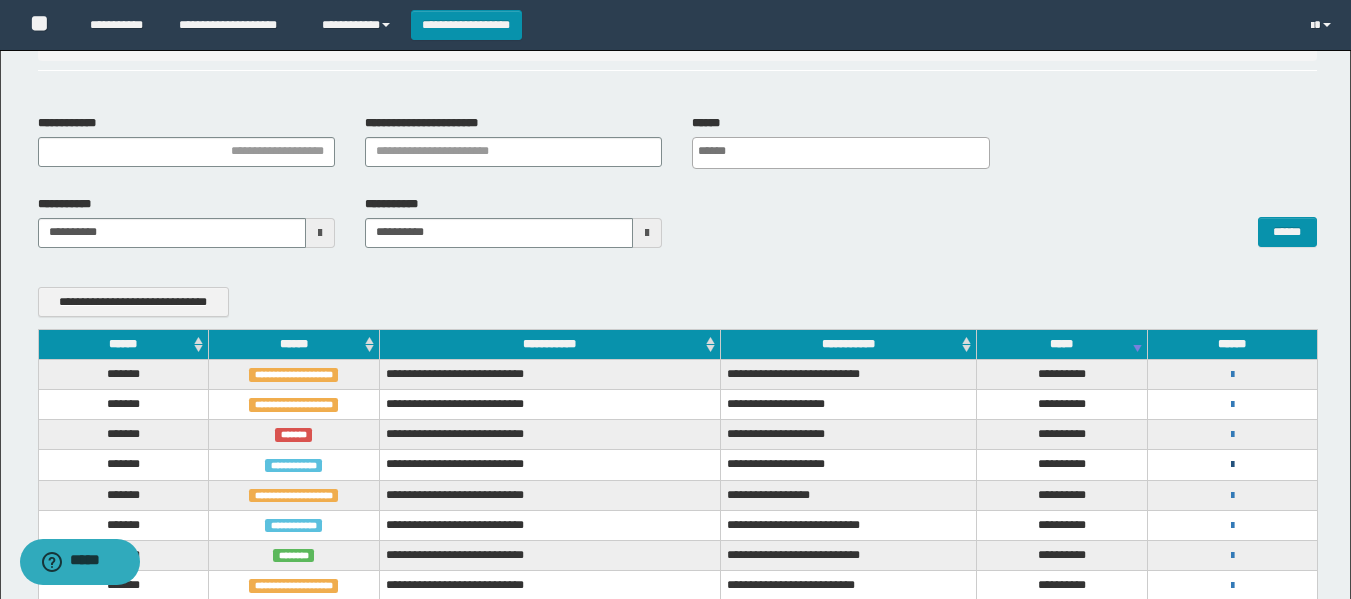 click at bounding box center [1232, 465] 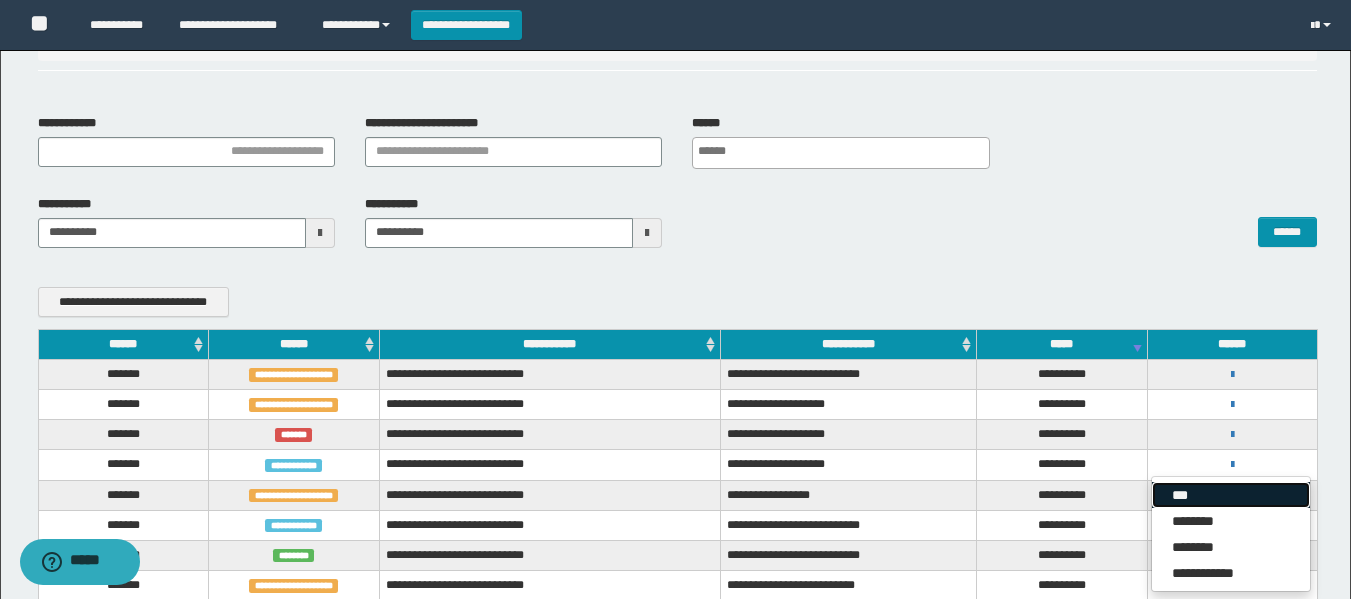 click on "***" at bounding box center [1231, 495] 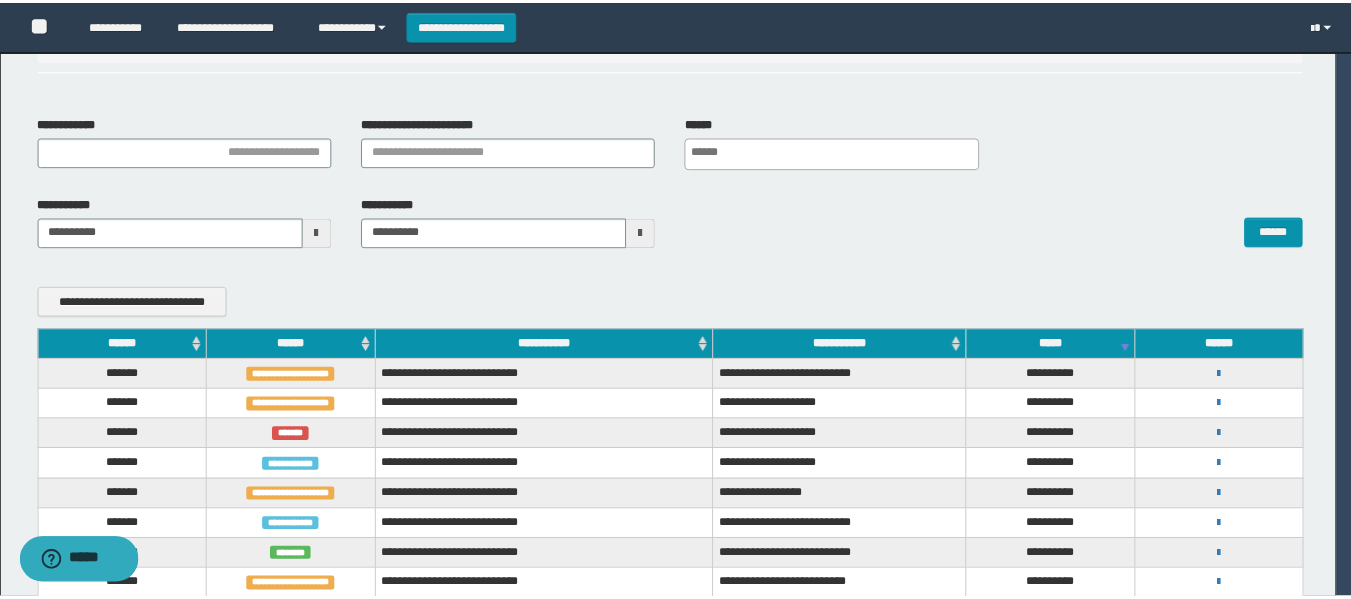 scroll, scrollTop: 0, scrollLeft: 0, axis: both 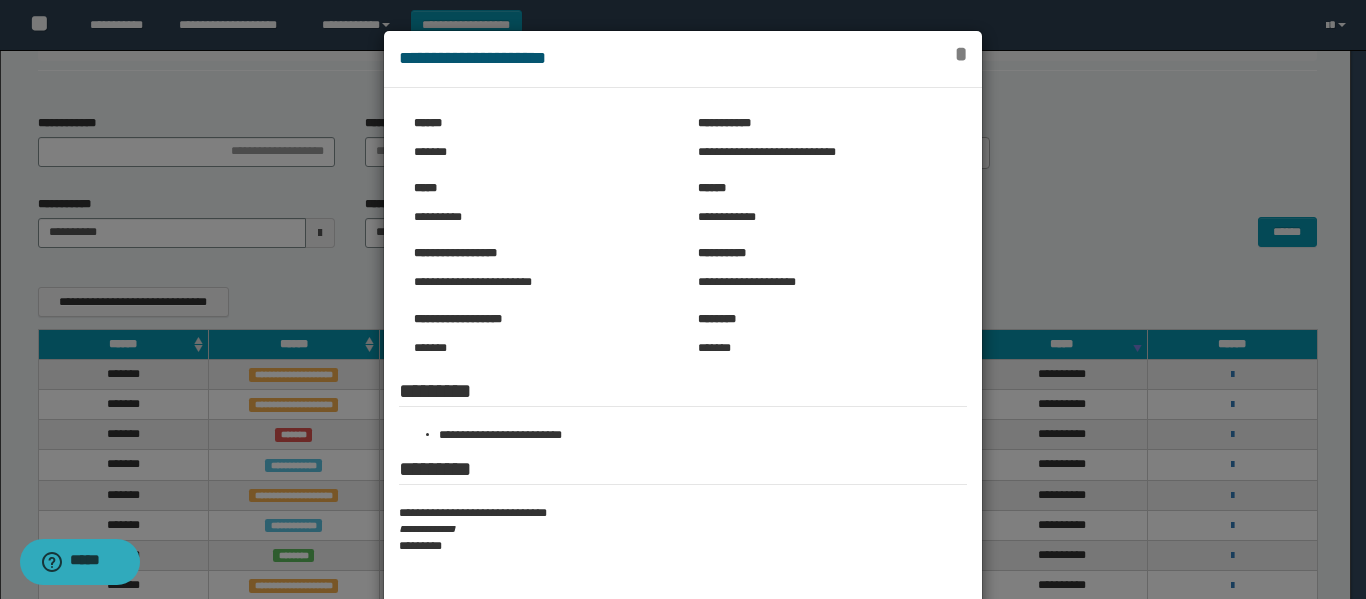 click on "*" at bounding box center (961, 54) 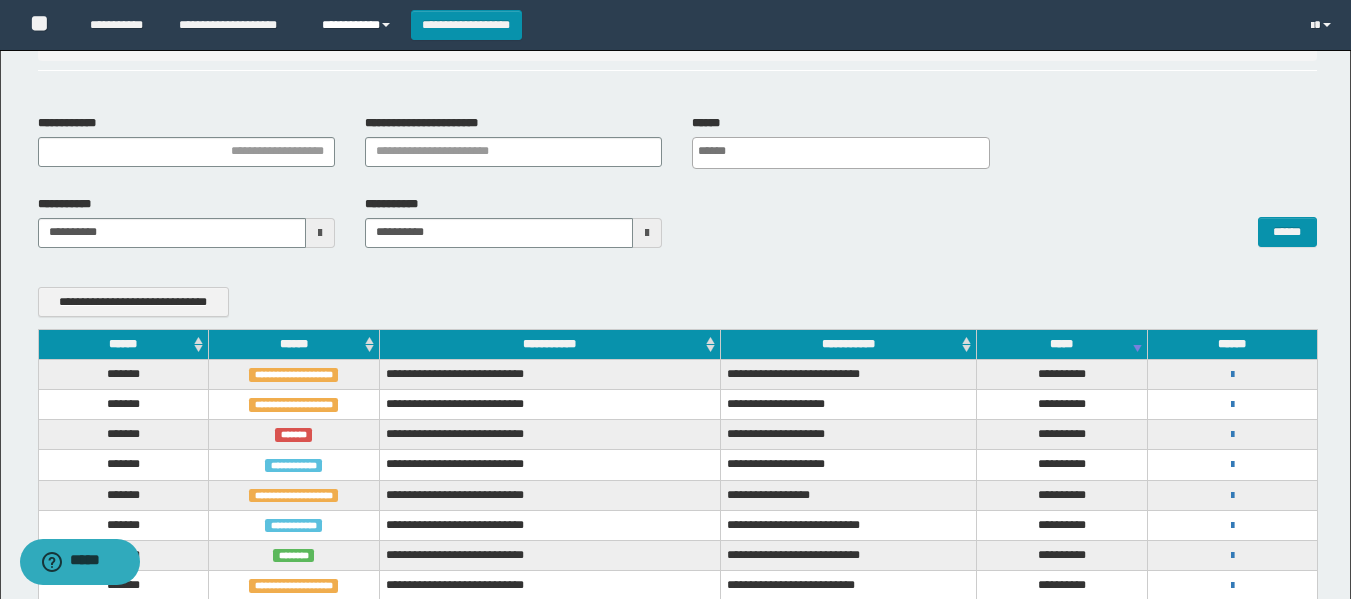 click on "**********" at bounding box center [359, 25] 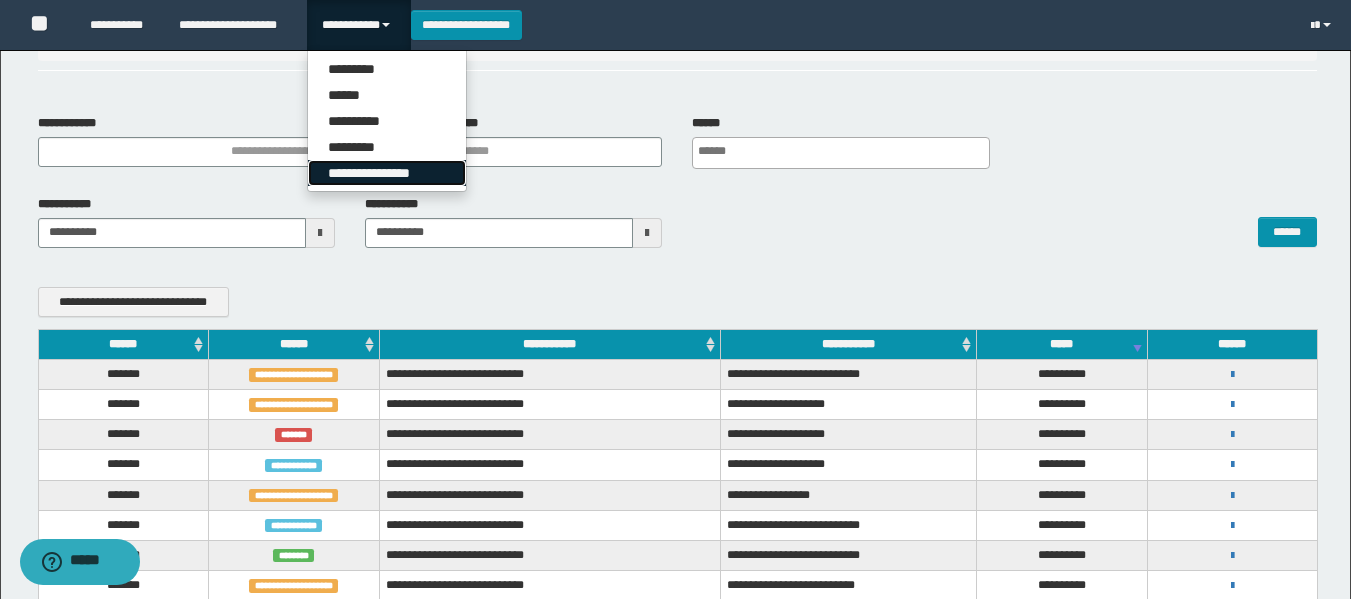 click on "**********" at bounding box center (387, 173) 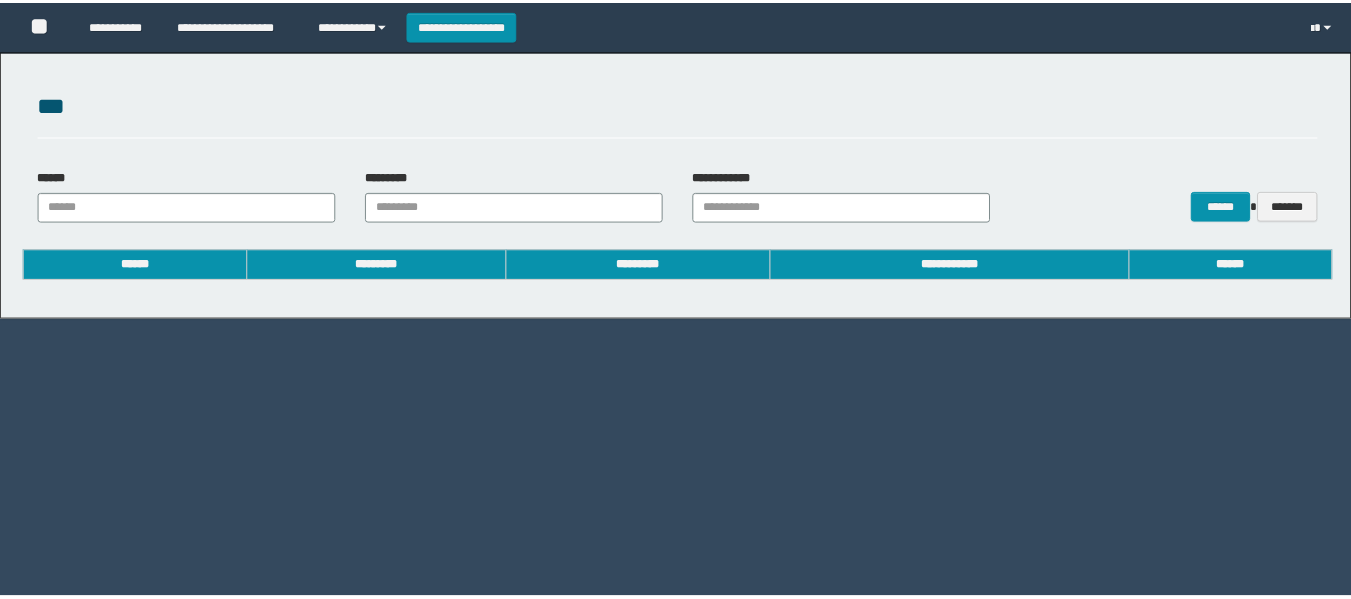 scroll, scrollTop: 0, scrollLeft: 0, axis: both 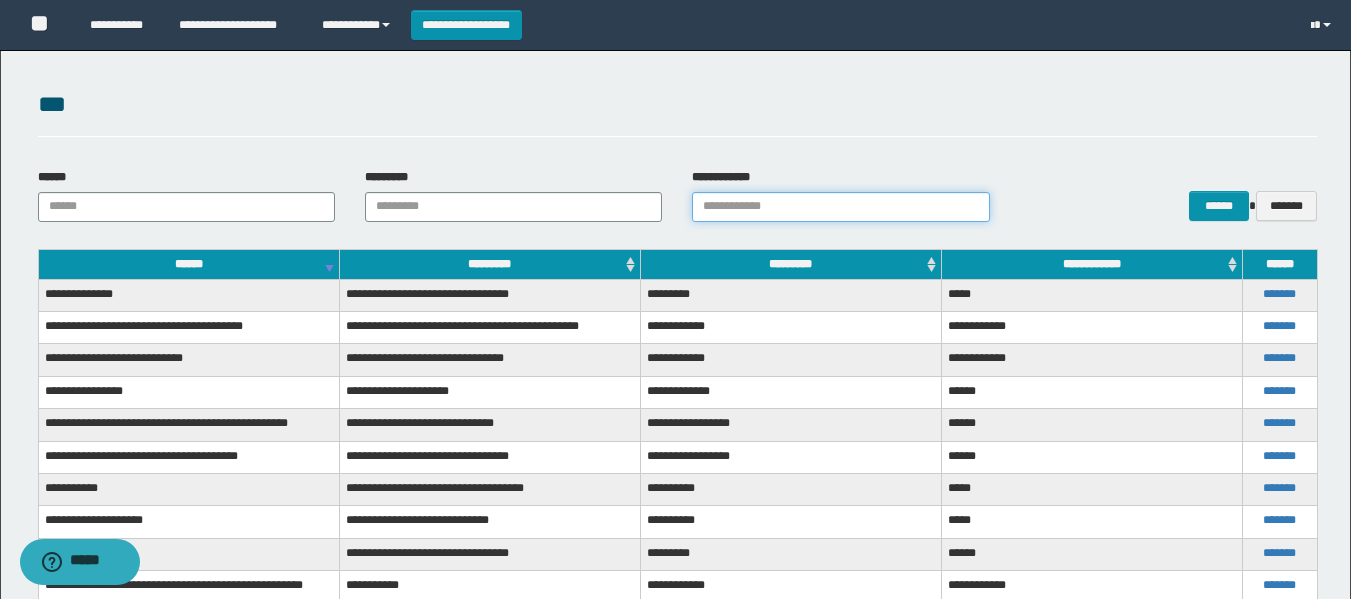 click on "**********" at bounding box center (840, 207) 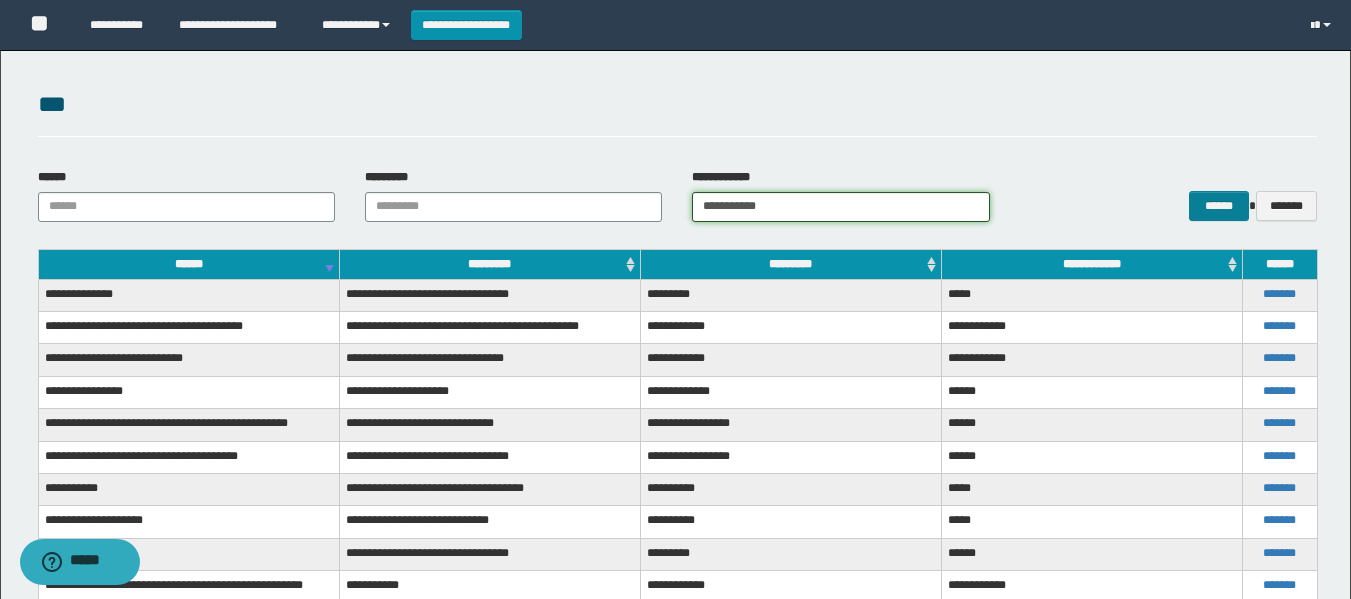 type on "**********" 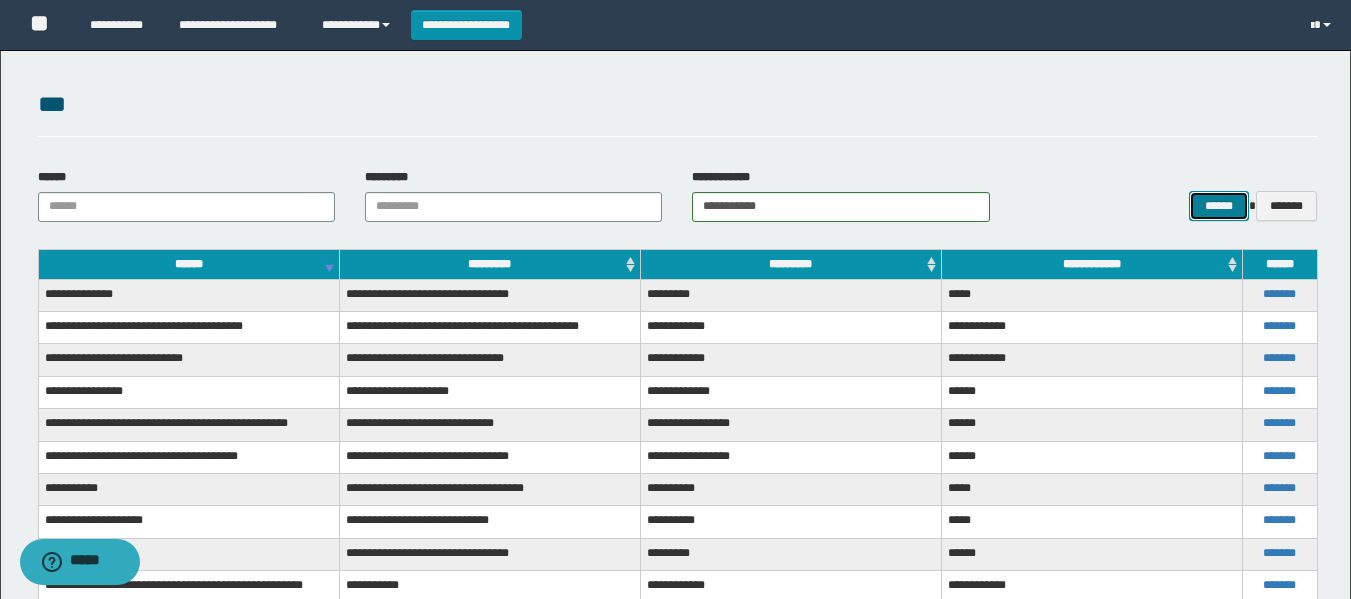 click on "******" at bounding box center [1218, 206] 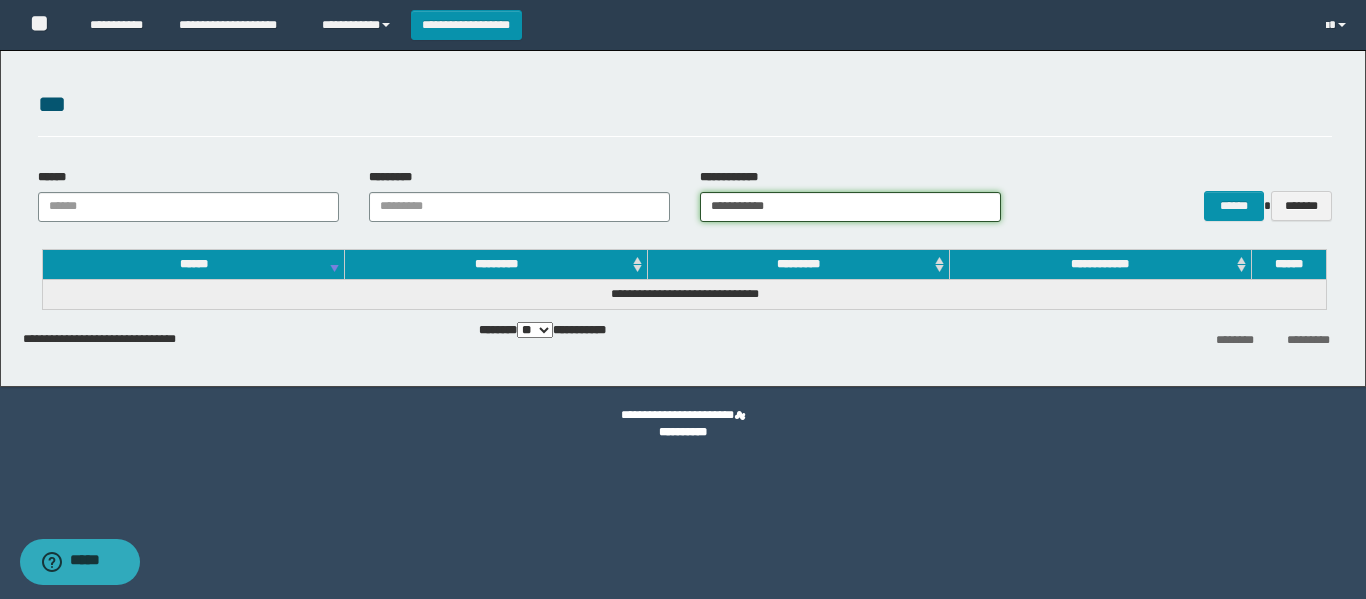 click on "**********" at bounding box center (850, 207) 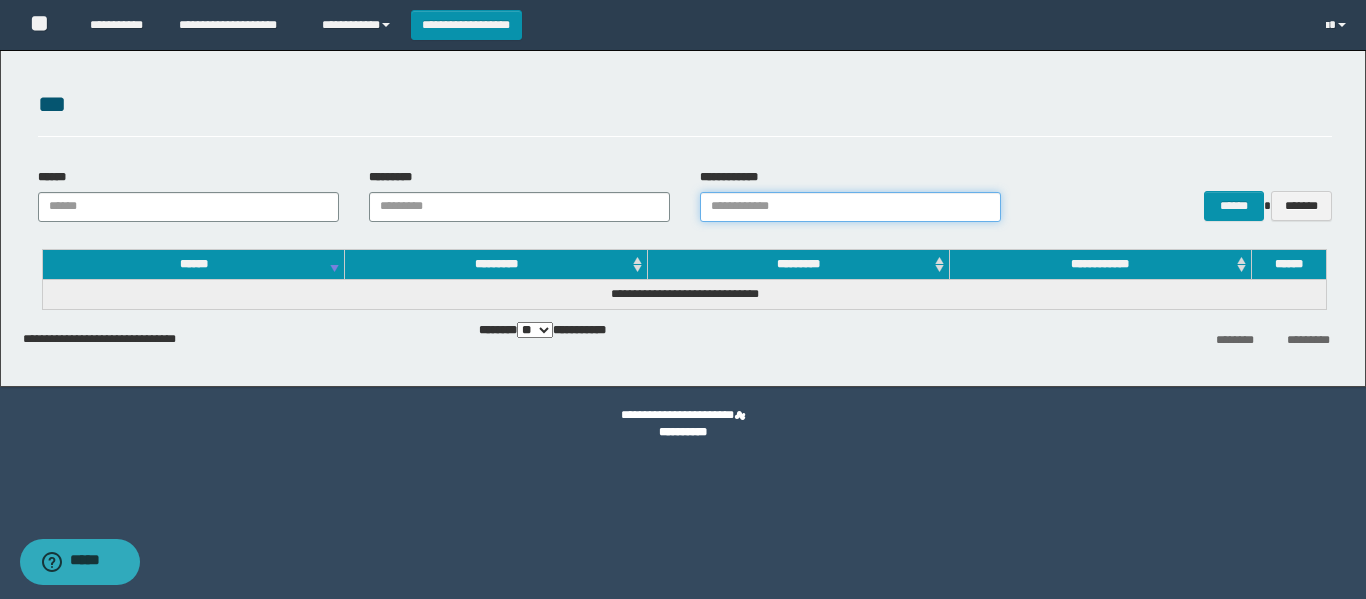 type 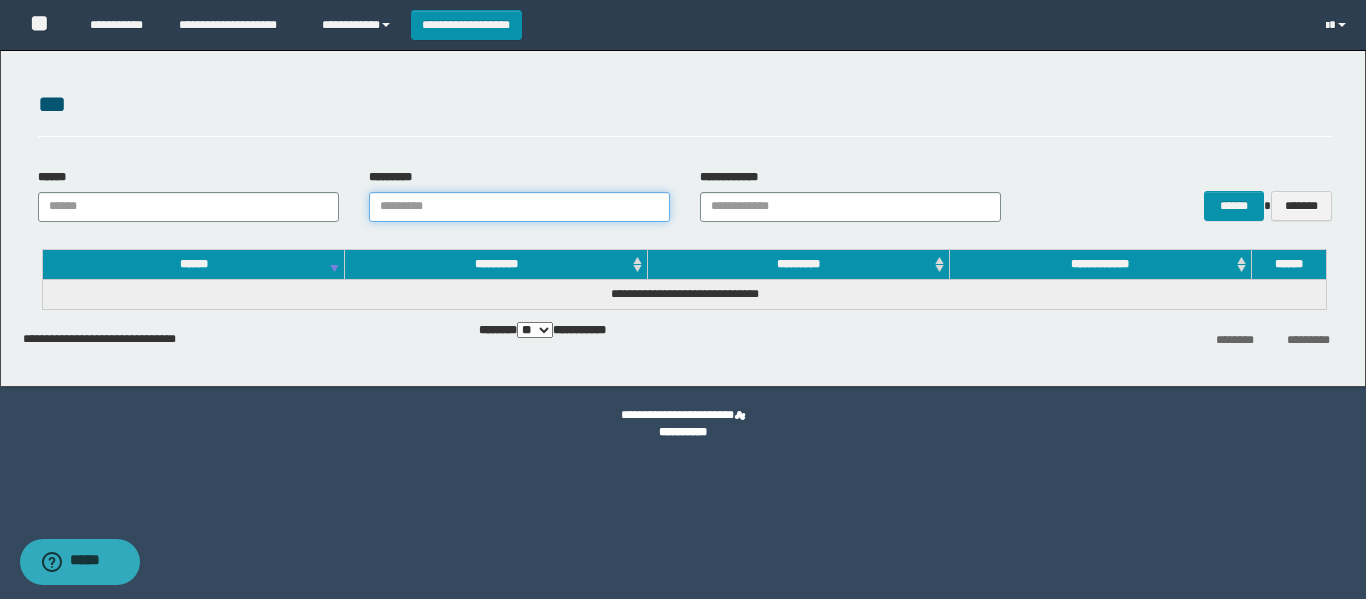 click on "*********" at bounding box center (519, 207) 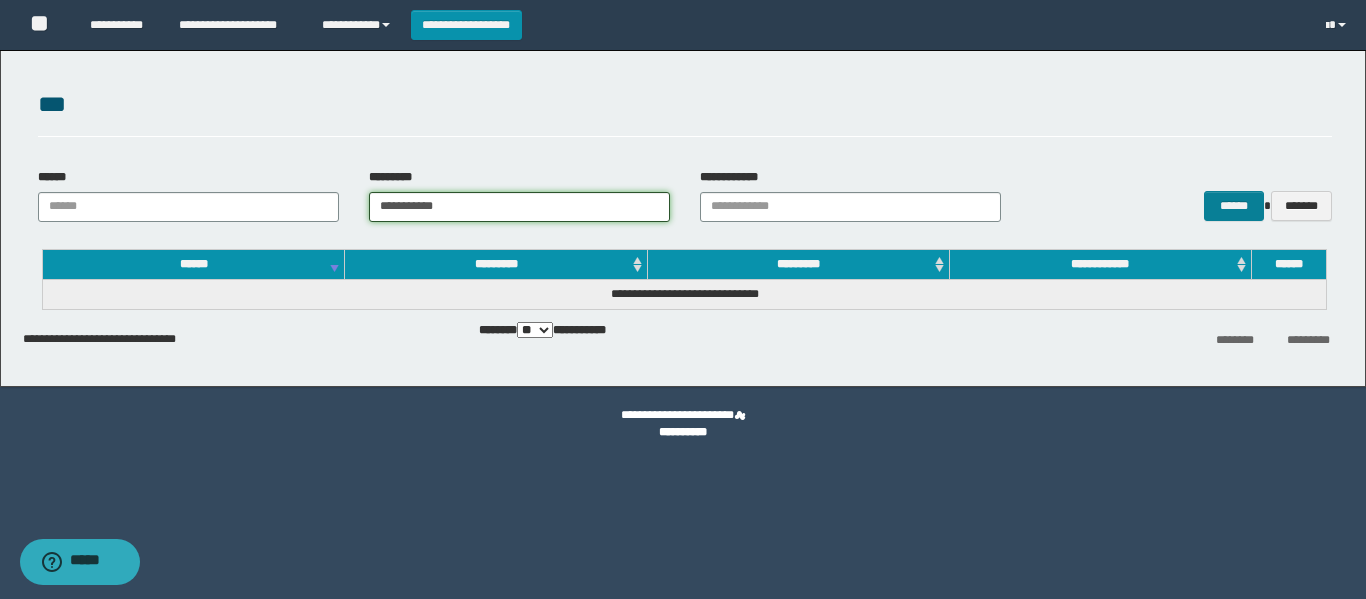type on "**********" 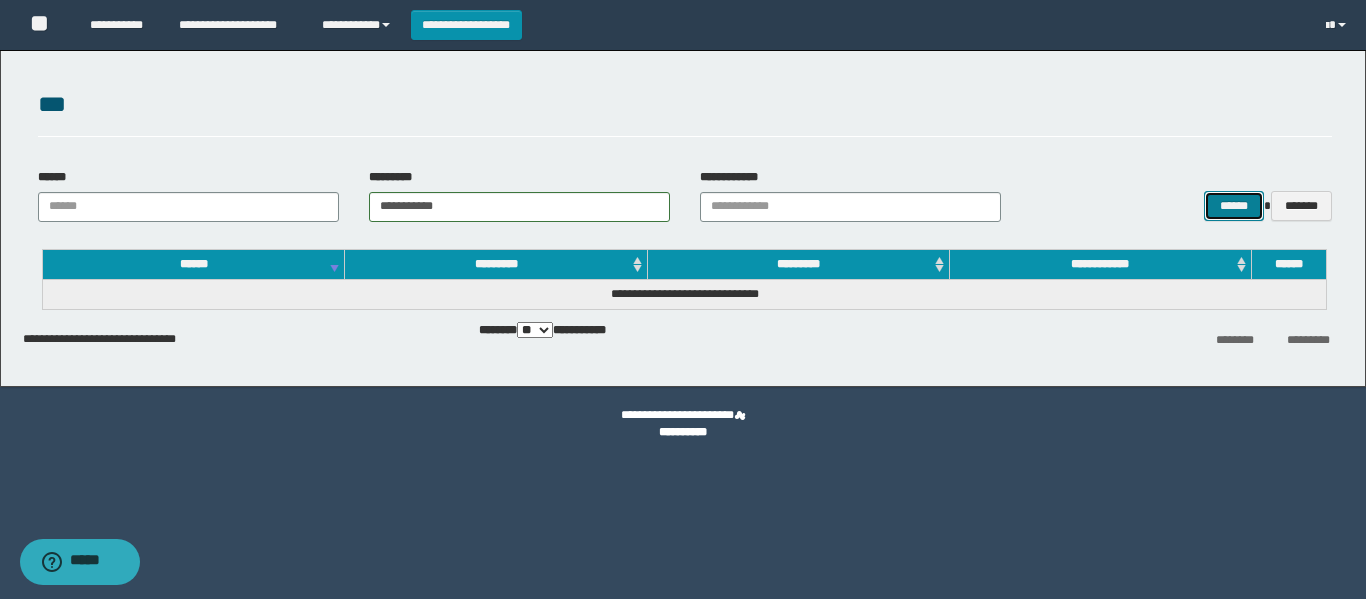 click on "******" at bounding box center (1233, 206) 